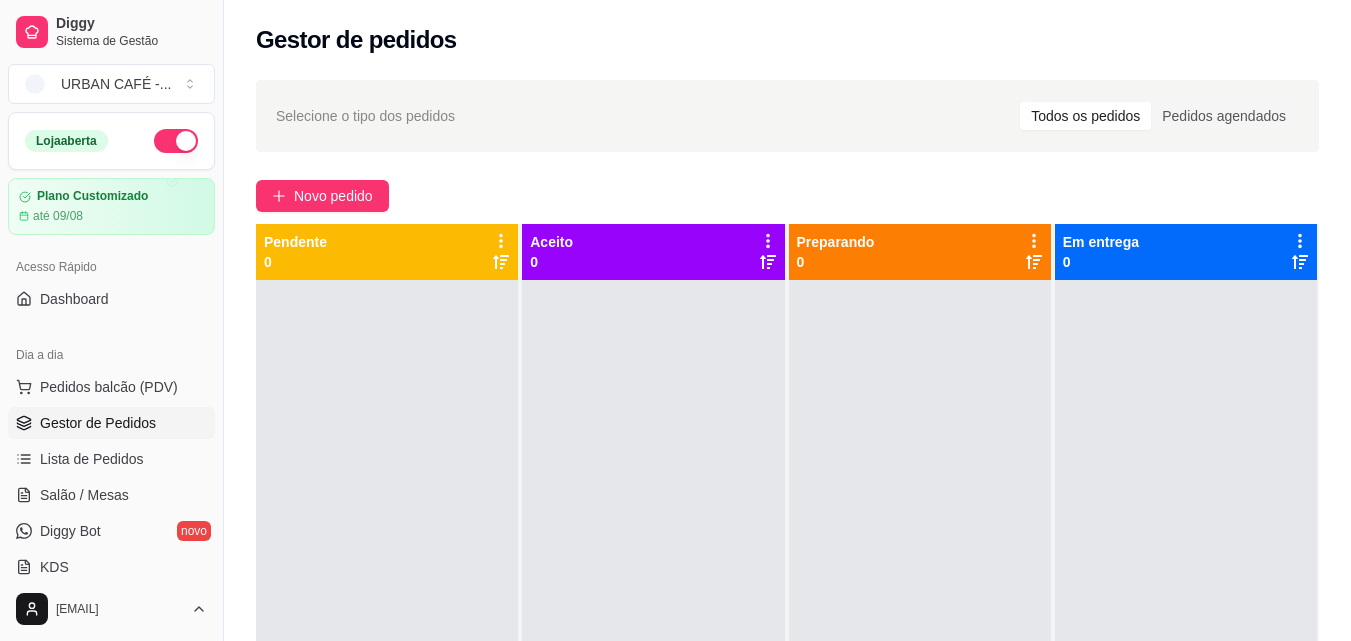 scroll, scrollTop: 0, scrollLeft: 0, axis: both 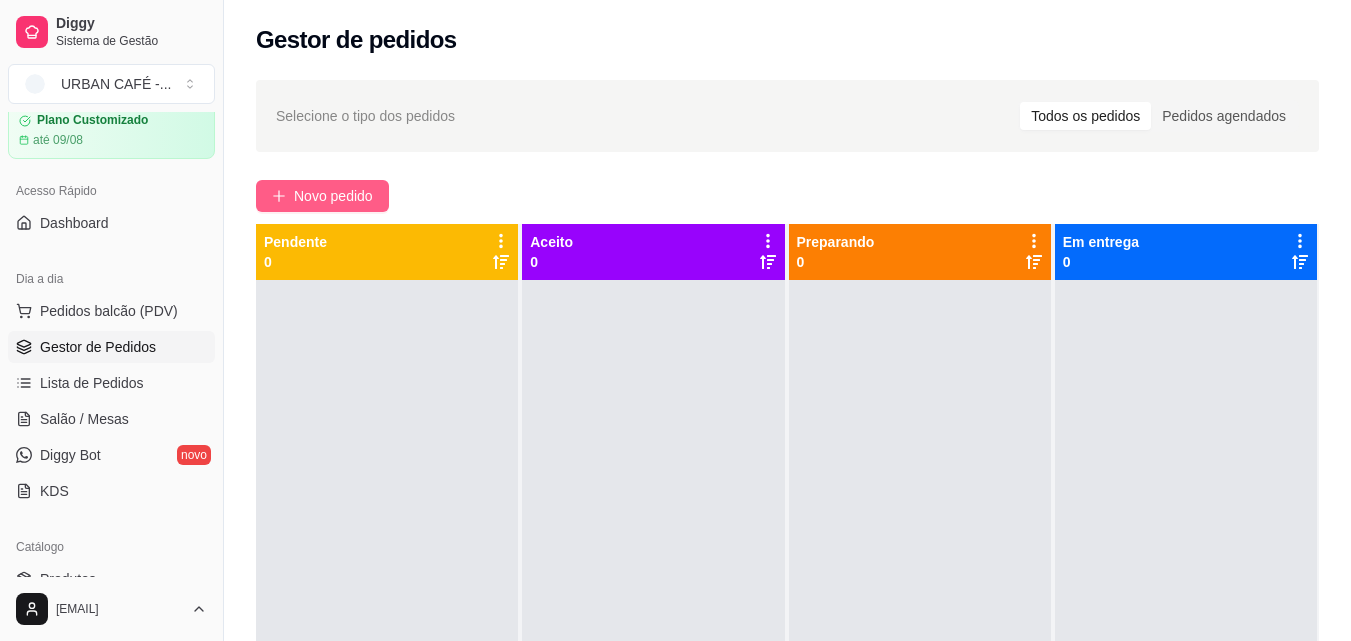 click on "Novo pedido" at bounding box center [333, 196] 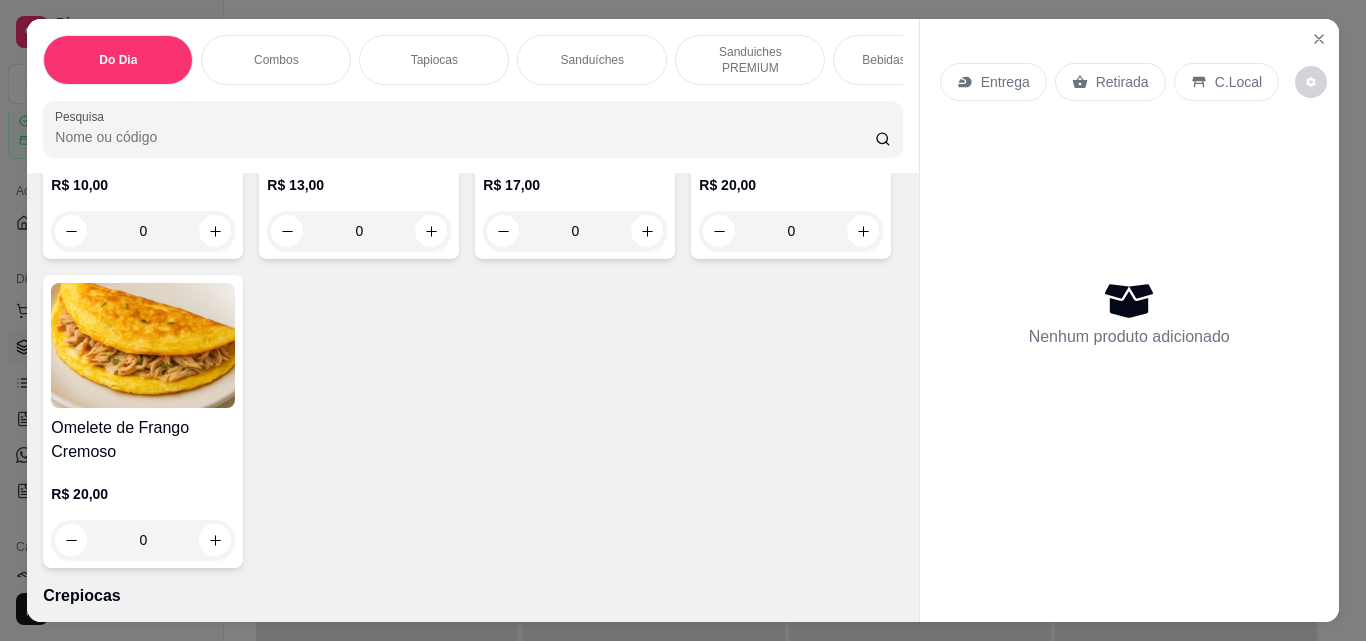 scroll, scrollTop: 5530, scrollLeft: 0, axis: vertical 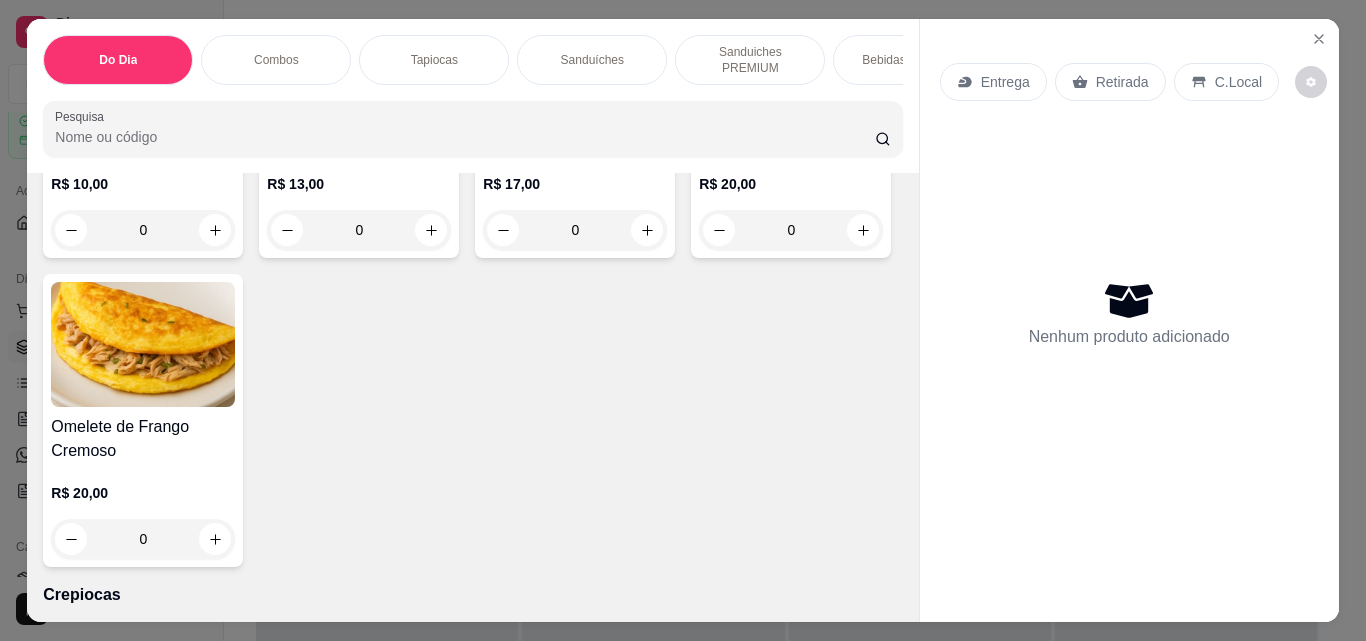 click 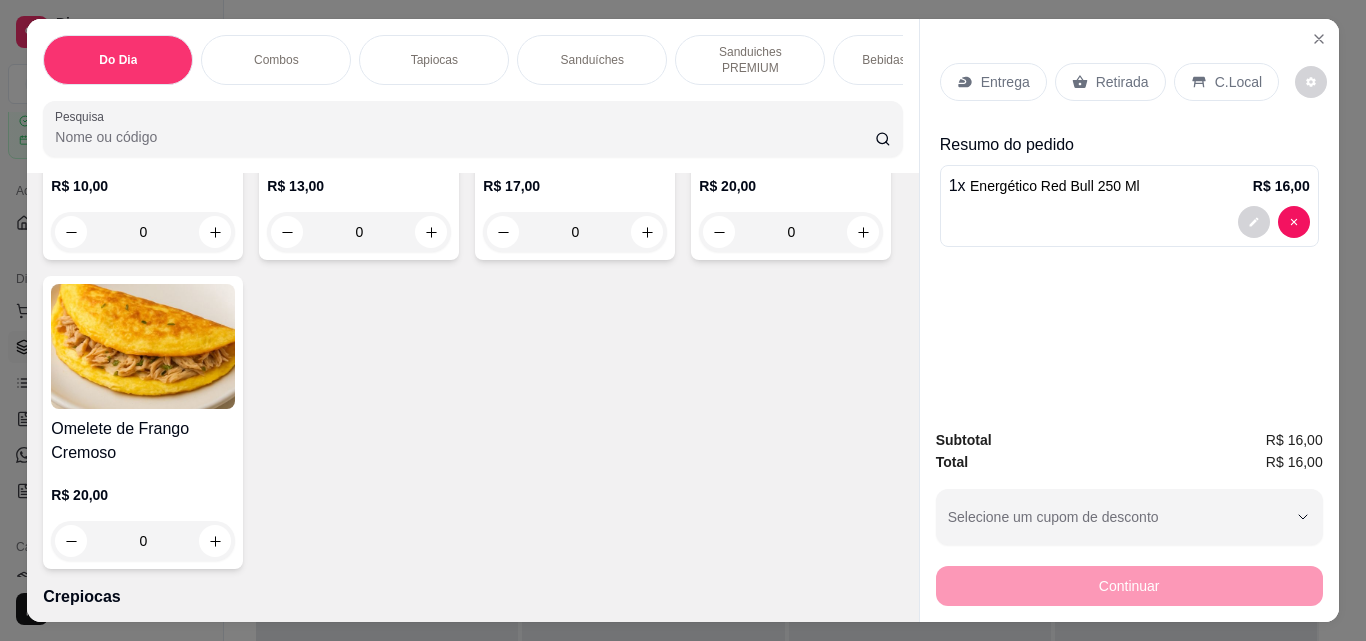 click at bounding box center [214, -776] 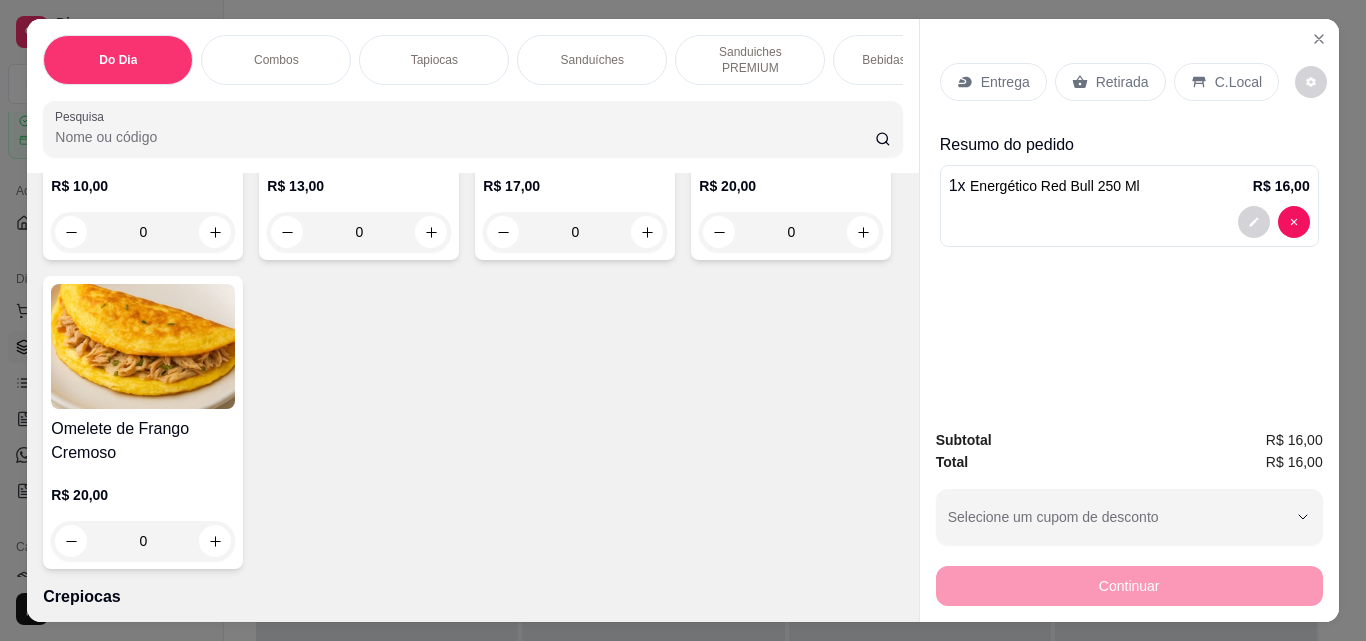 type on "2" 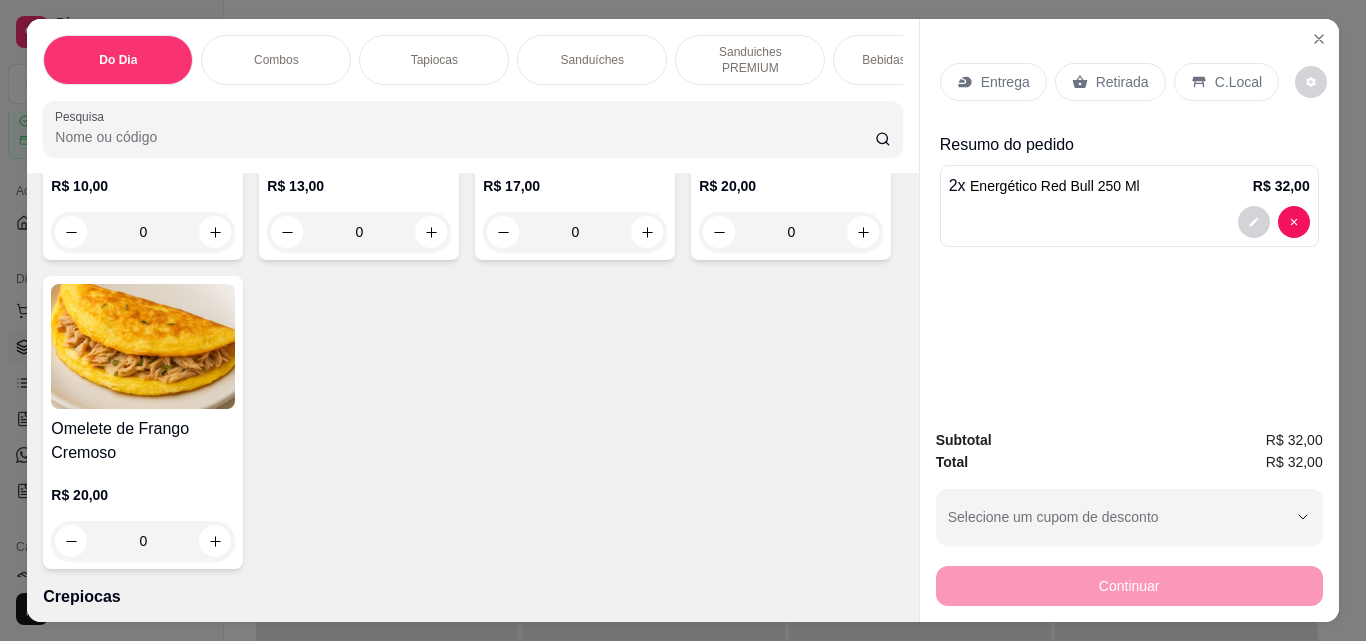 scroll, scrollTop: 5908, scrollLeft: 0, axis: vertical 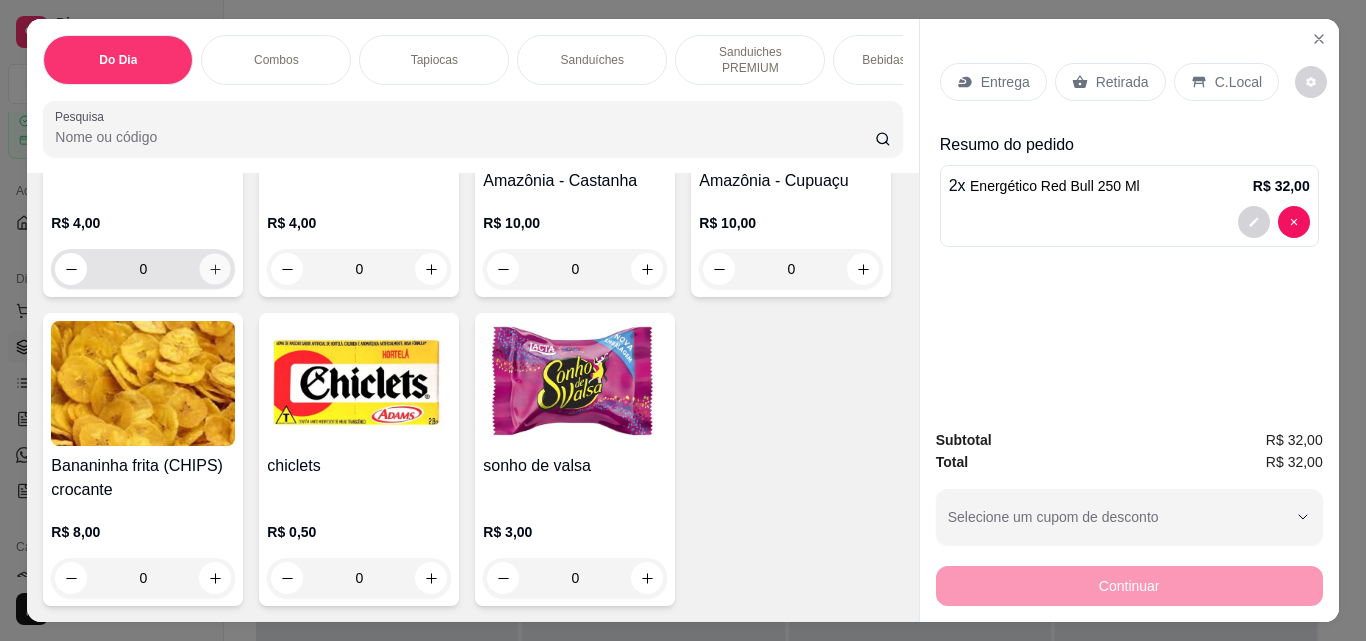 click 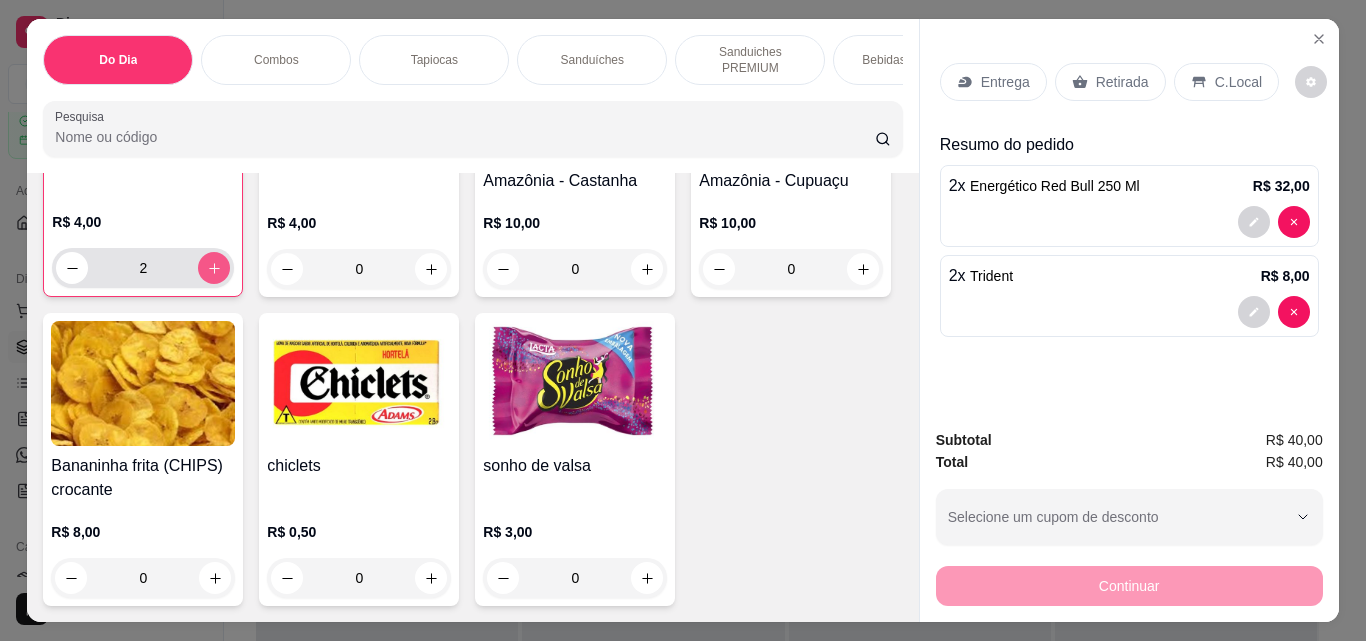scroll, scrollTop: 13394, scrollLeft: 0, axis: vertical 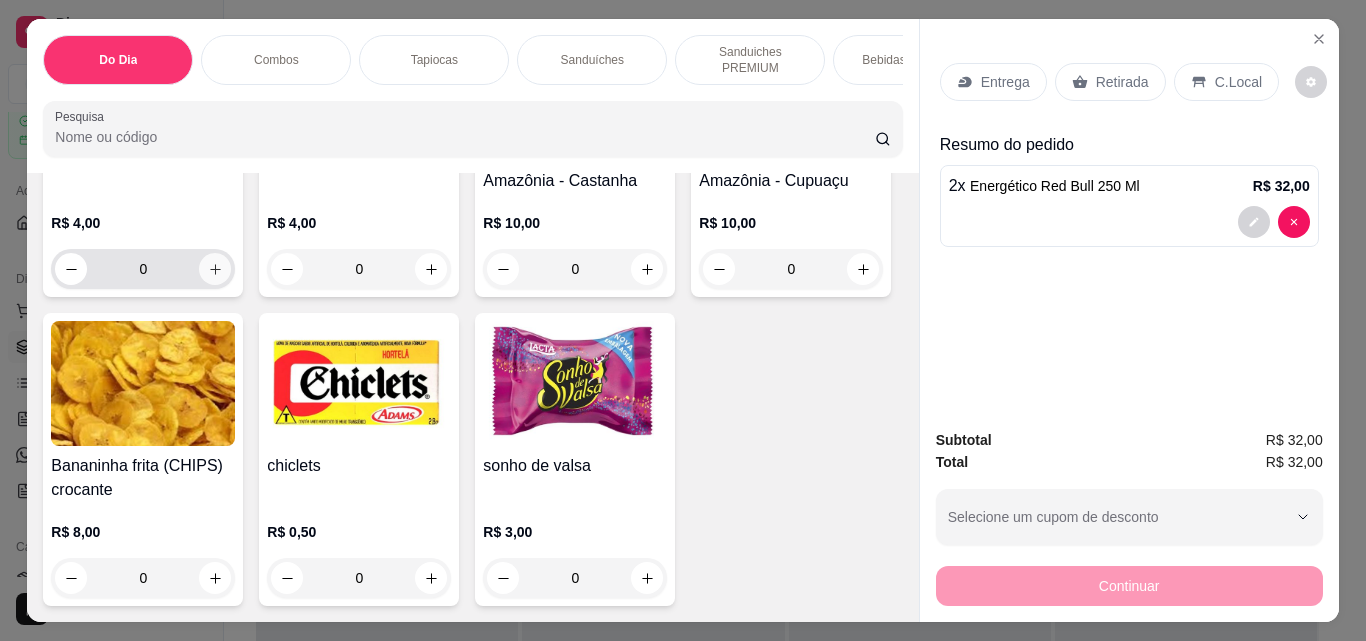 click 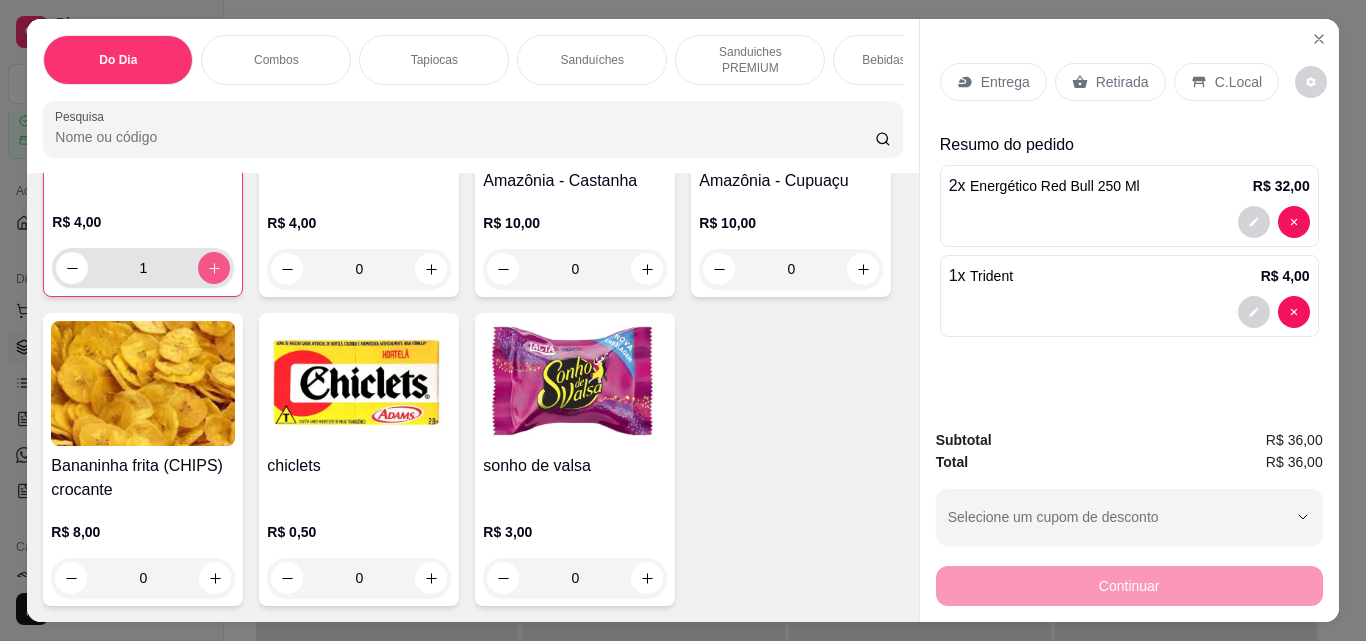 scroll, scrollTop: 13394, scrollLeft: 0, axis: vertical 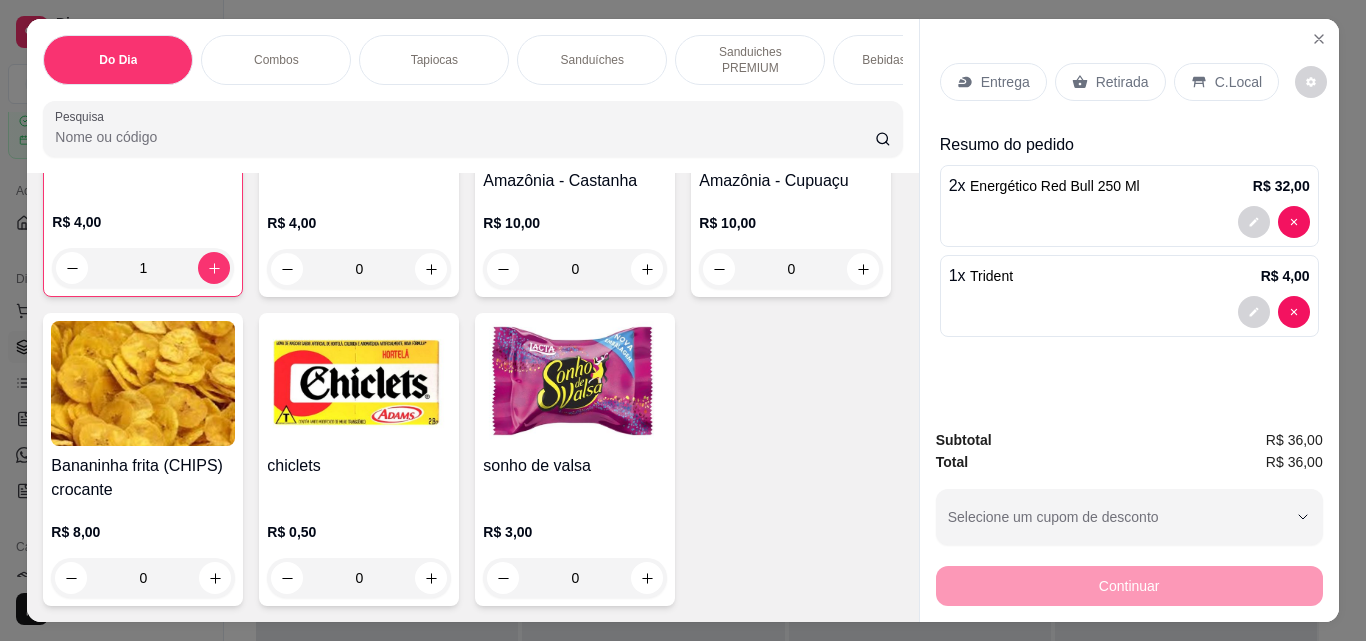 click on "Retirada" at bounding box center (1122, 82) 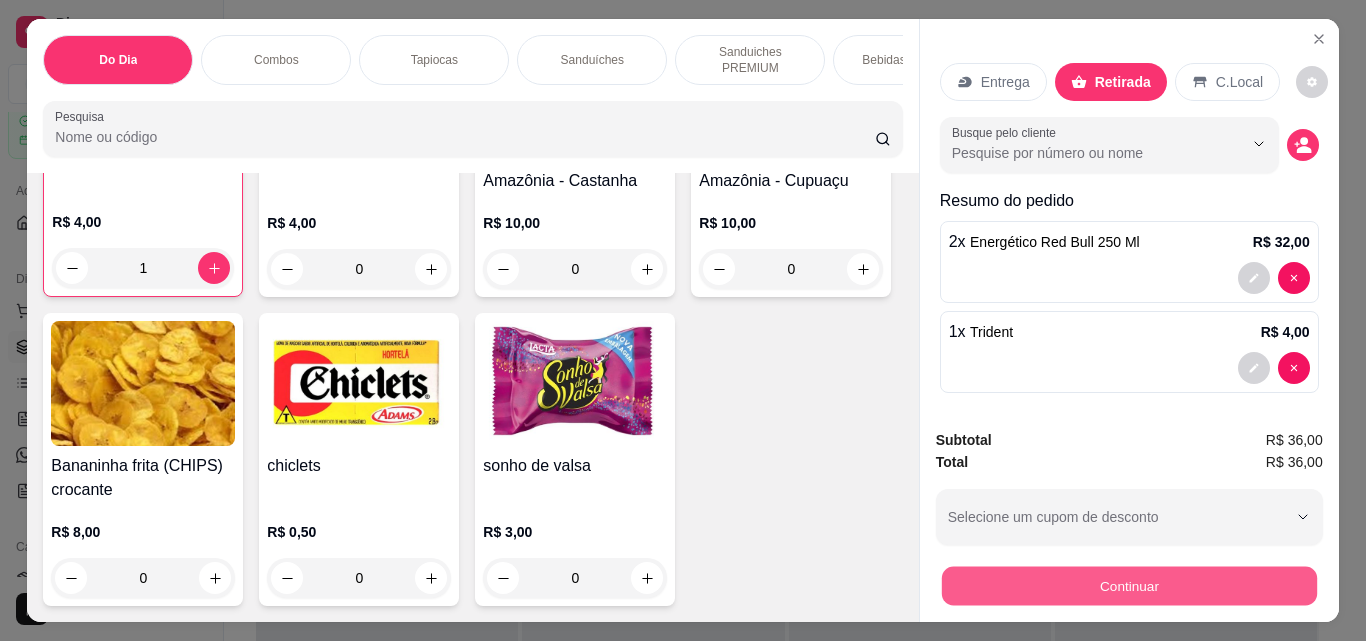 click on "Continuar" at bounding box center (1128, 585) 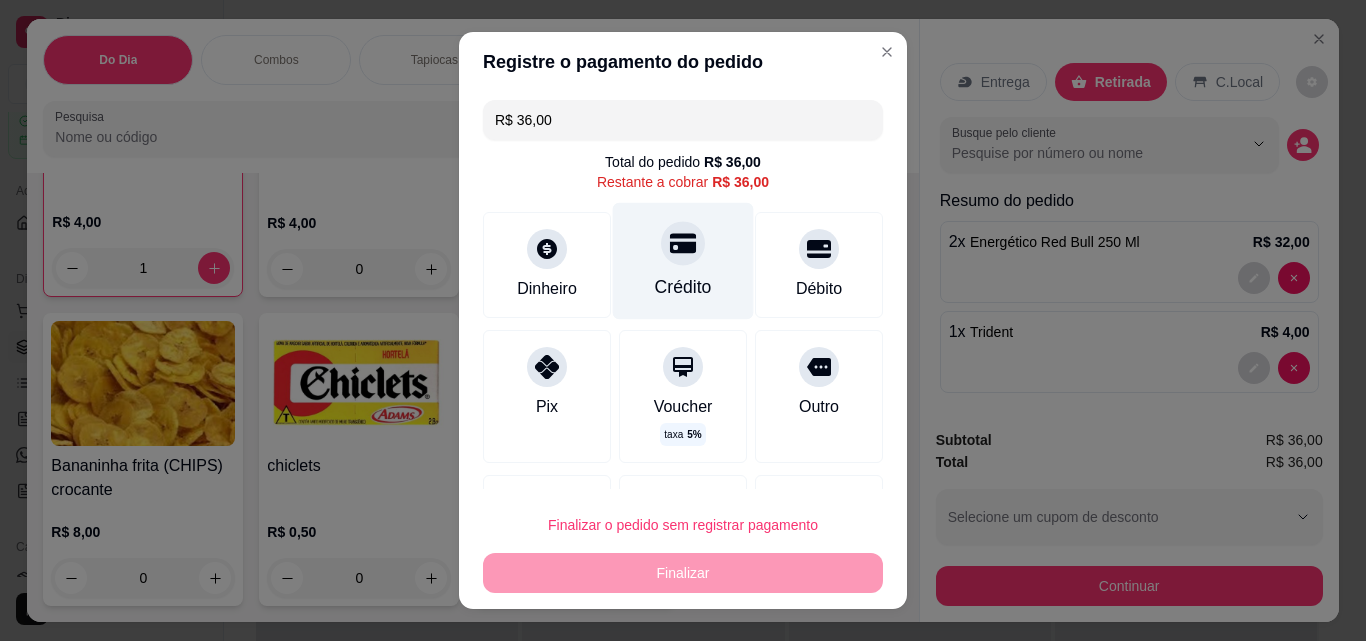 click on "Crédito" at bounding box center [683, 261] 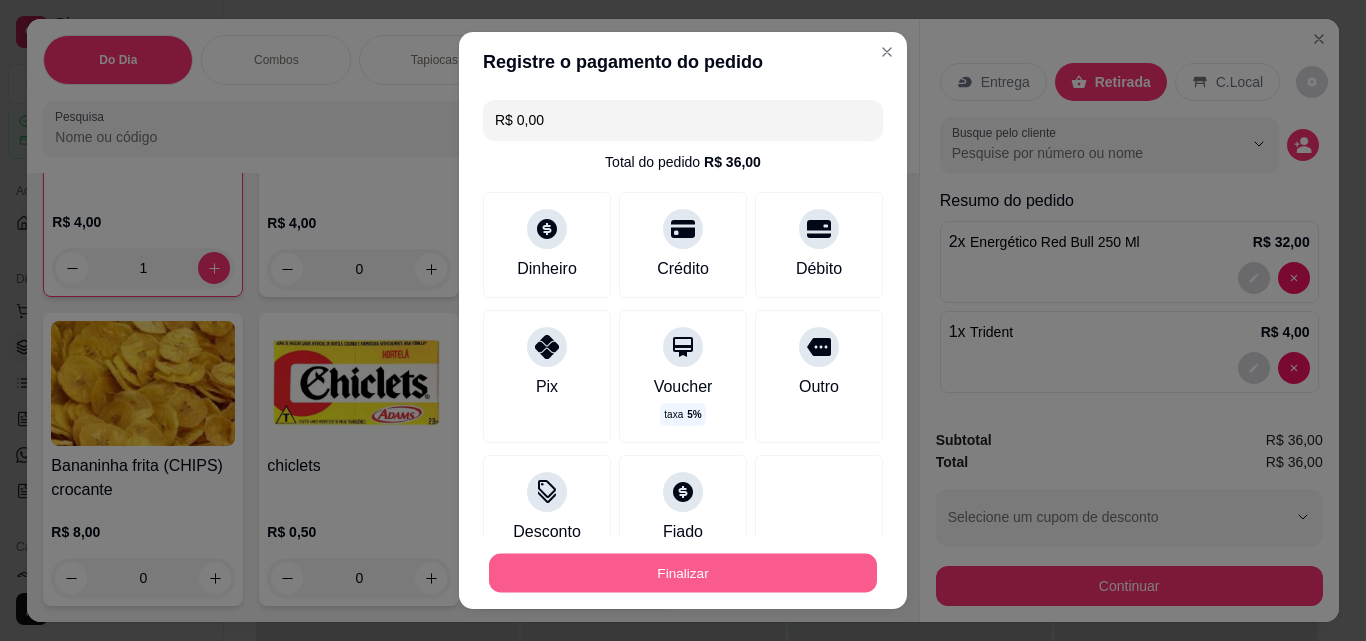 click on "Finalizar" at bounding box center [683, 573] 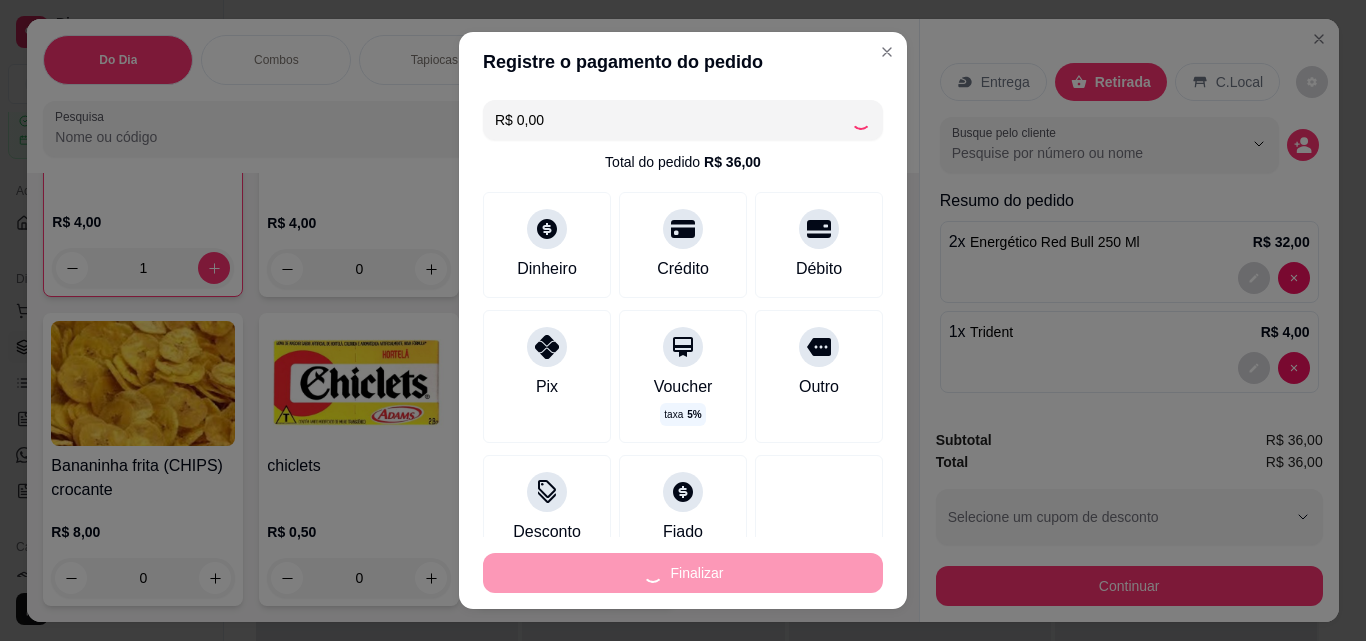type on "0" 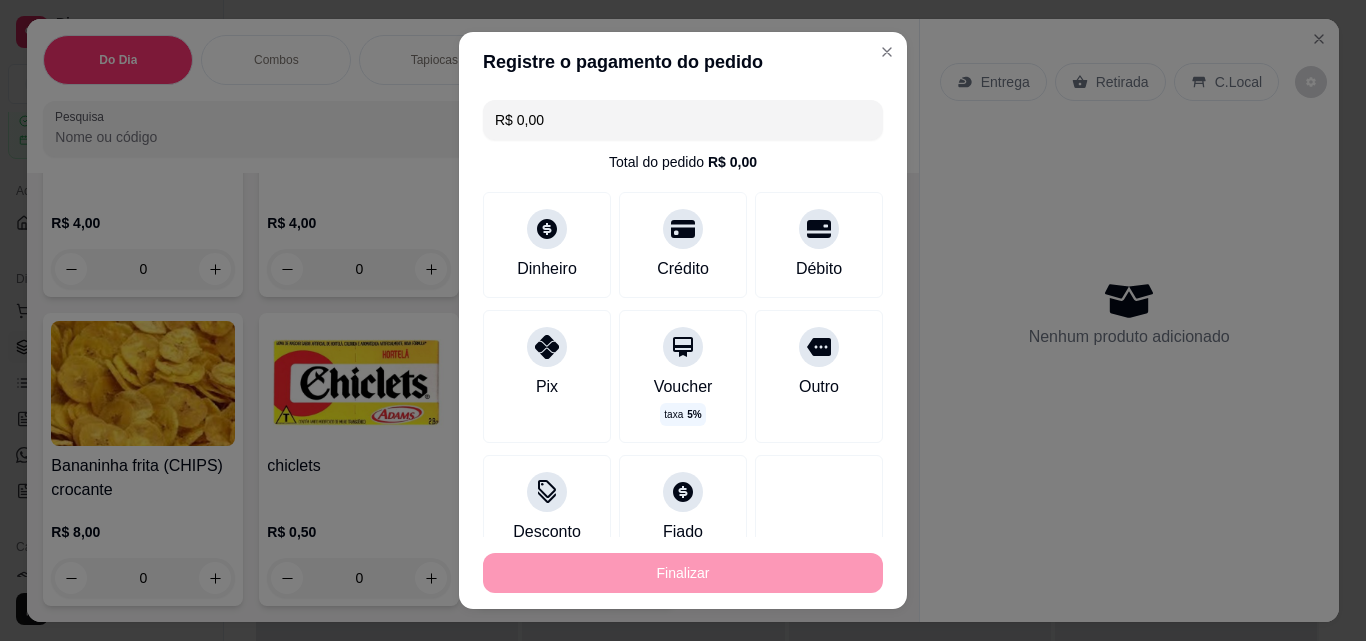 type on "-R$ 36,00" 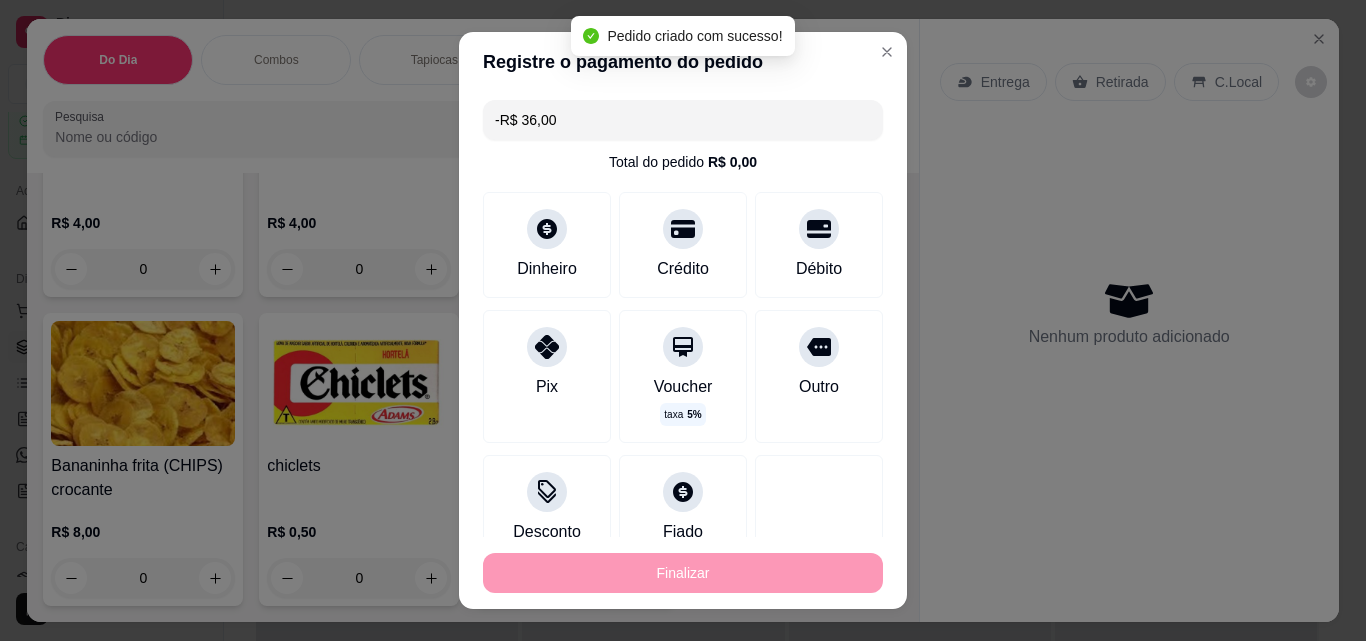 scroll, scrollTop: 13393, scrollLeft: 0, axis: vertical 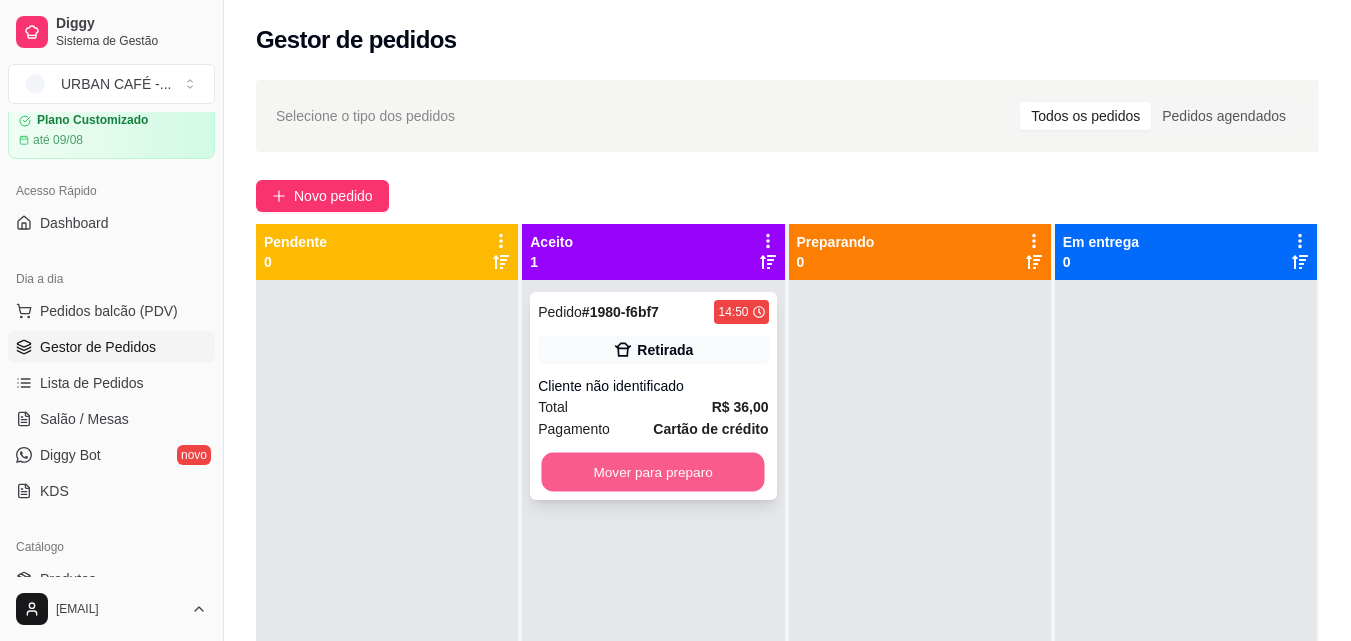 click on "Mover para preparo" at bounding box center (653, 472) 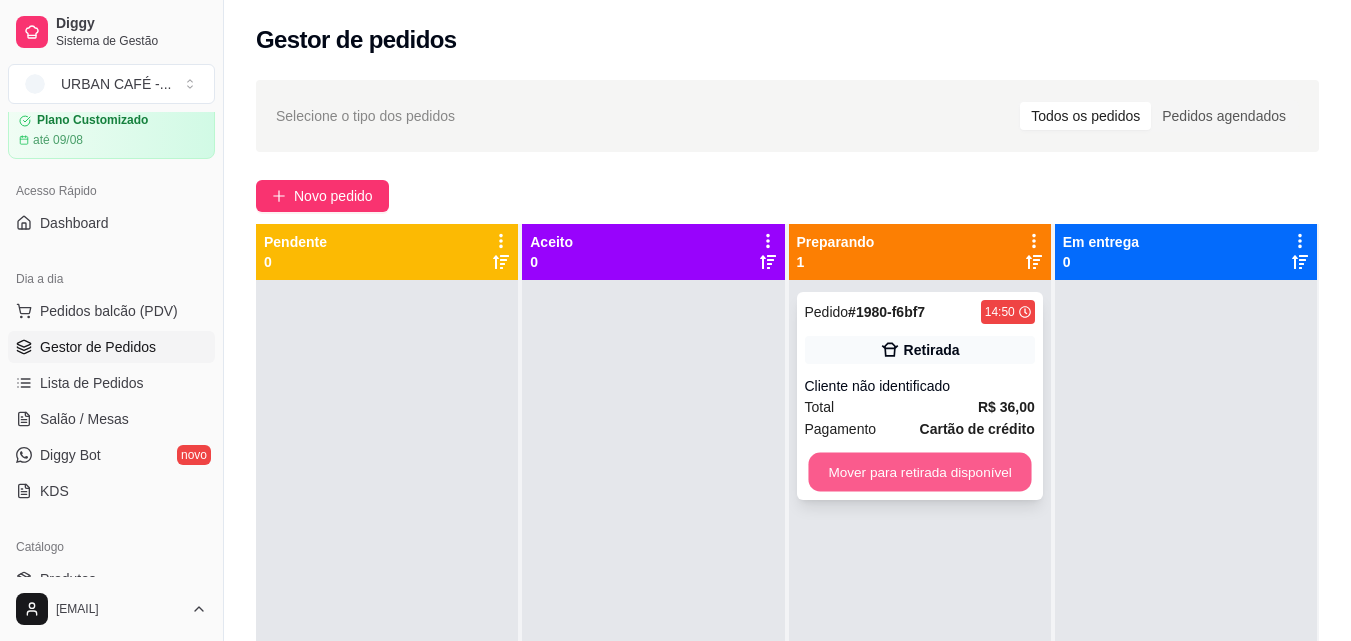 click on "Mover para retirada disponível" at bounding box center (919, 472) 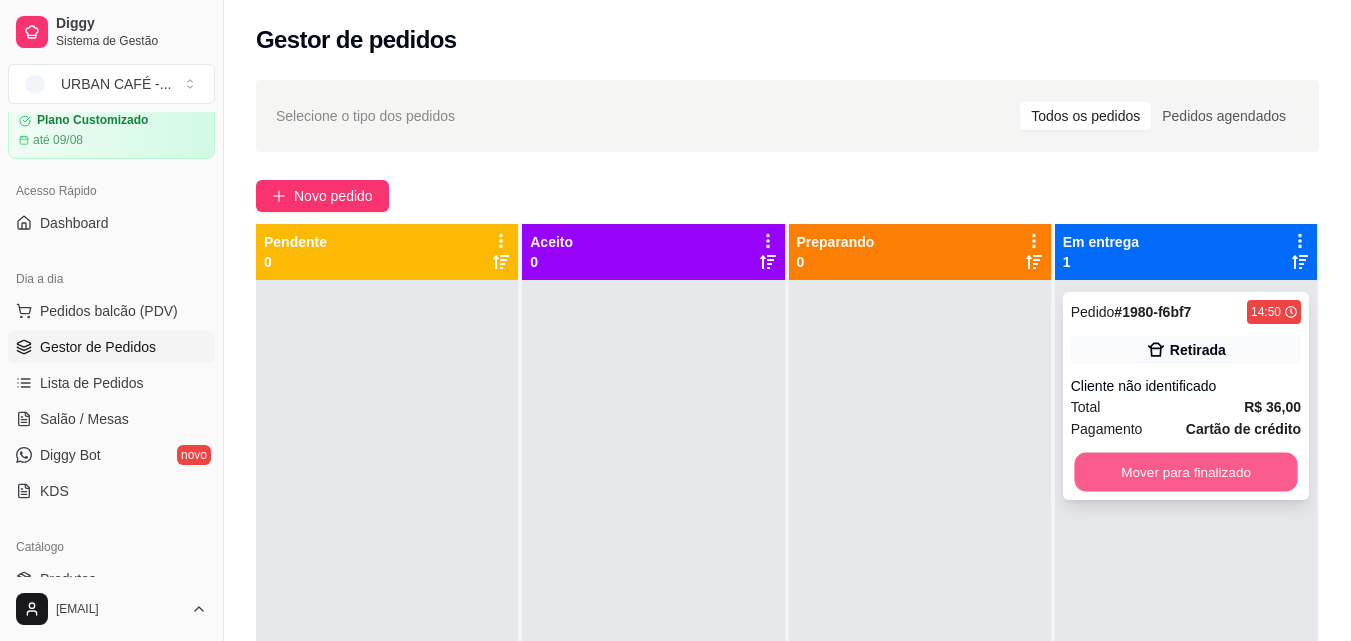 click on "Mover para finalizado" at bounding box center (1185, 472) 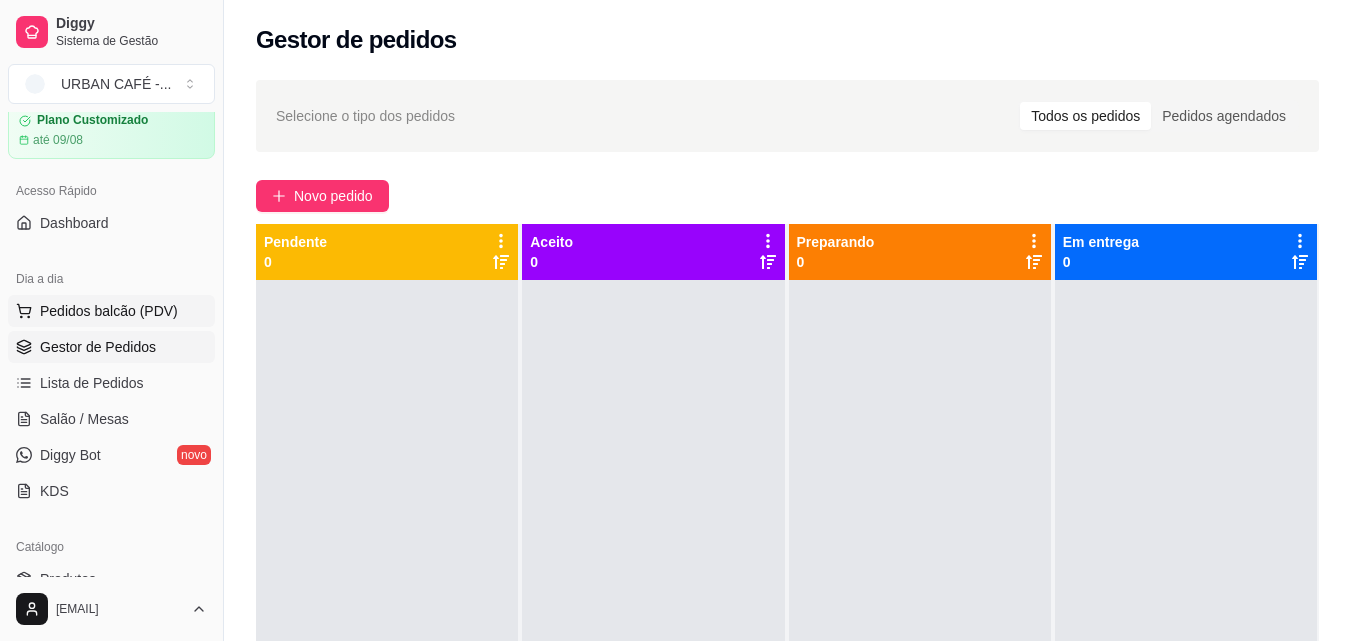 click on "Pedidos balcão (PDV)" at bounding box center (109, 311) 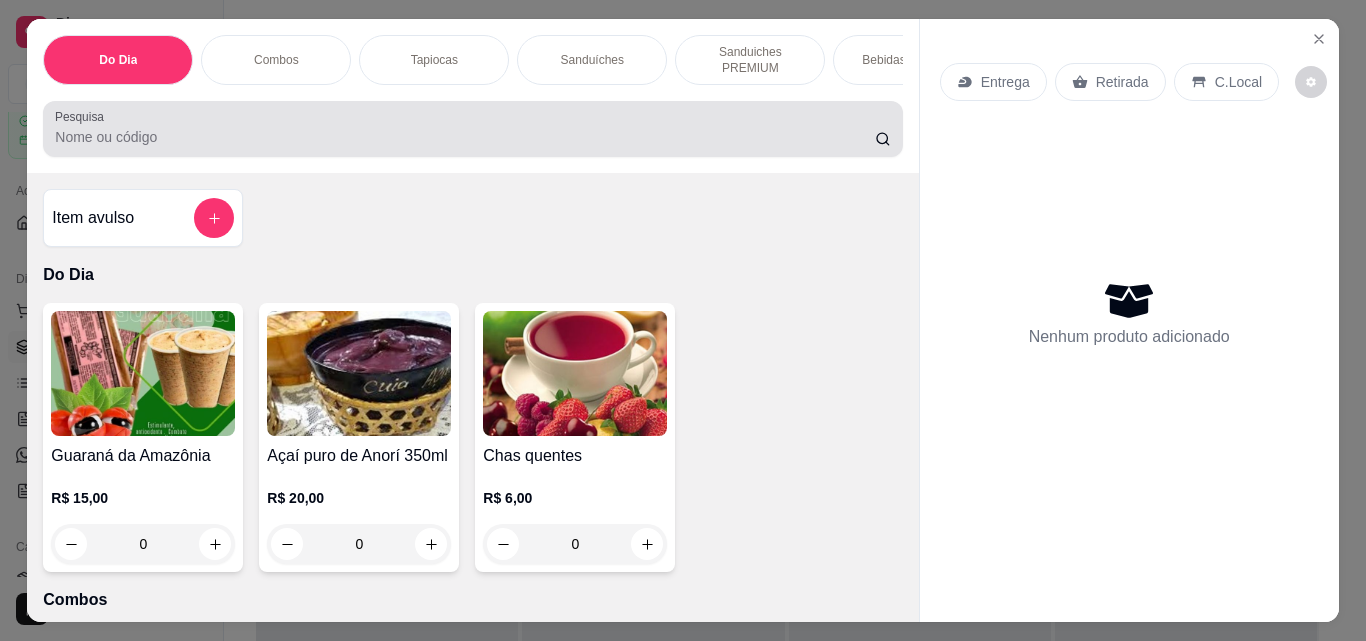 click on "Pesquisa" at bounding box center [472, 129] 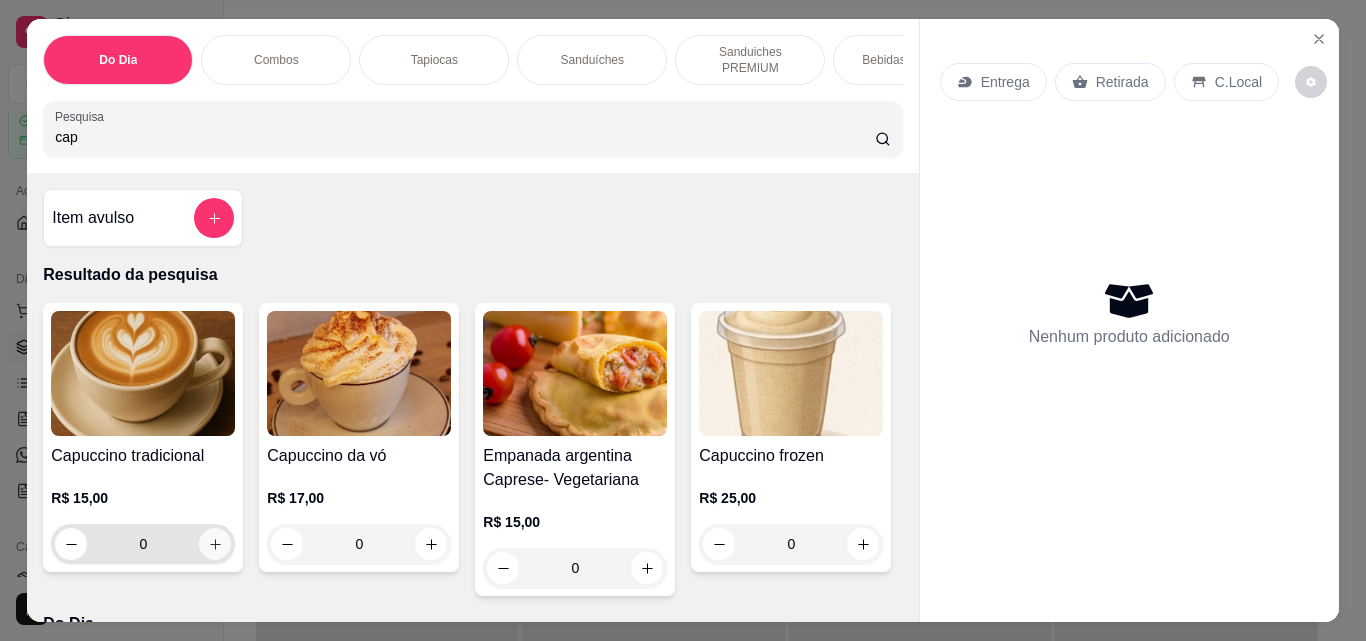 type on "cap" 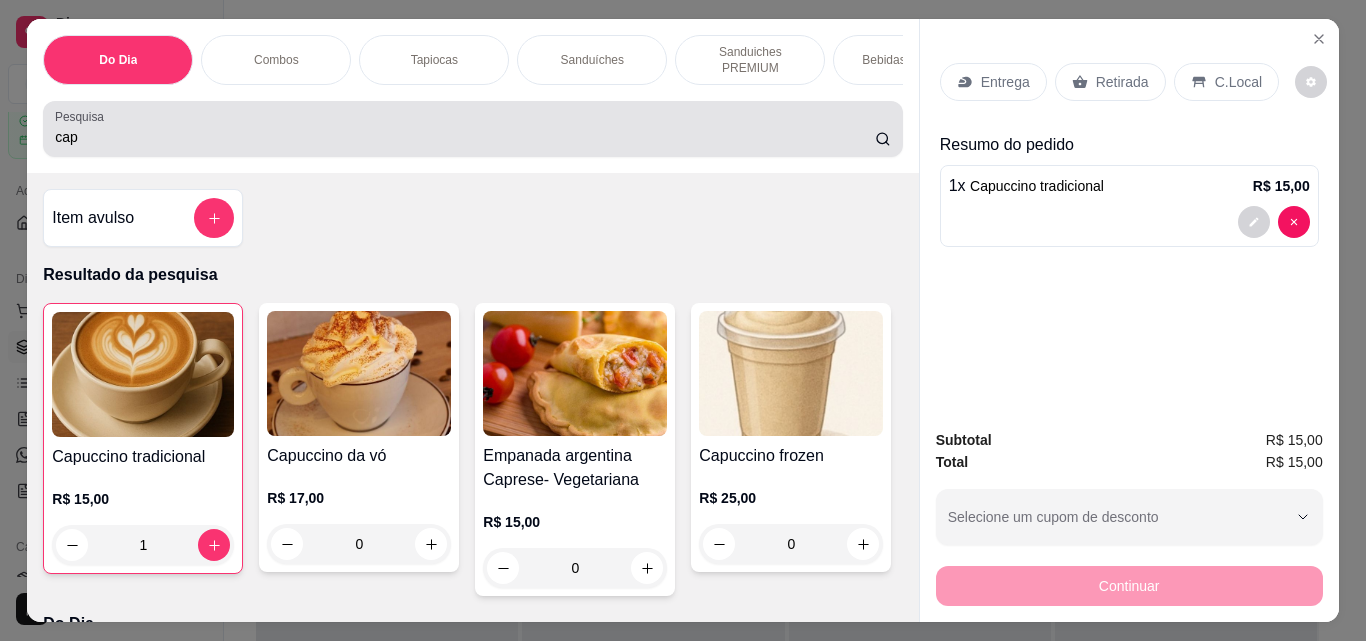 click on "cap" at bounding box center [465, 137] 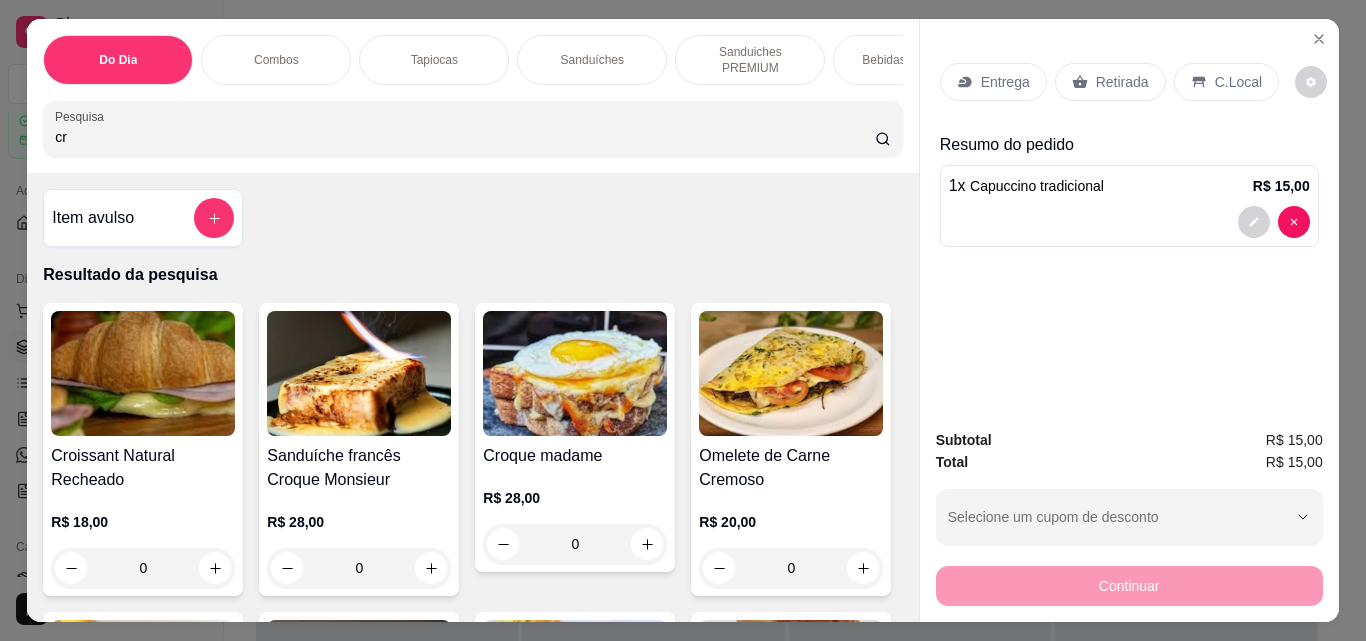 type on "cr" 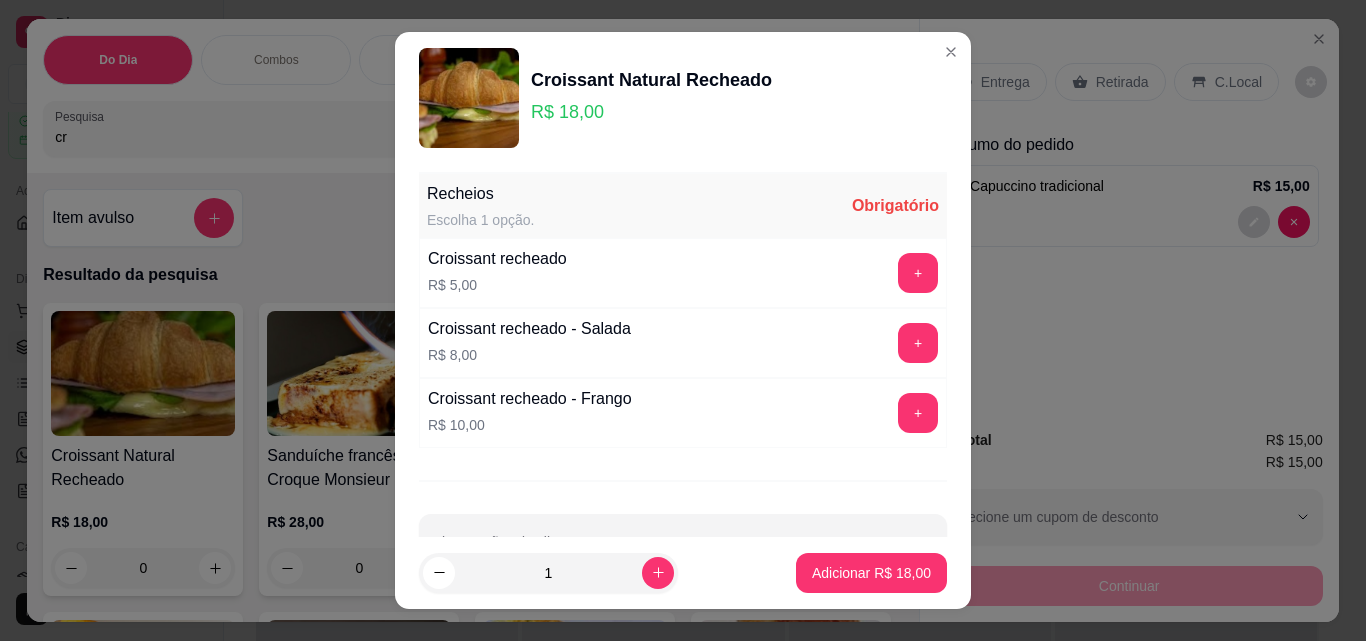 scroll, scrollTop: 61, scrollLeft: 0, axis: vertical 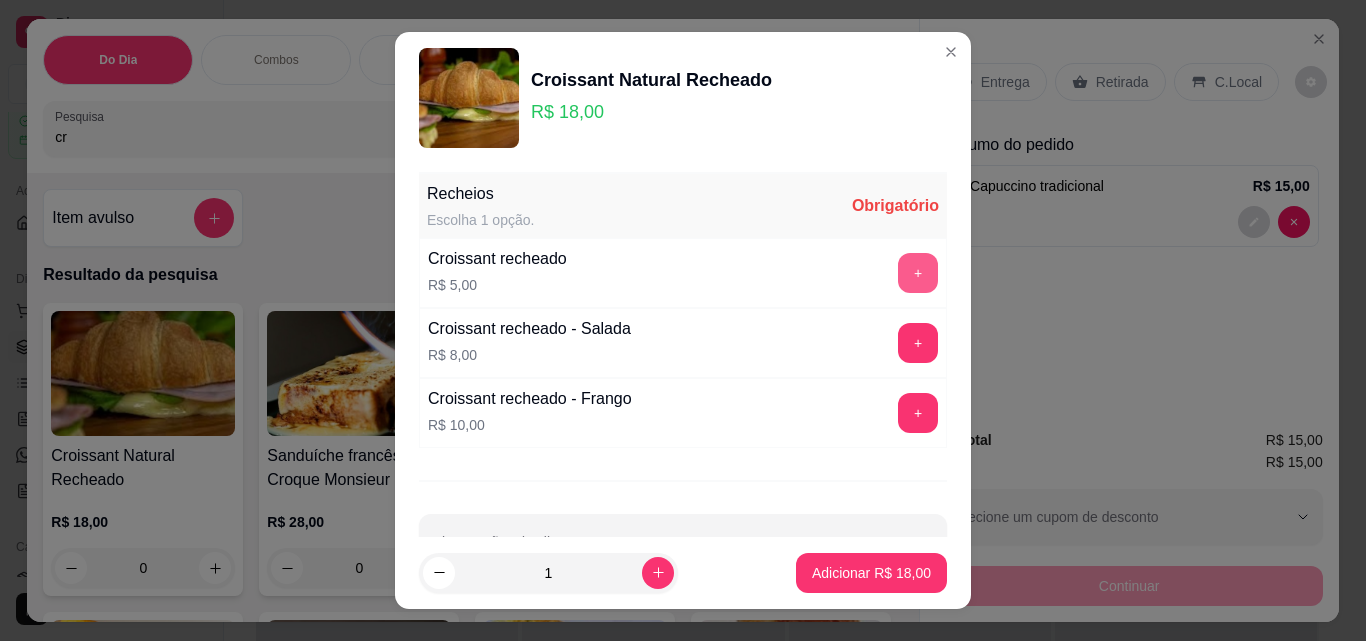 click on "+" at bounding box center [918, 273] 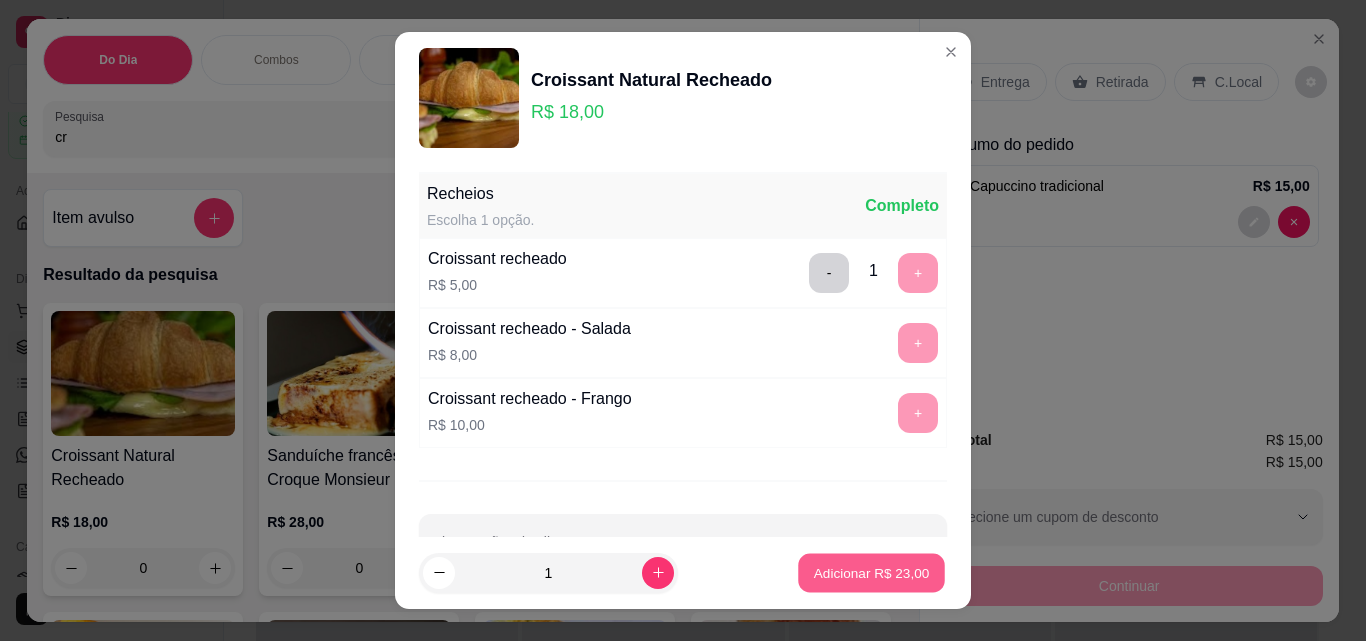 click on "Adicionar   R$ 23,00" at bounding box center [872, 572] 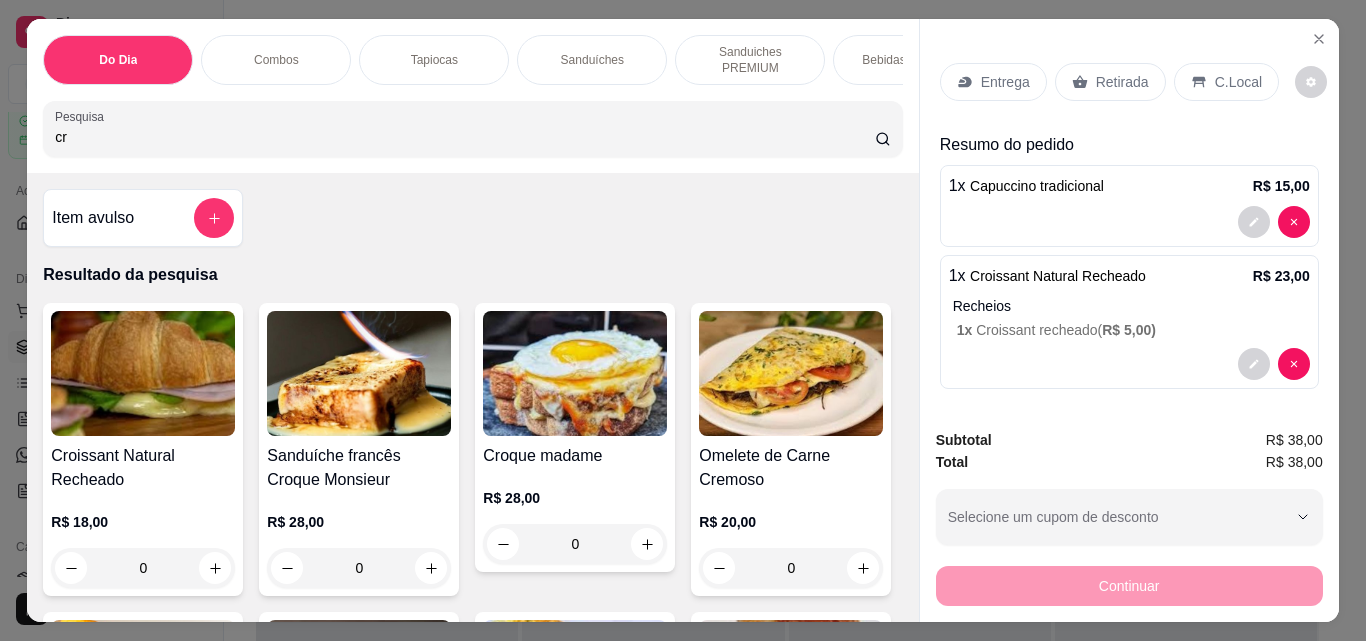 click on "Retirada" at bounding box center [1122, 82] 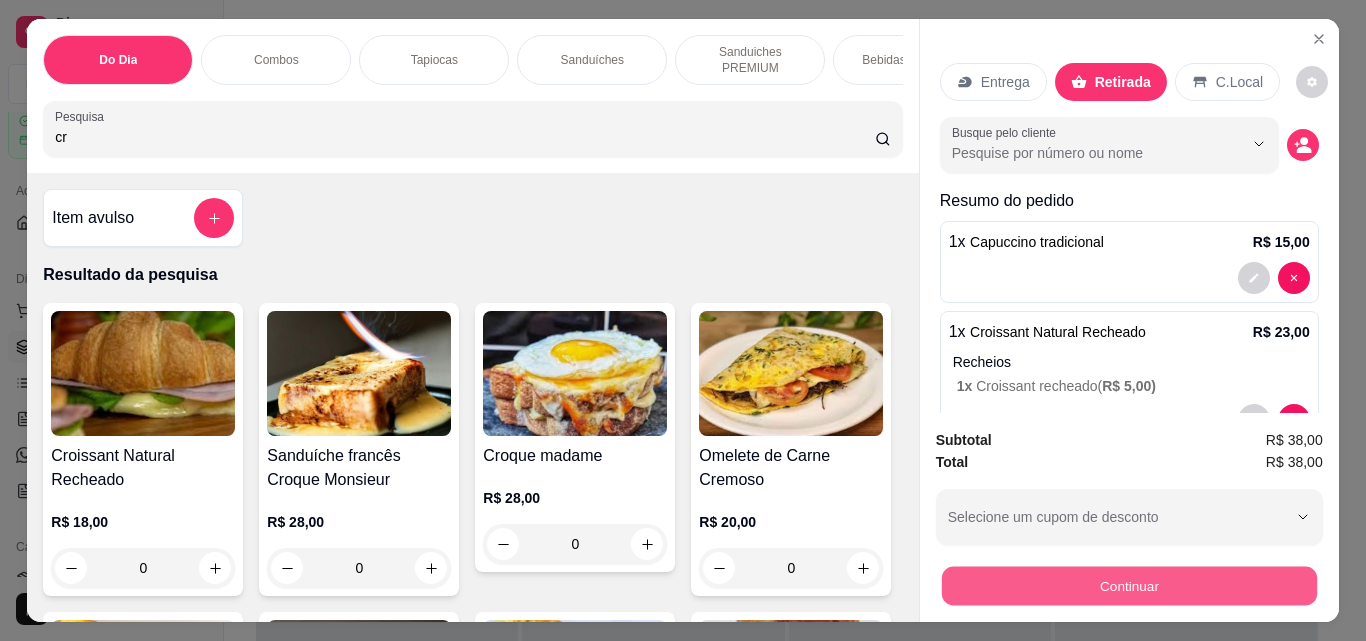 click on "Continuar" at bounding box center [1128, 585] 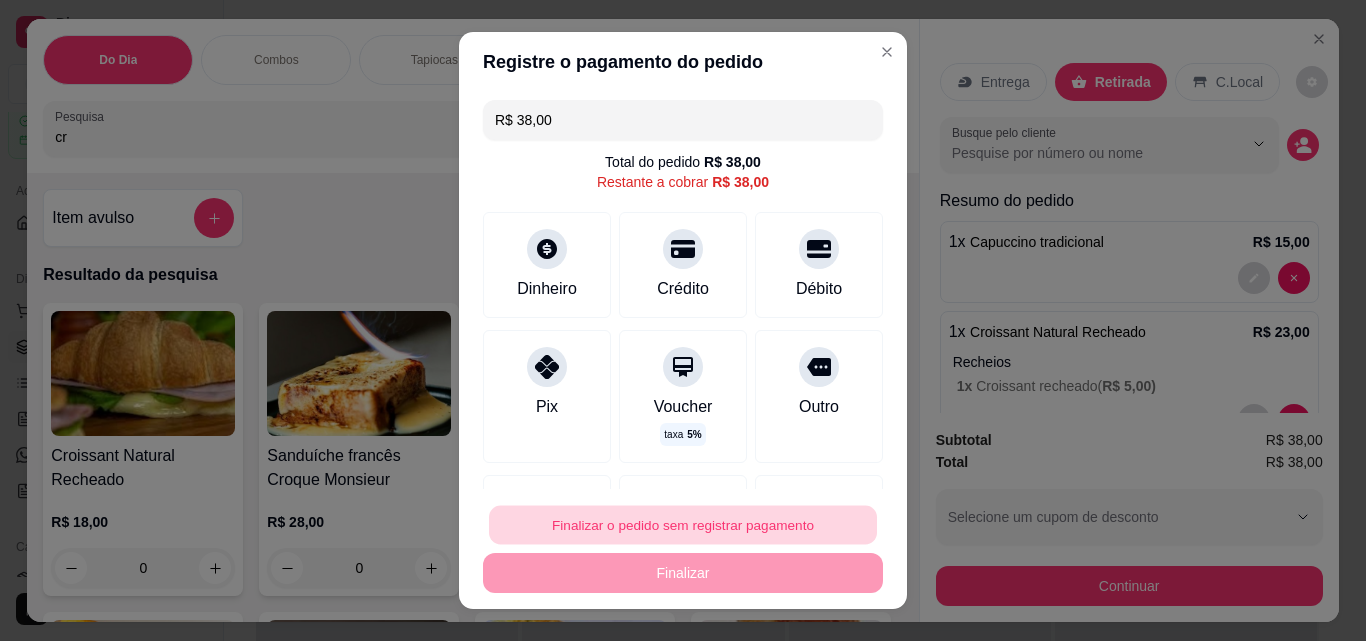 click on "Finalizar o pedido sem registrar pagamento" at bounding box center (683, 525) 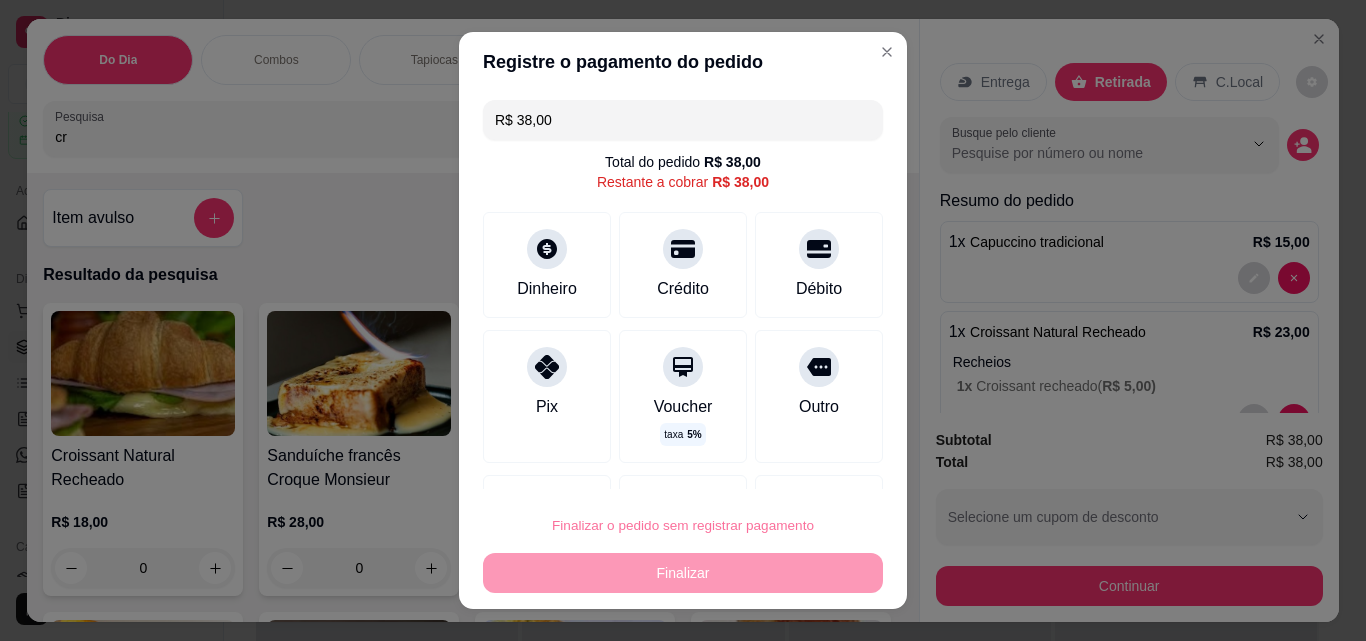 click on "Confirmar" at bounding box center (797, 468) 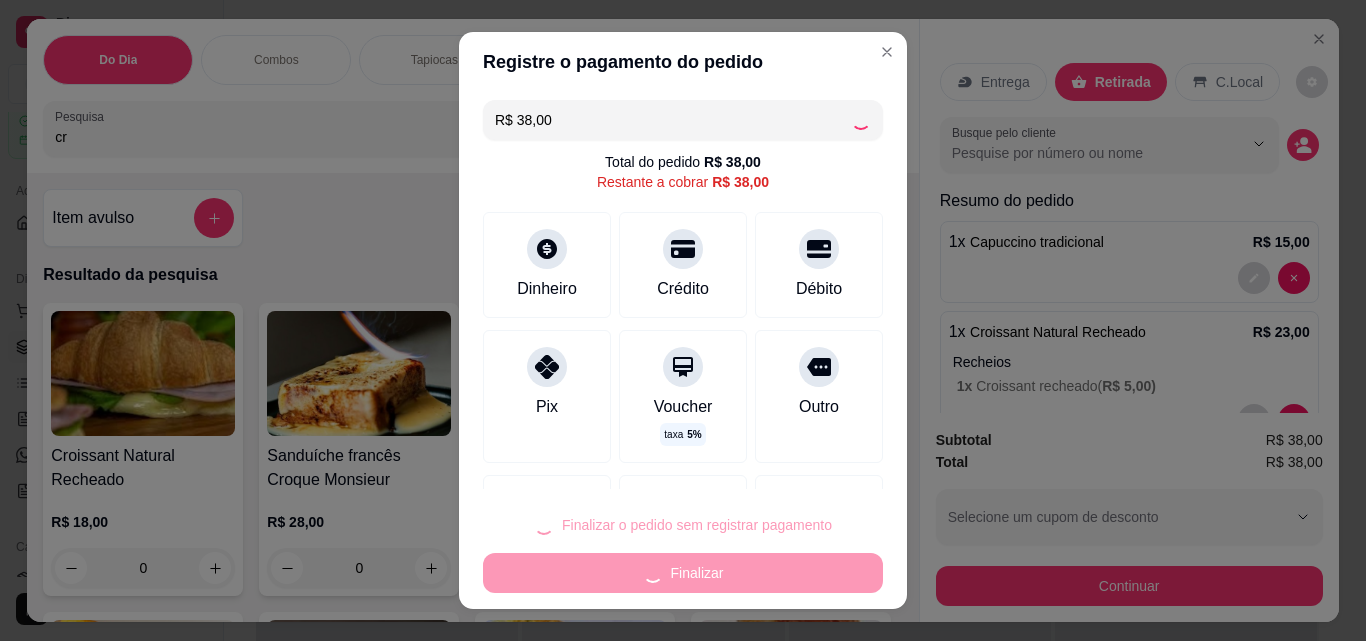 type on "0" 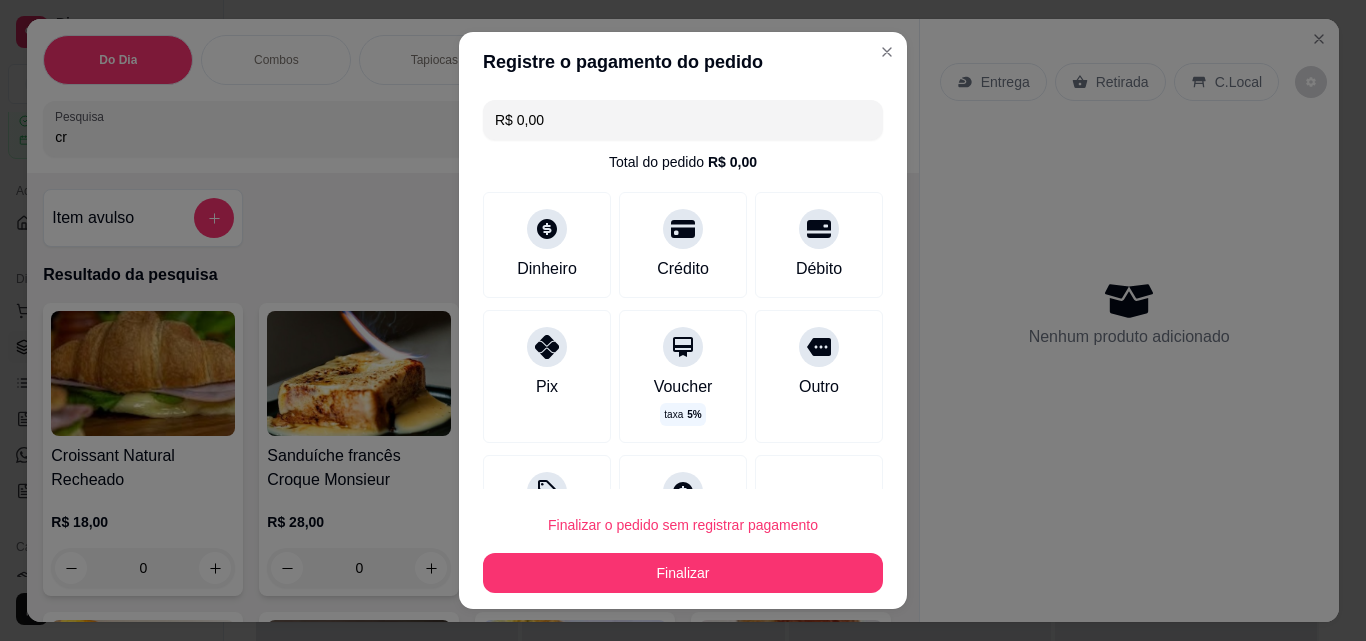 type on "R$ 0,00" 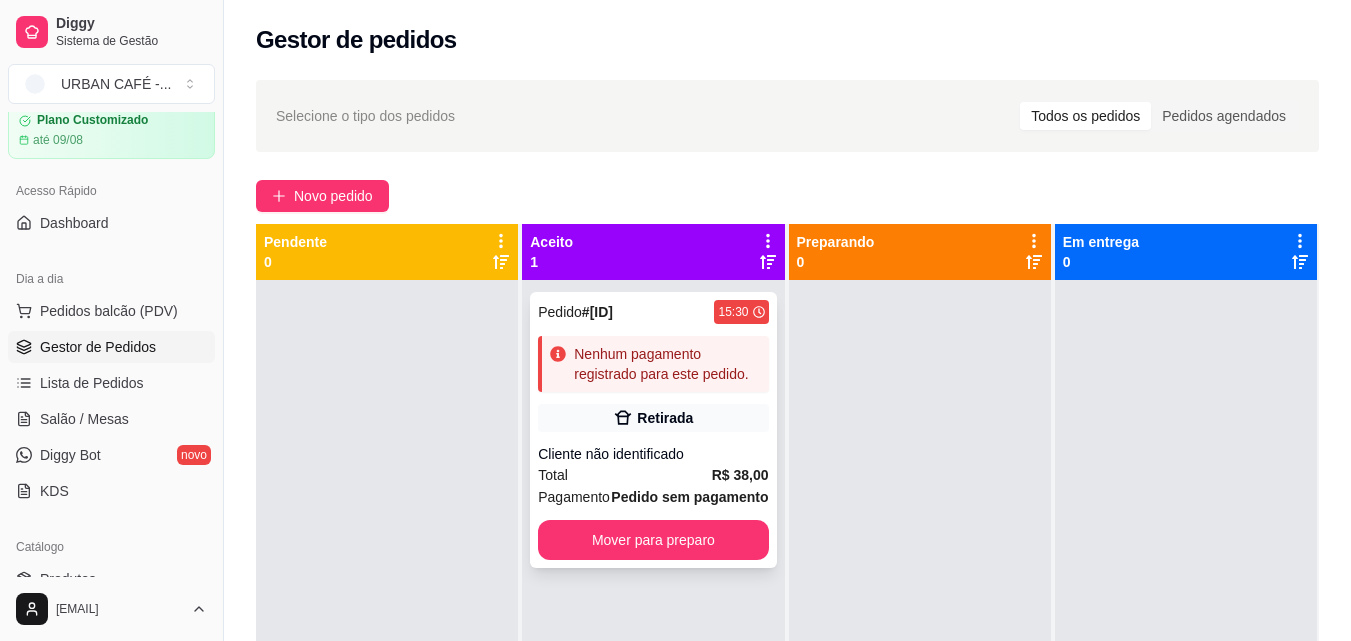 click on "Nenhum pagamento registrado para este pedido." at bounding box center (667, 364) 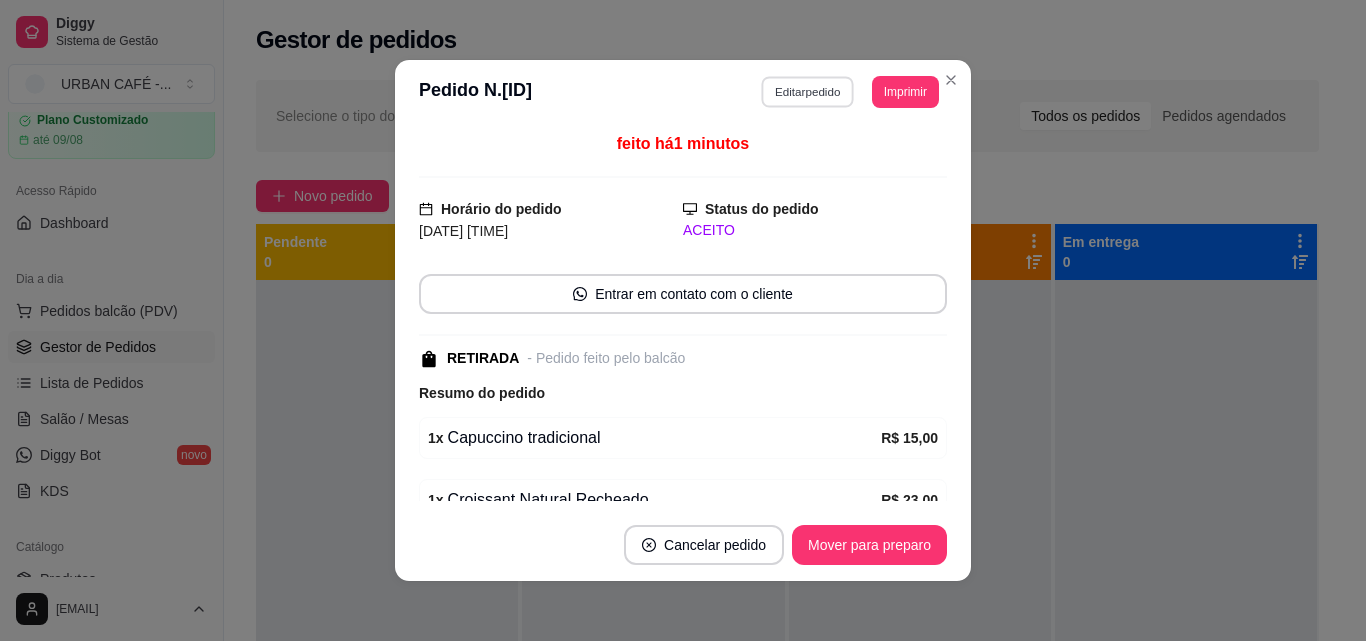 click on "Editar  pedido" at bounding box center (808, 91) 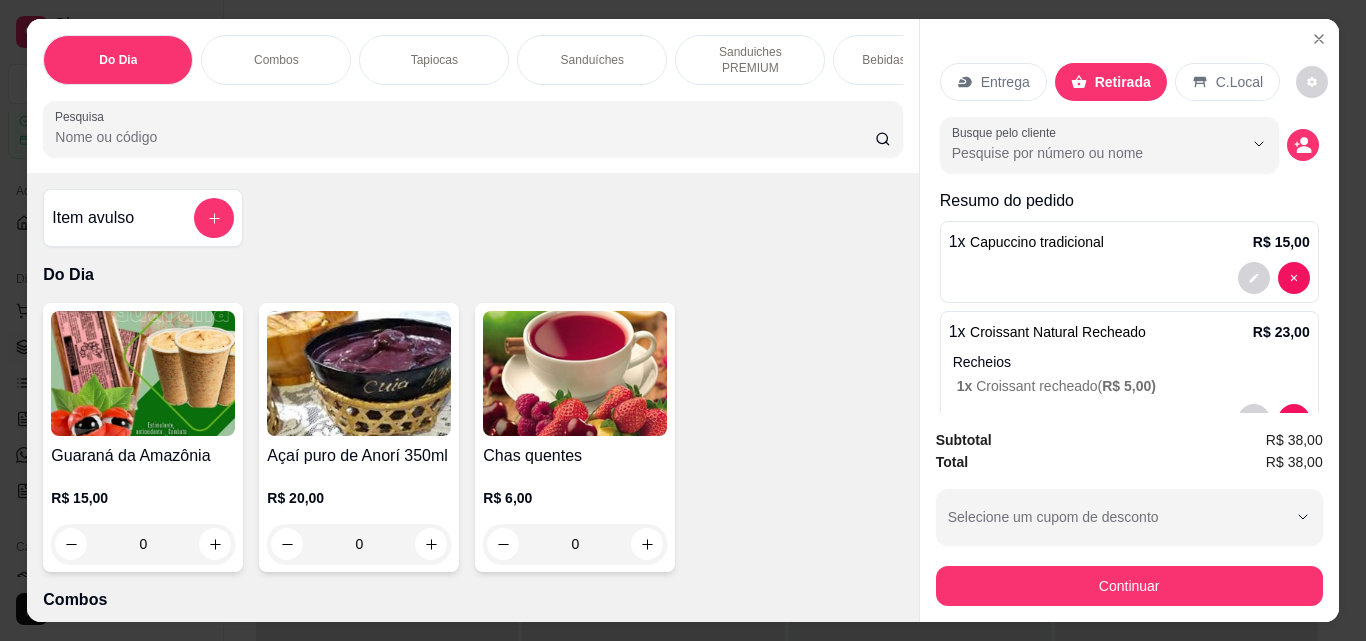 click on "Item avulso" at bounding box center (143, 218) 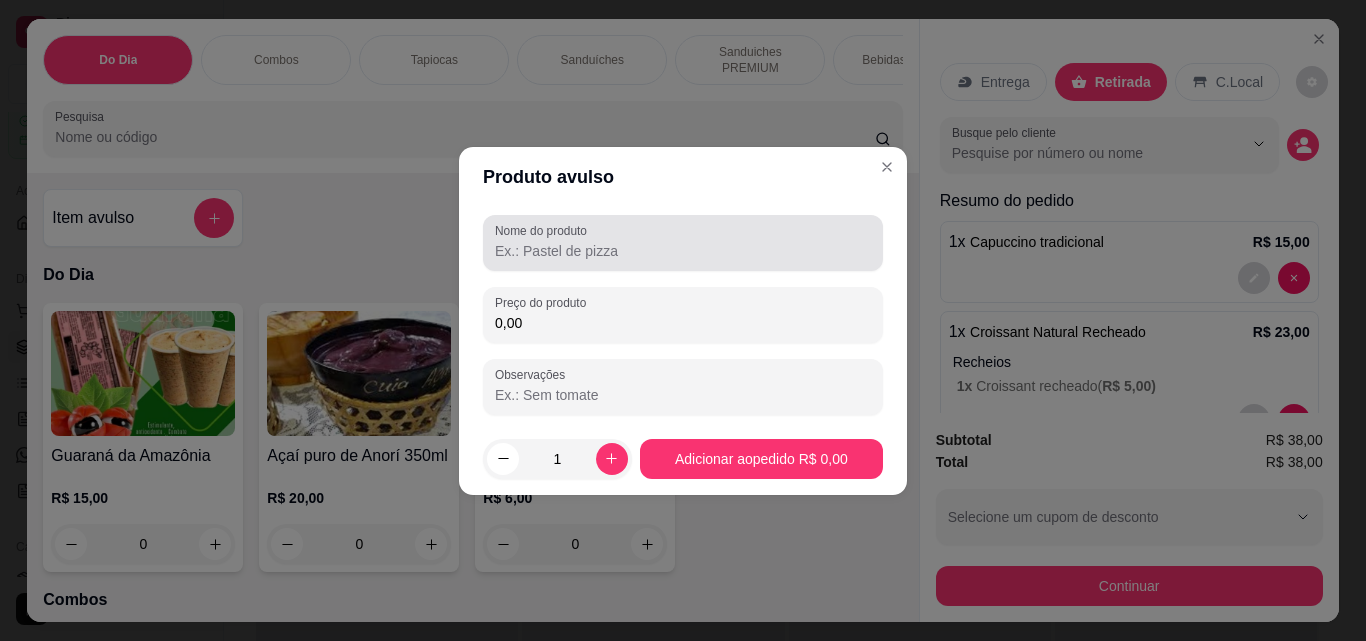 click at bounding box center [683, 243] 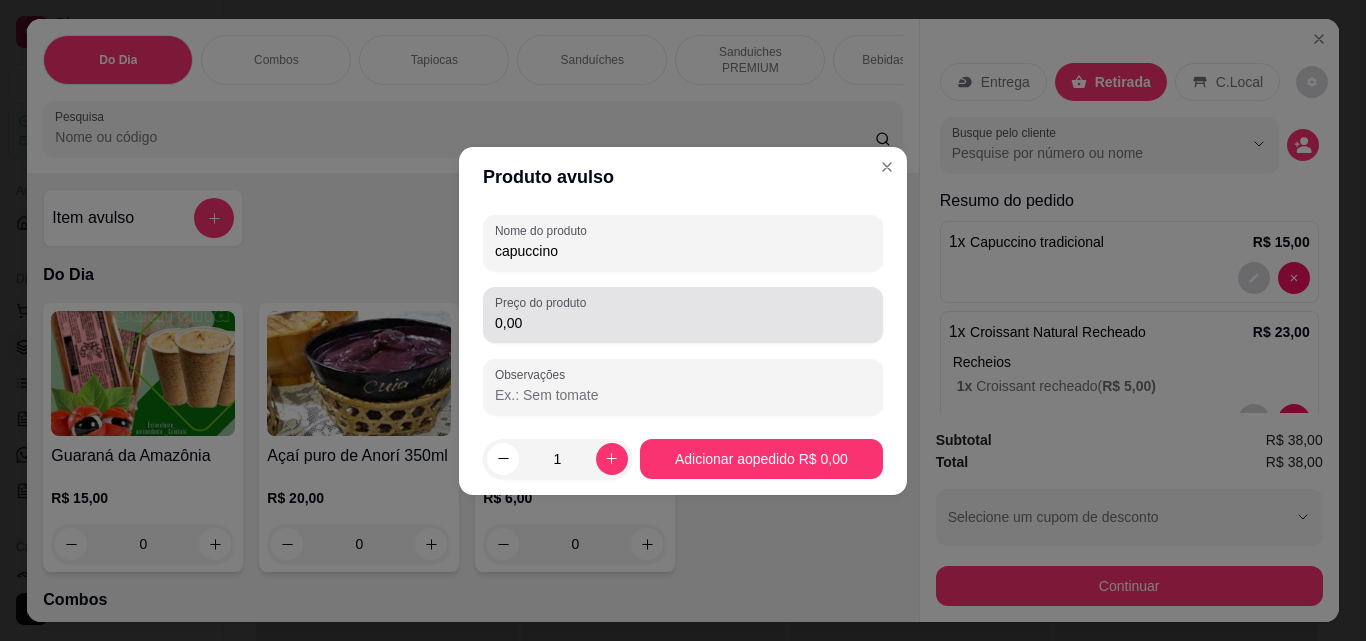 type on "capuccino" 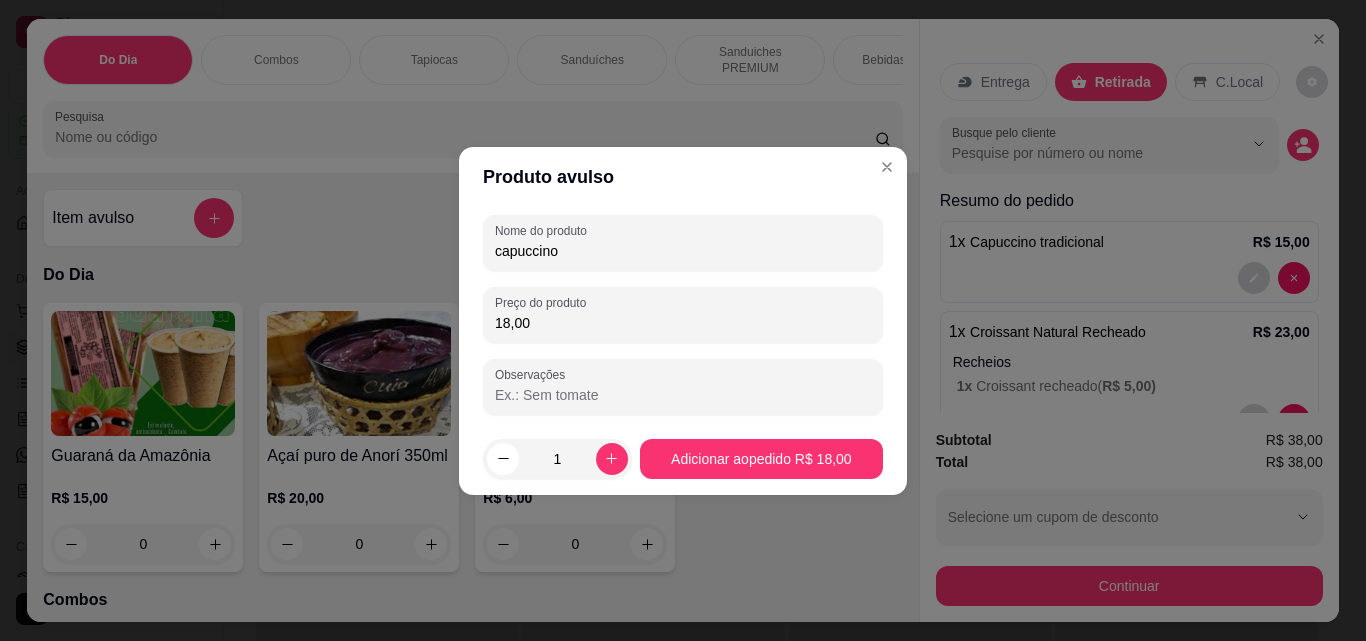 type on "18,00" 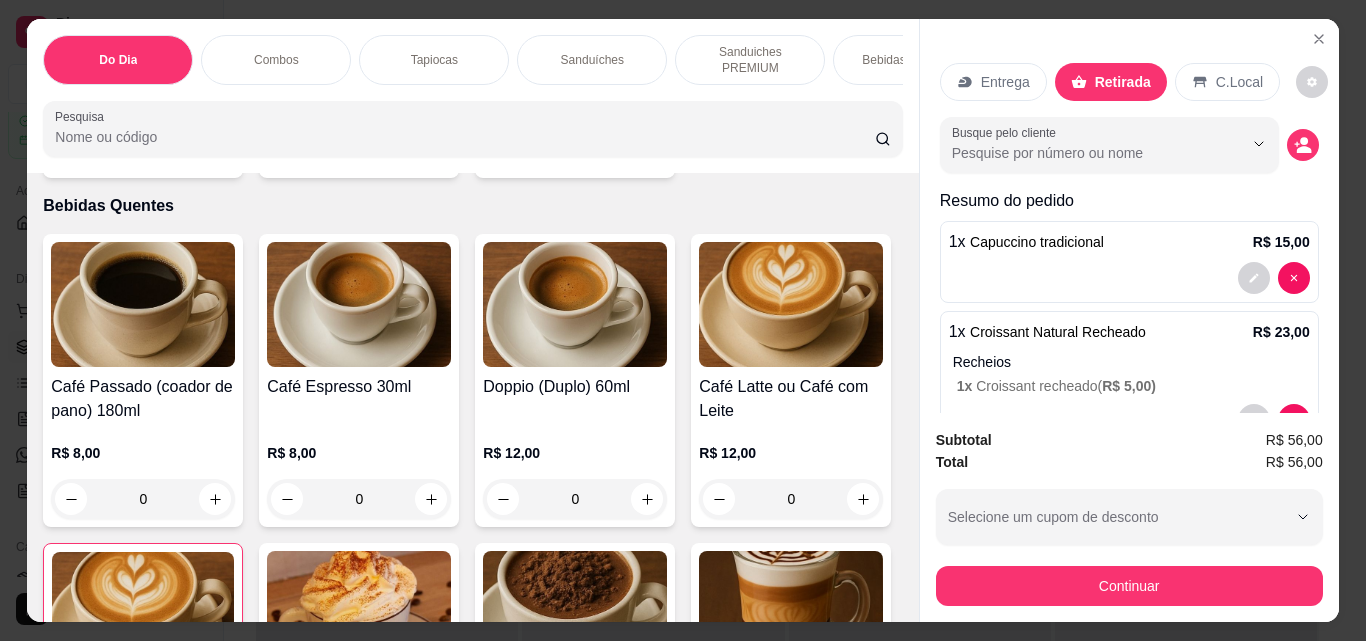 scroll, scrollTop: 3770, scrollLeft: 0, axis: vertical 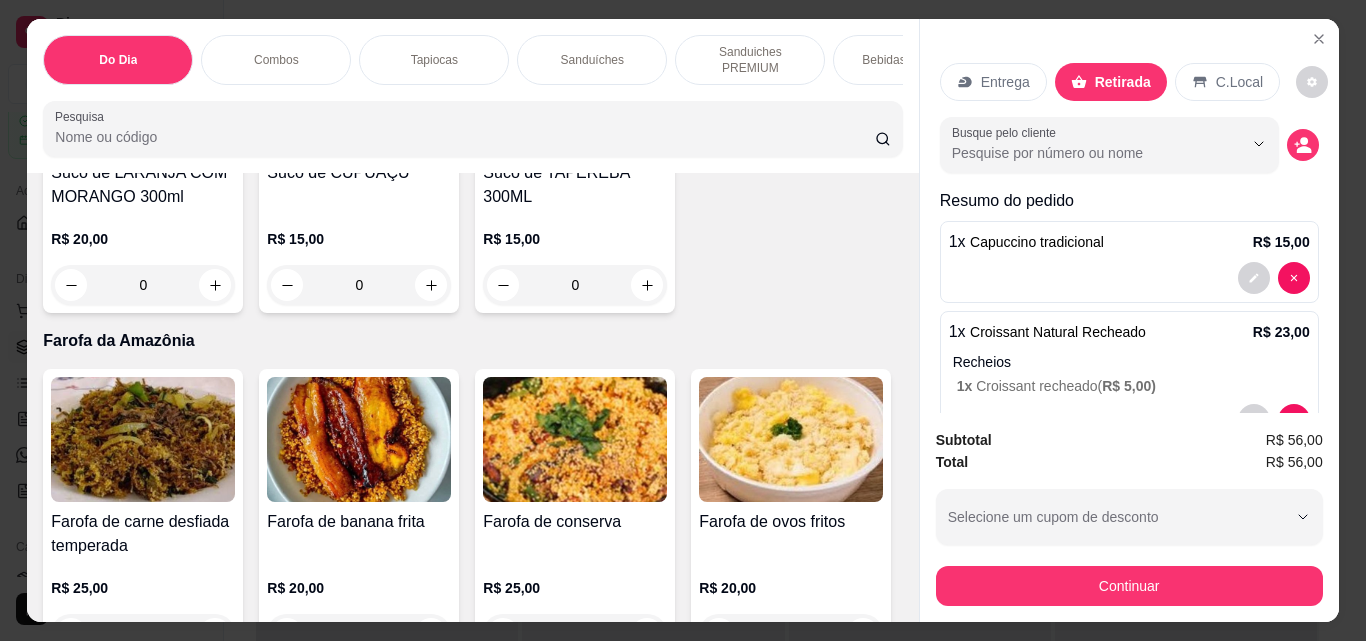 click 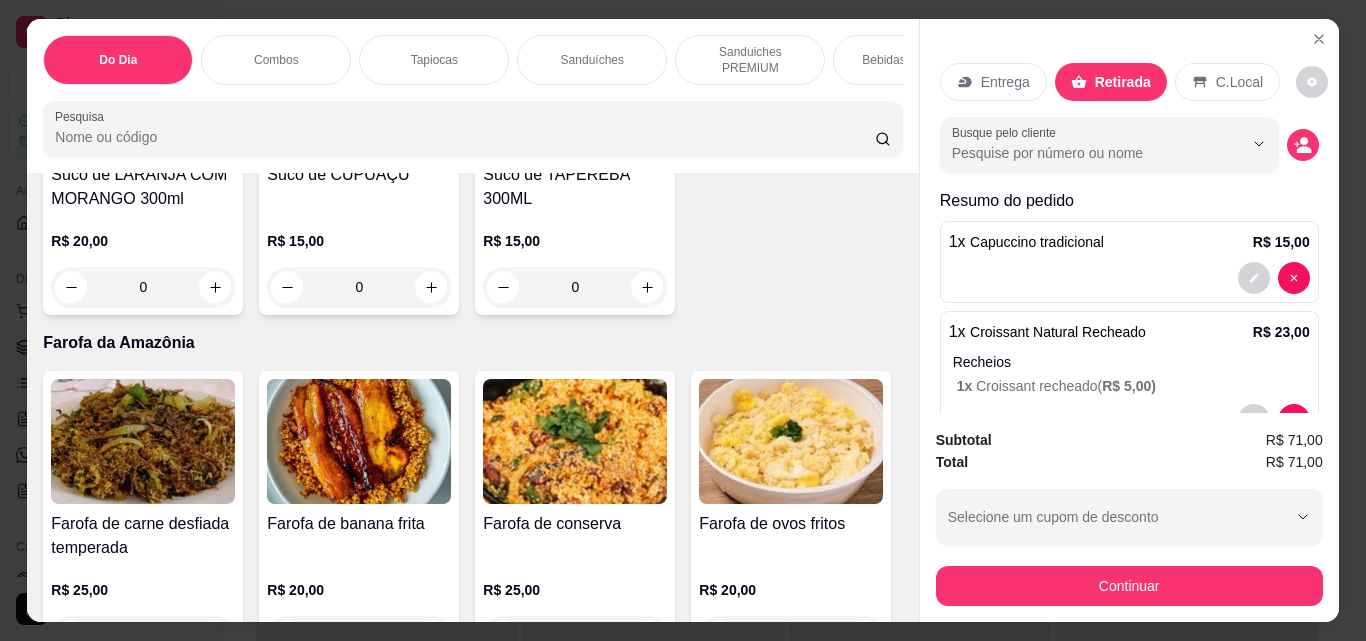 scroll, scrollTop: 9013, scrollLeft: 0, axis: vertical 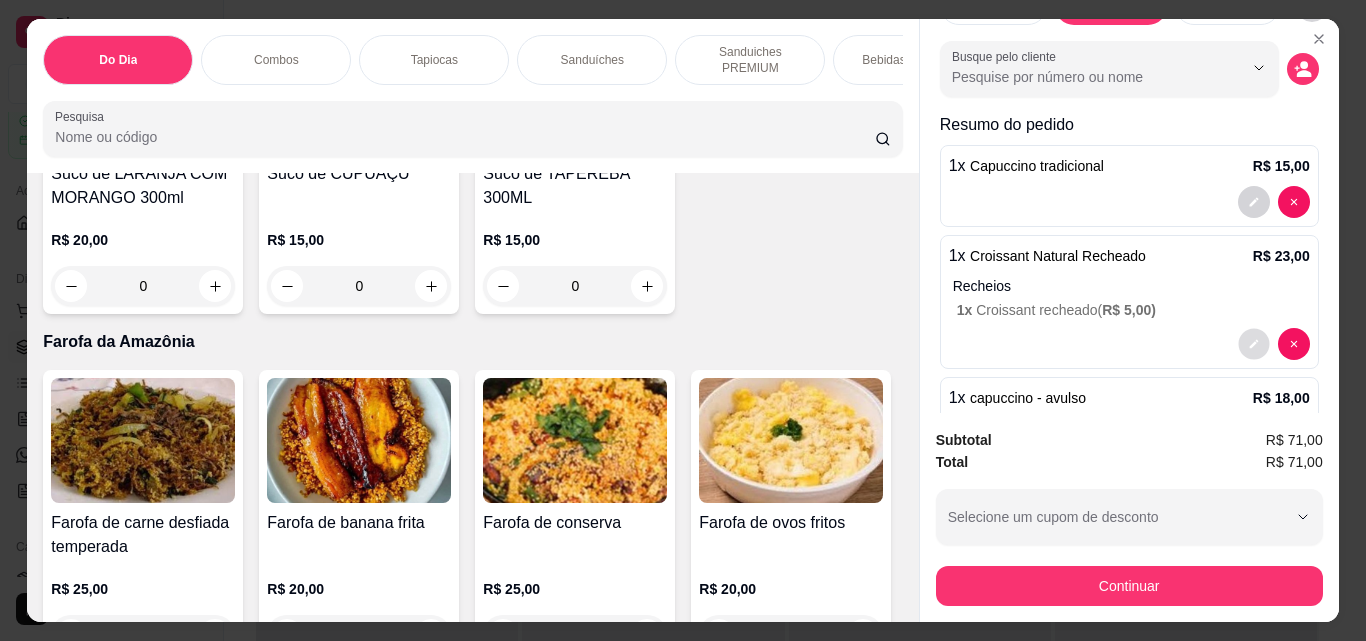 click 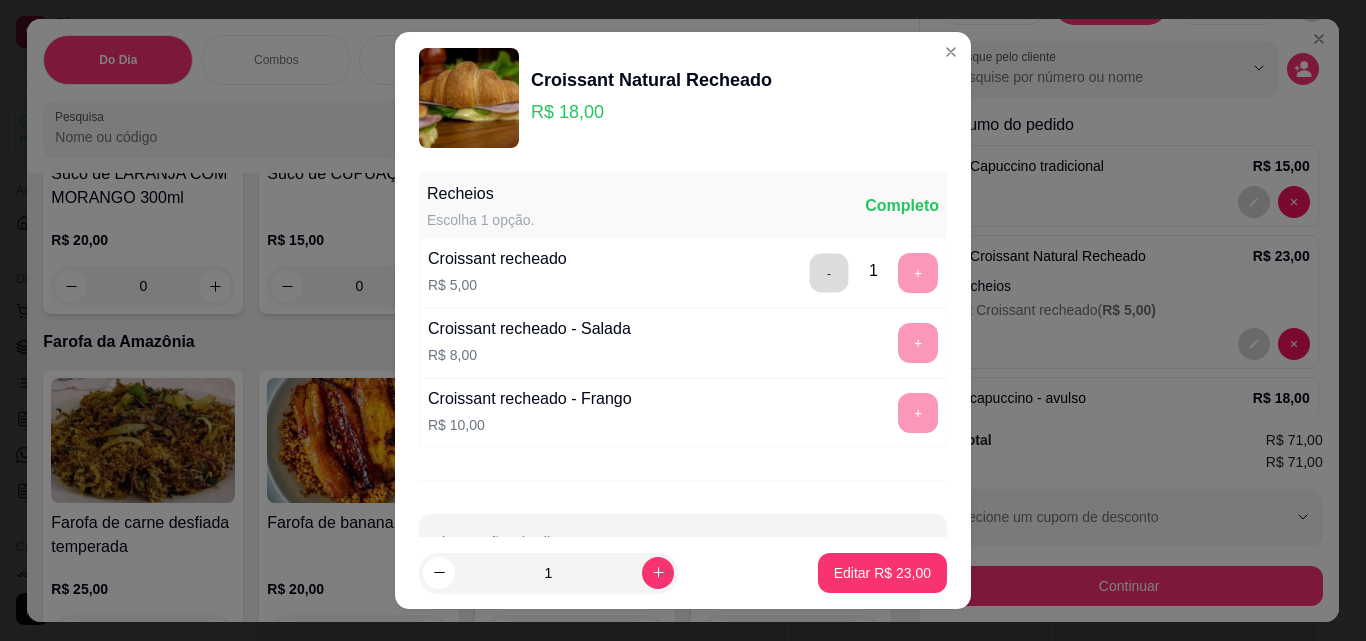 click on "-" at bounding box center (829, 273) 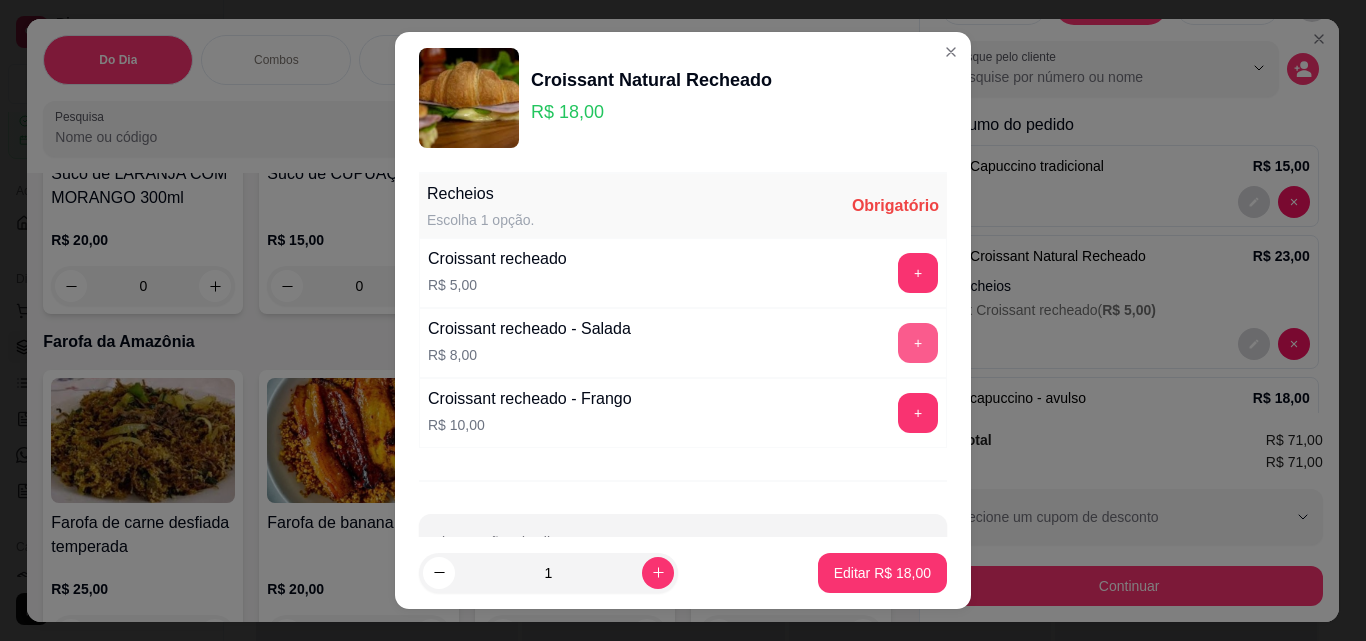 click on "+" at bounding box center [918, 343] 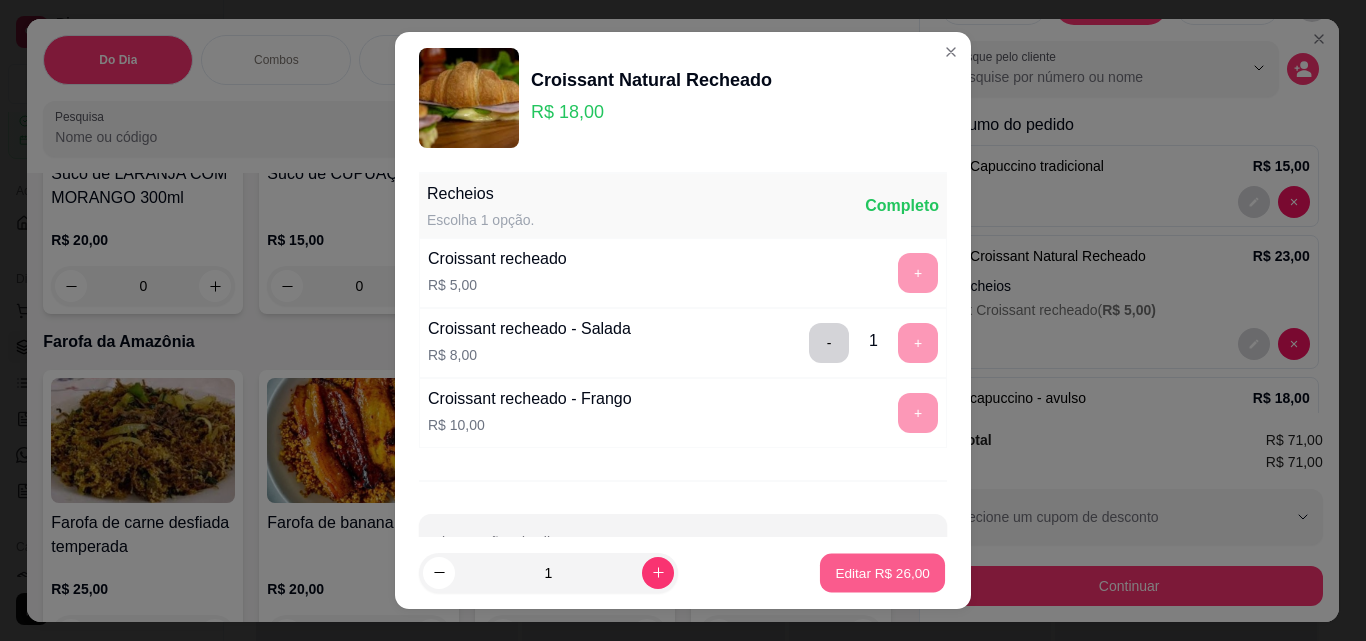 click on "Editar   R$ 26,00" at bounding box center [882, 572] 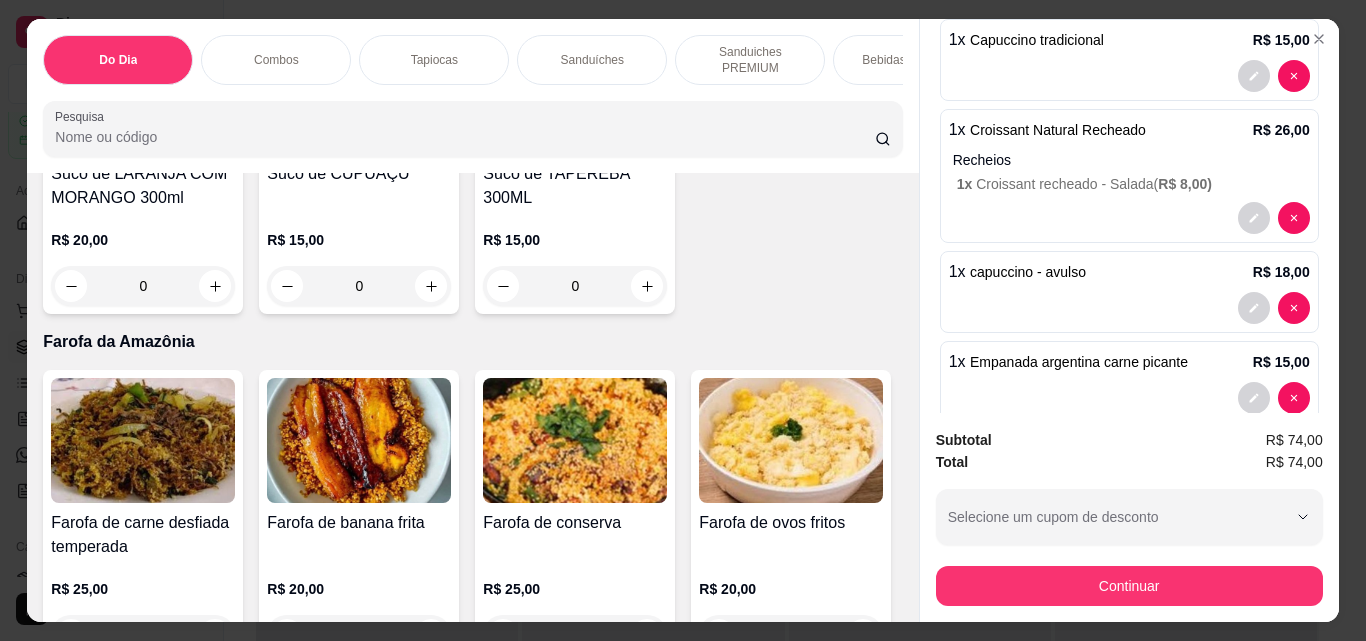 scroll, scrollTop: 240, scrollLeft: 0, axis: vertical 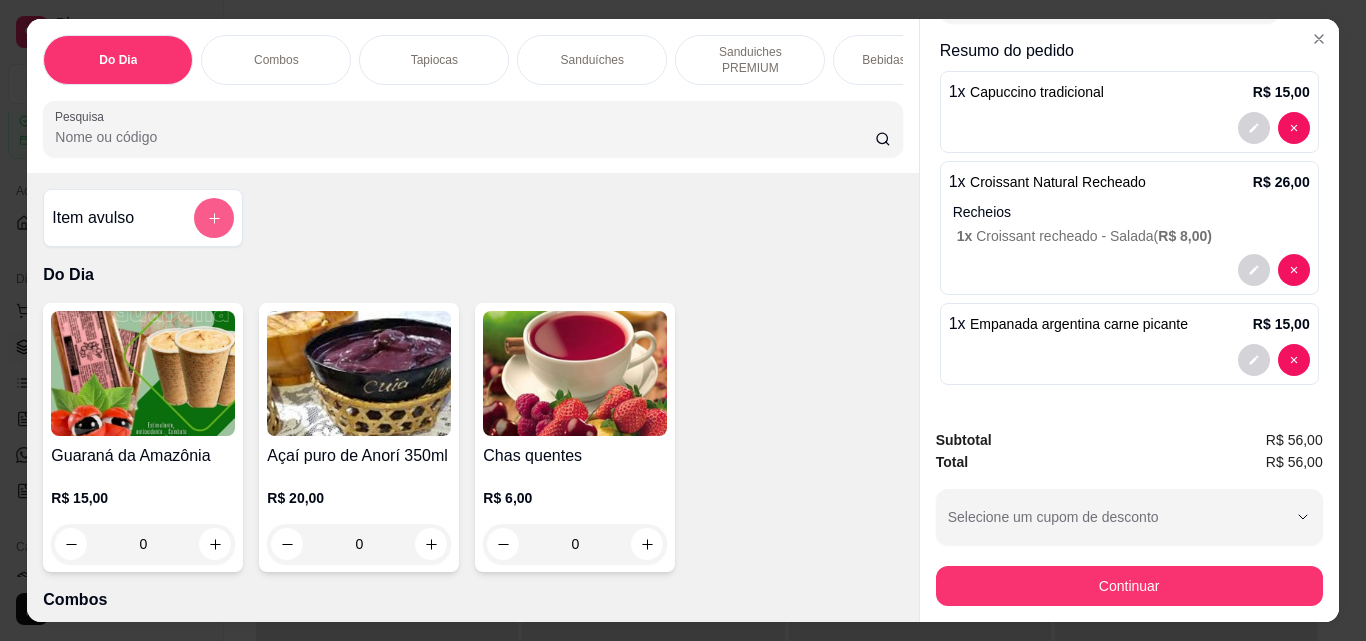 click 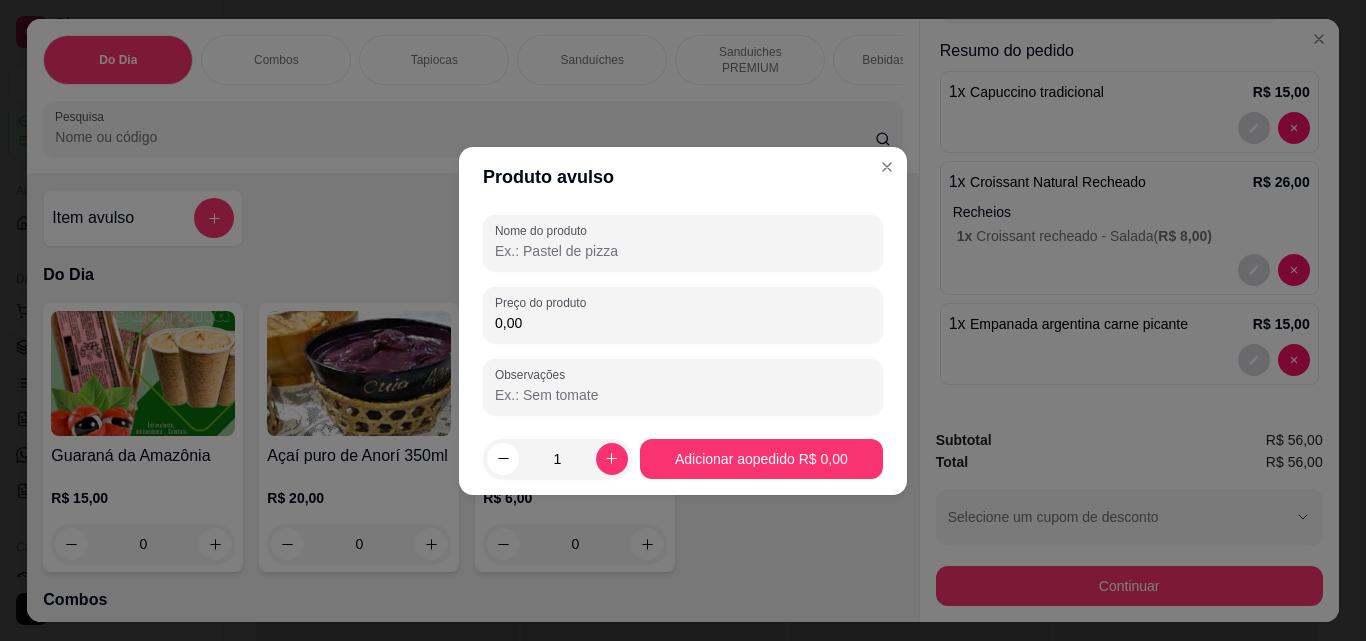 click on "Nome do produto" at bounding box center (683, 251) 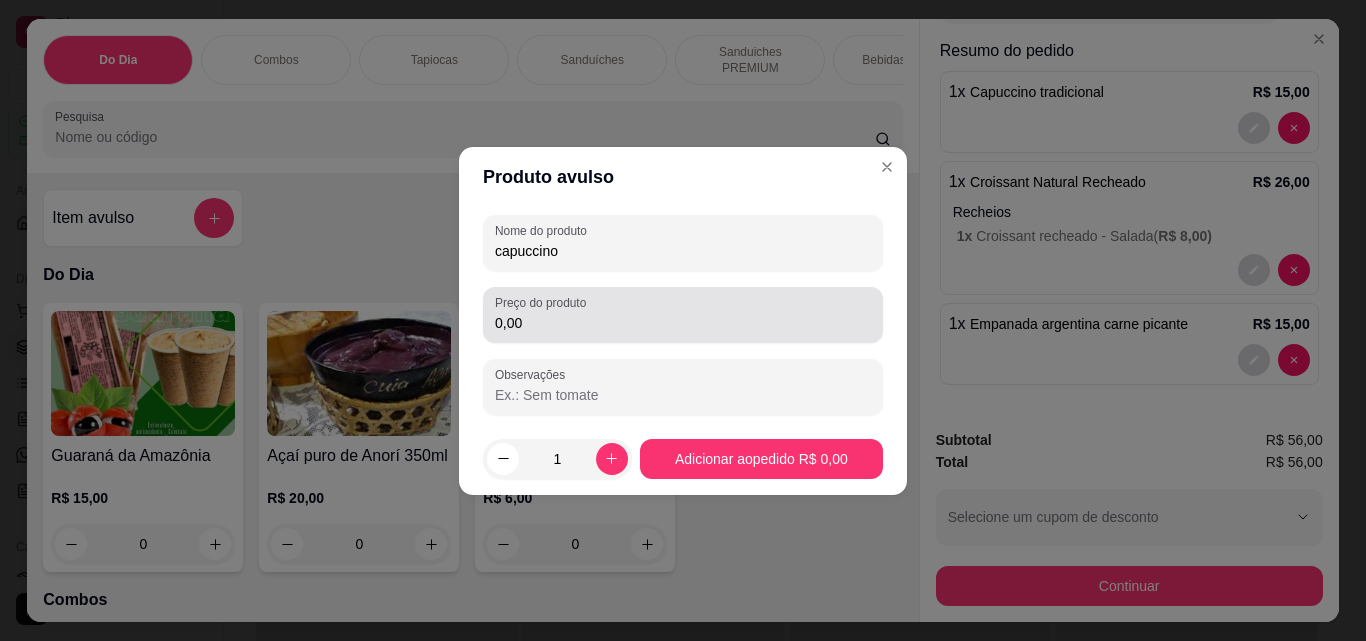 type on "capuccino" 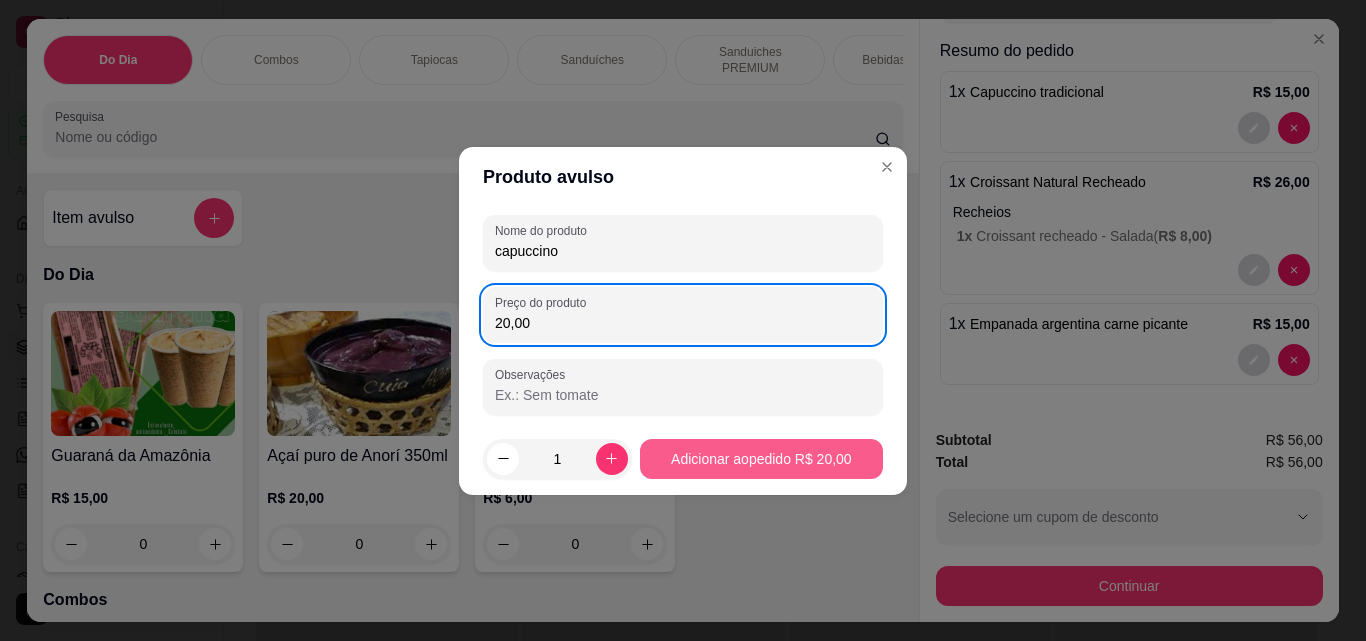 type on "20,00" 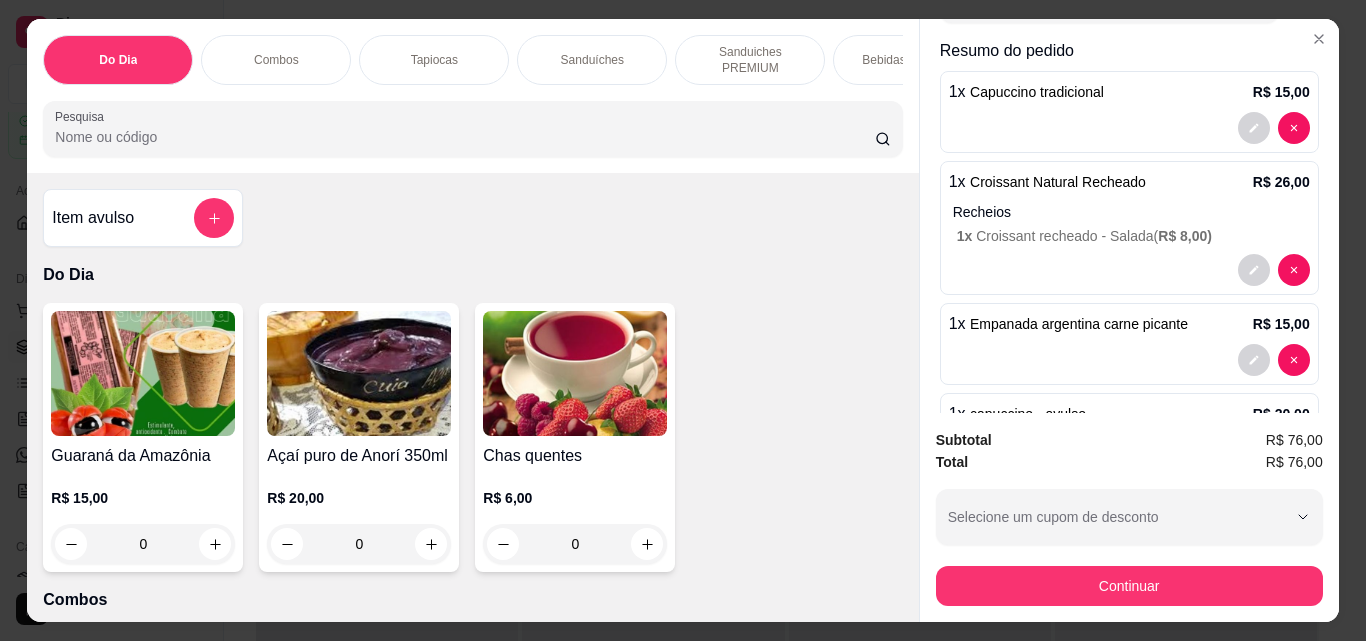 scroll, scrollTop: 240, scrollLeft: 0, axis: vertical 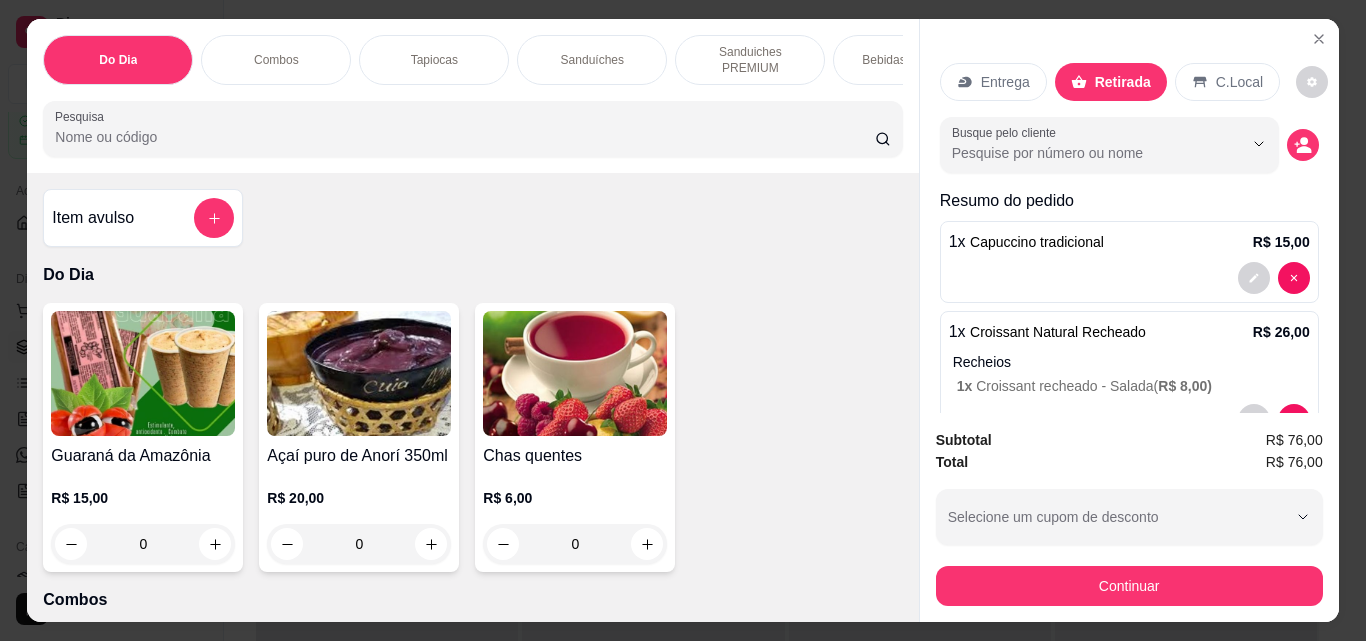 click on "Entrega" at bounding box center [1005, 82] 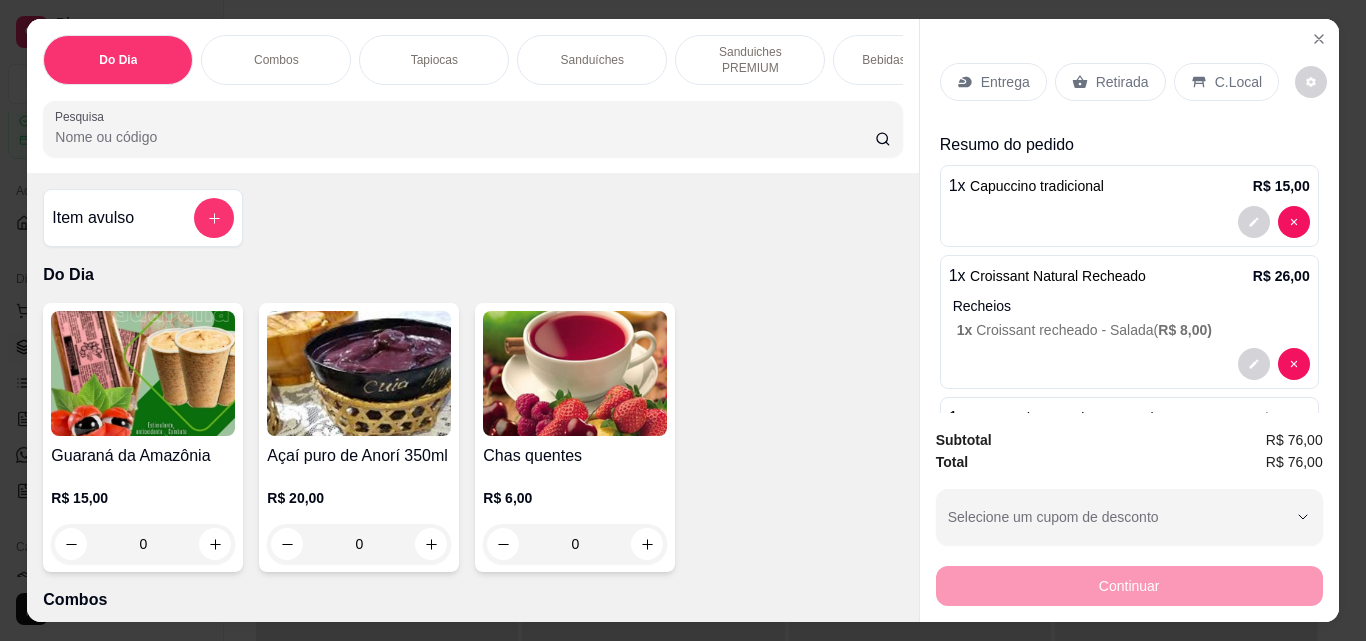 click 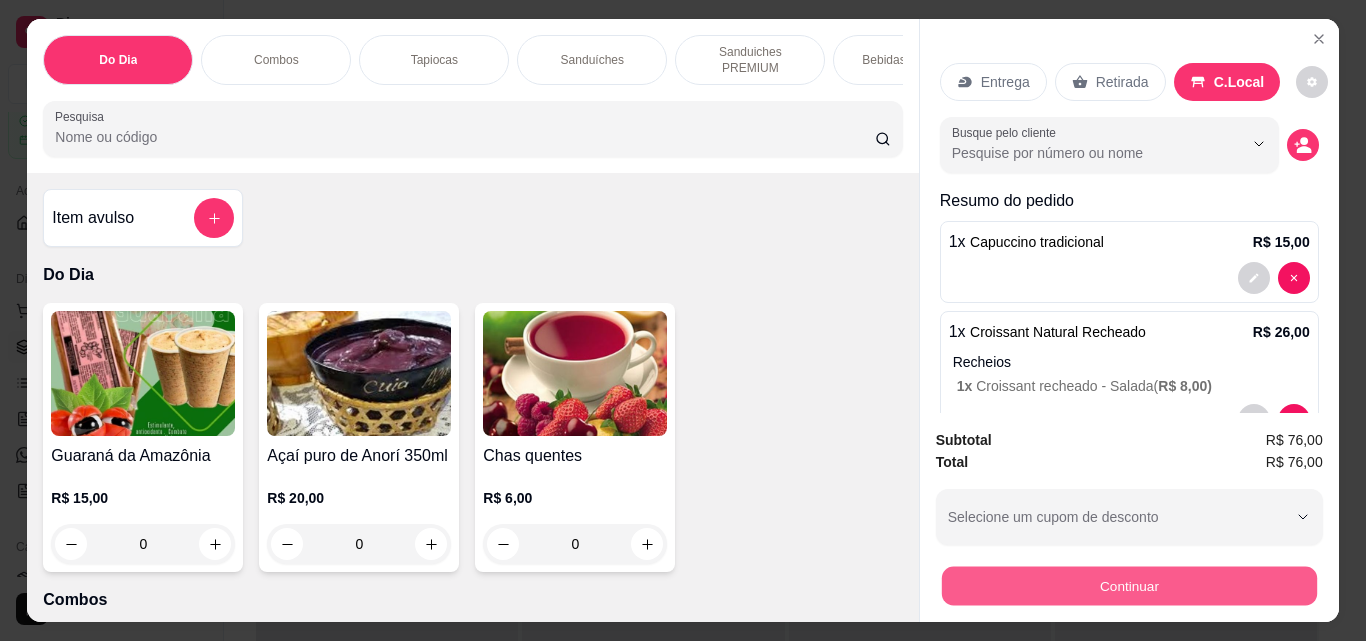click on "Continuar" at bounding box center (1128, 585) 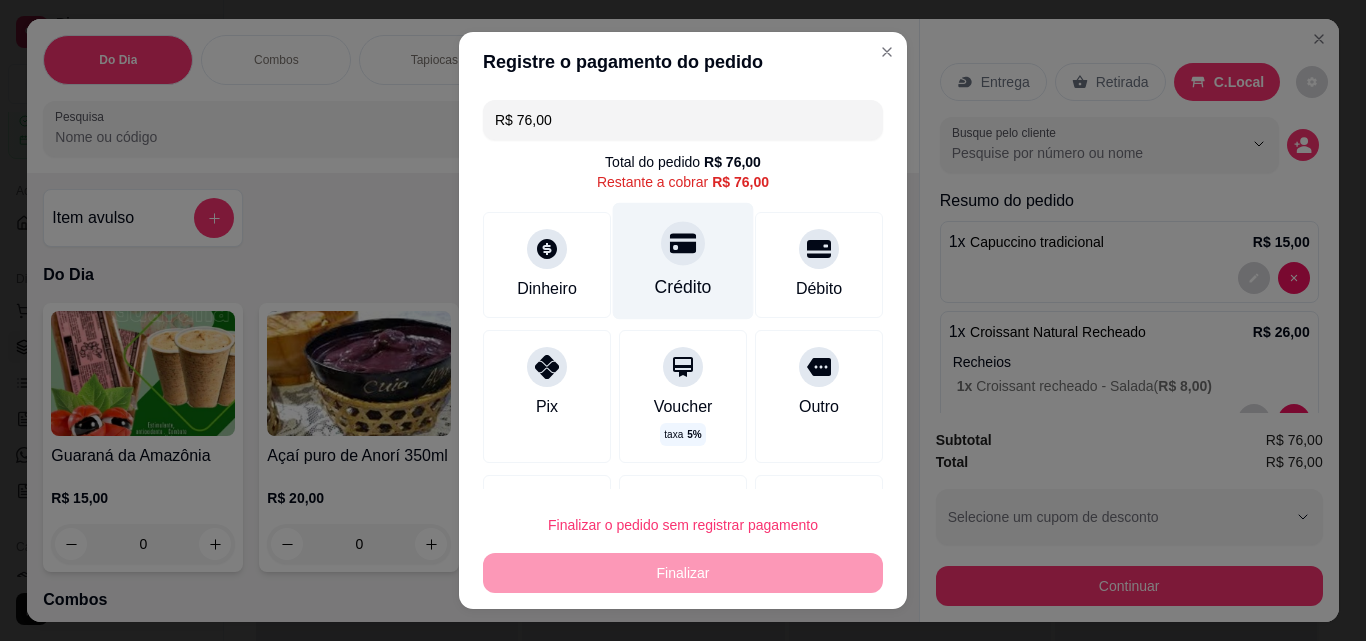 click 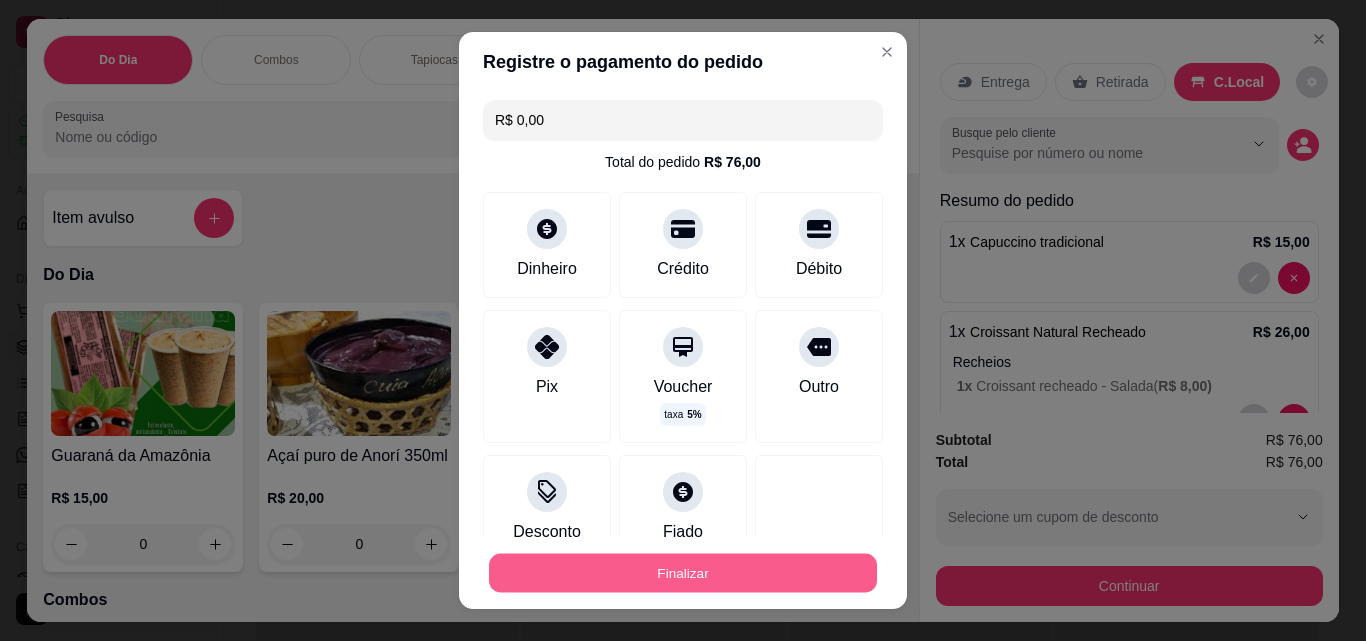 click on "Finalizar" at bounding box center [683, 573] 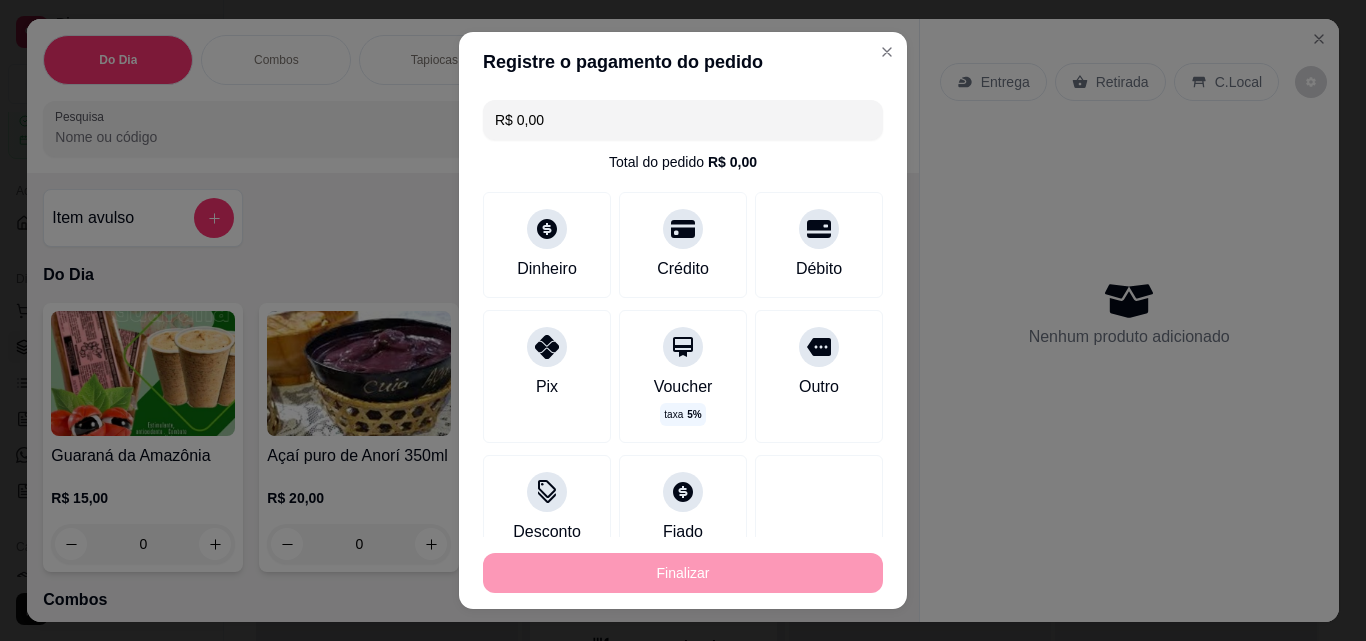 type on "0" 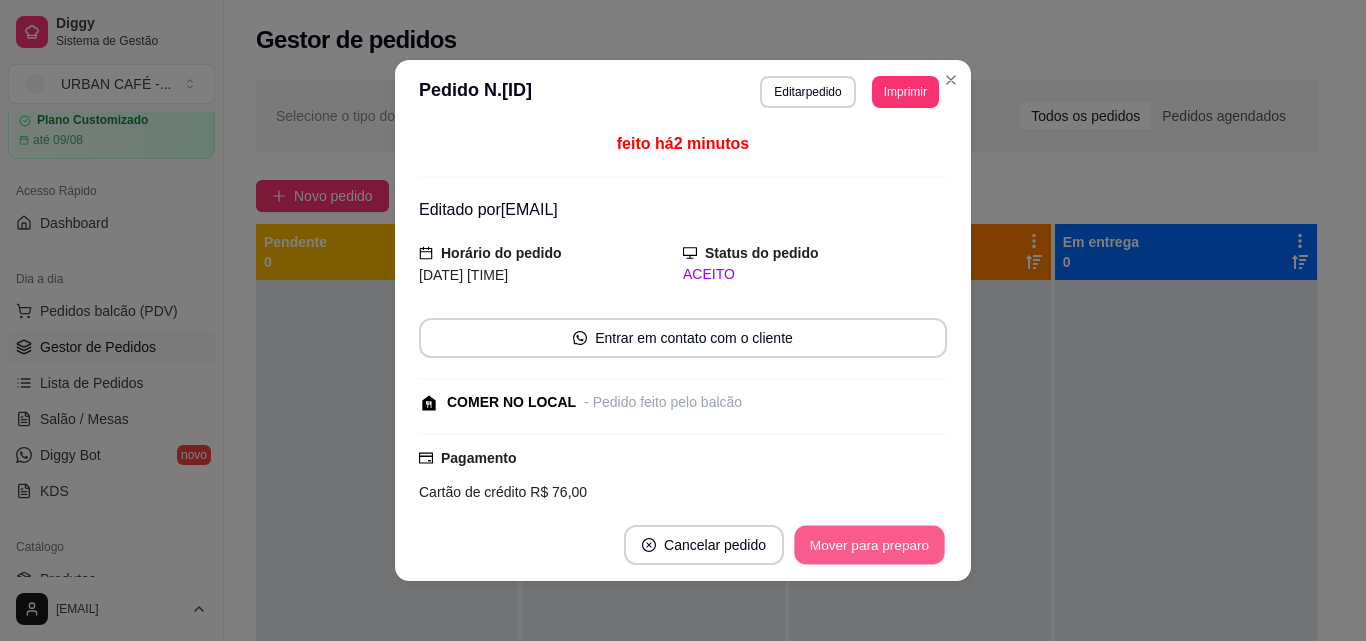 click on "Mover para preparo" at bounding box center (869, 545) 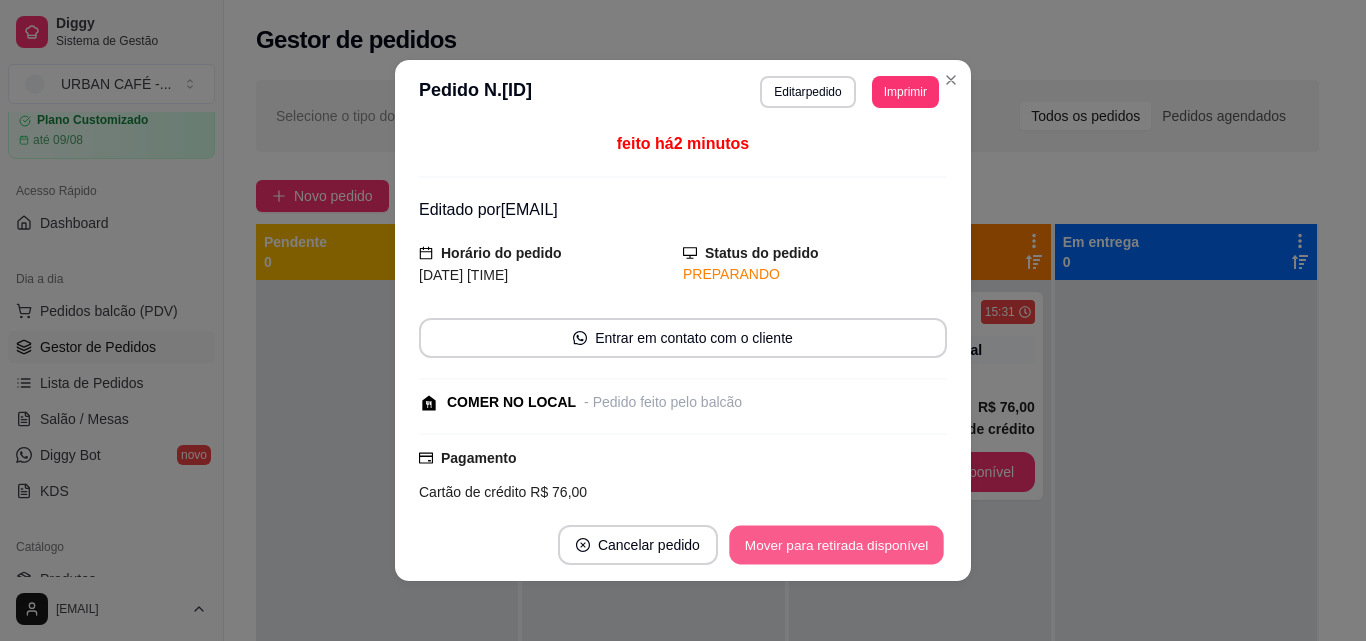 click on "Mover para retirada disponível" at bounding box center (836, 545) 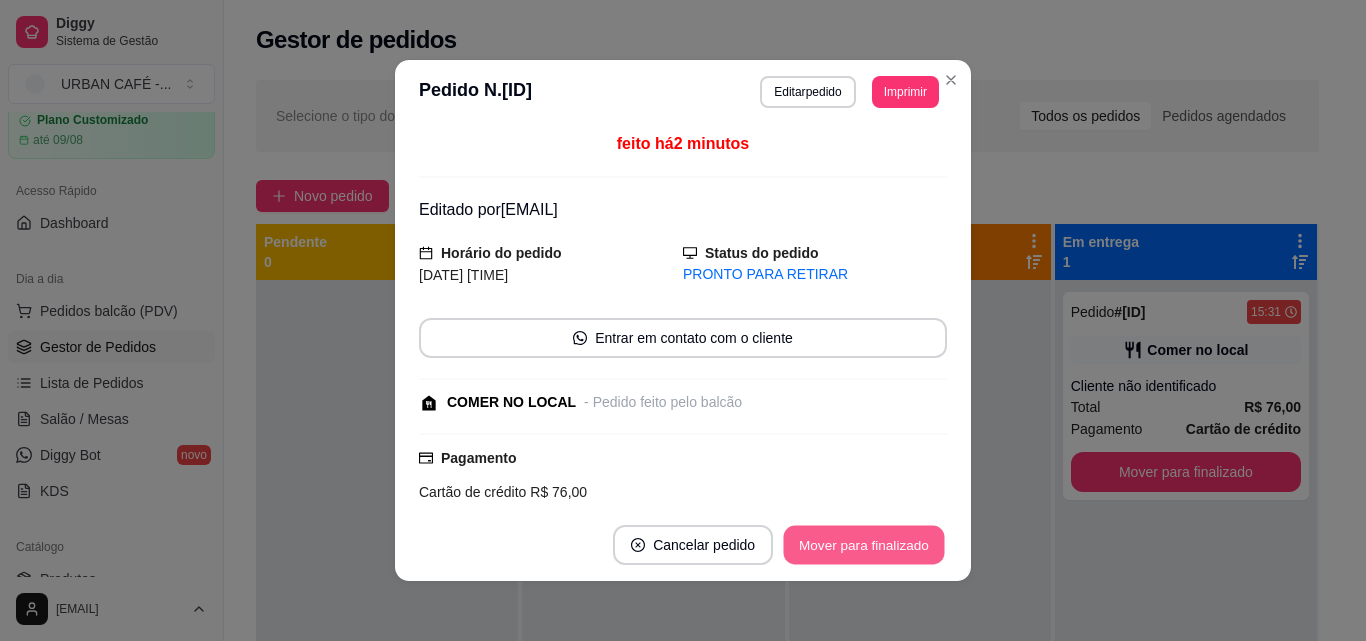 click on "Mover para finalizado" at bounding box center (864, 545) 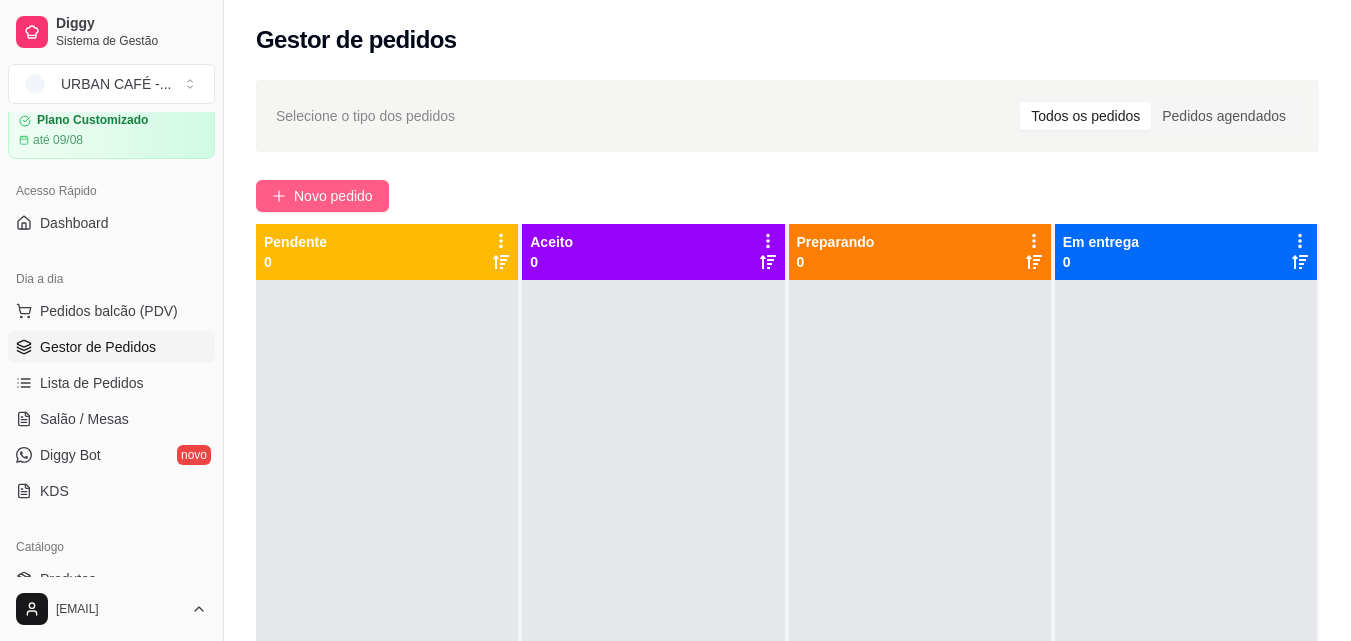 click on "Novo pedido" at bounding box center [333, 196] 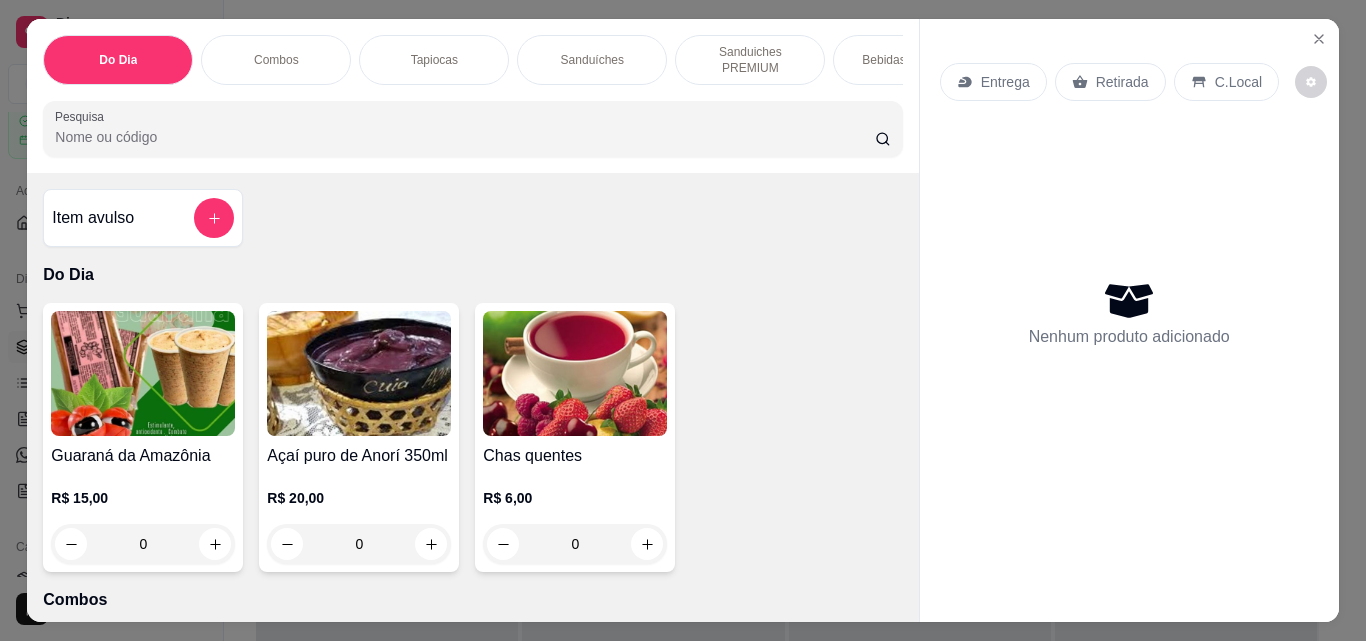 click on "Item avulso" at bounding box center [143, 218] 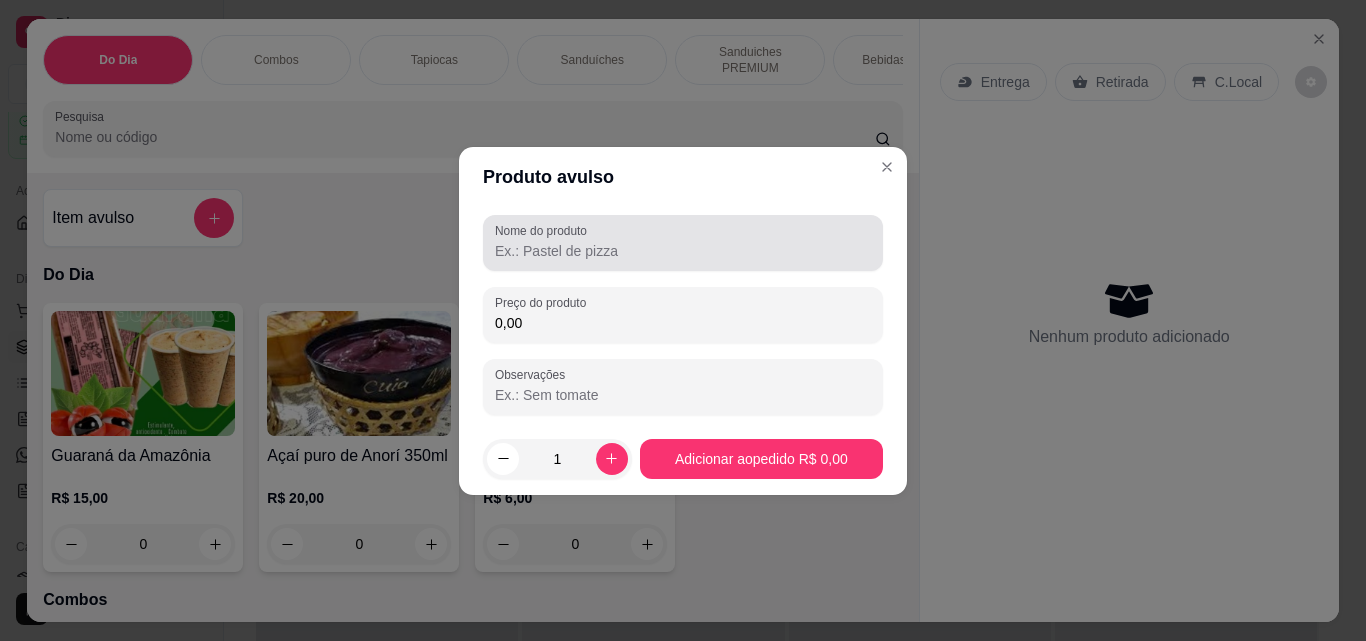 click on "Nome do produto" at bounding box center (544, 230) 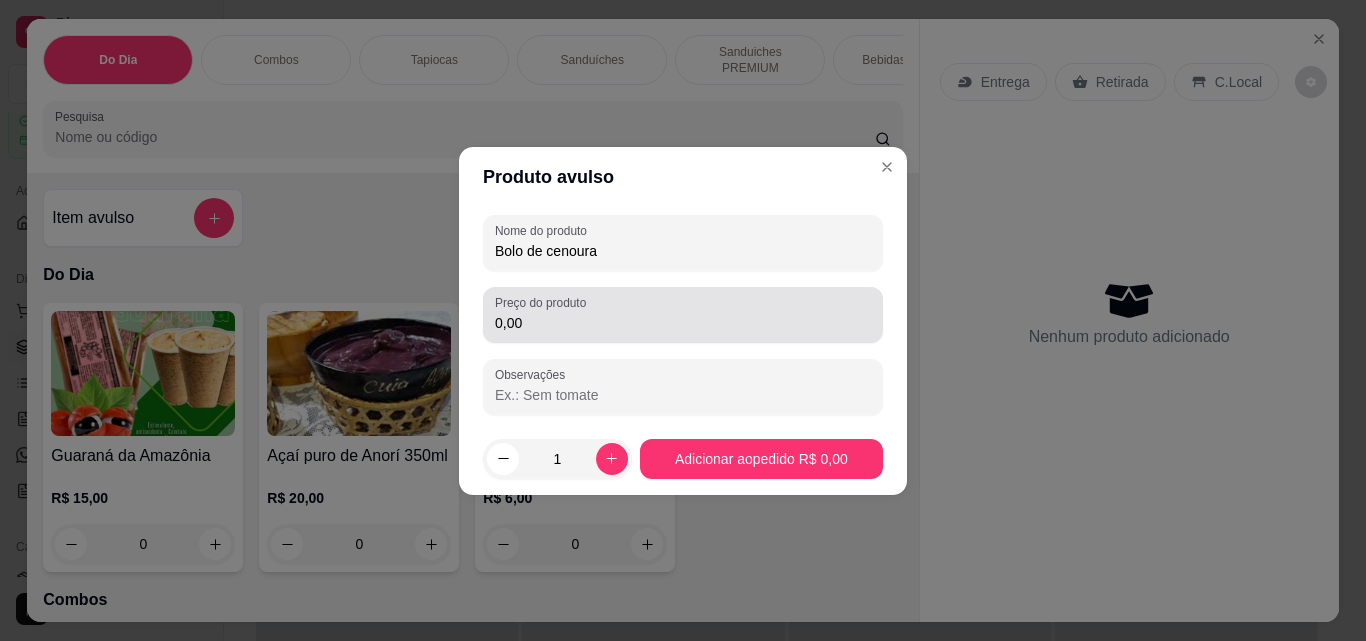 type on "Bolo de cenoura" 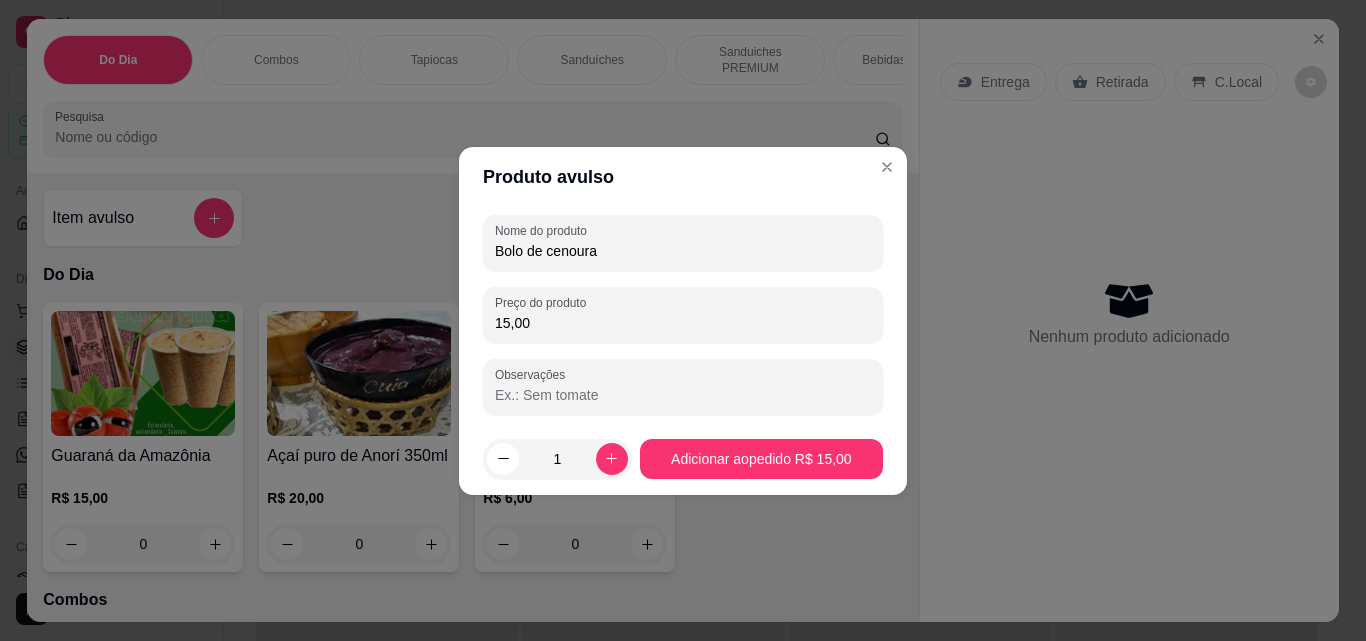 type on "15,00" 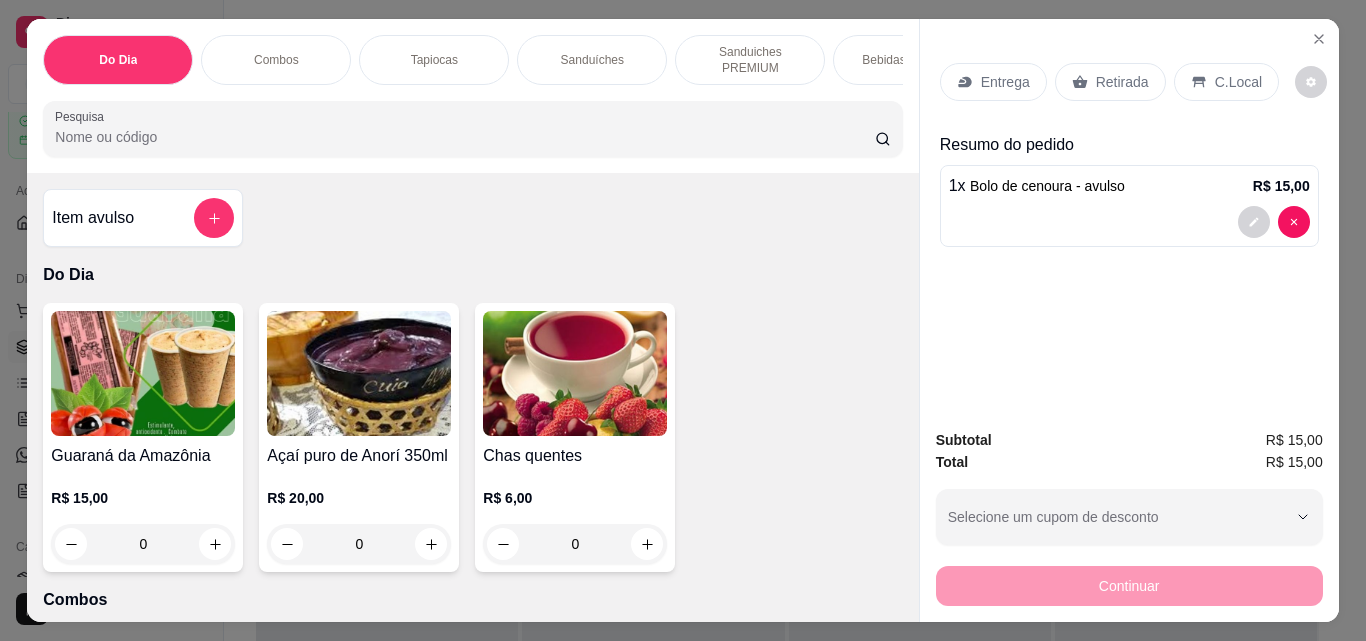 click on "Retirada" at bounding box center [1122, 82] 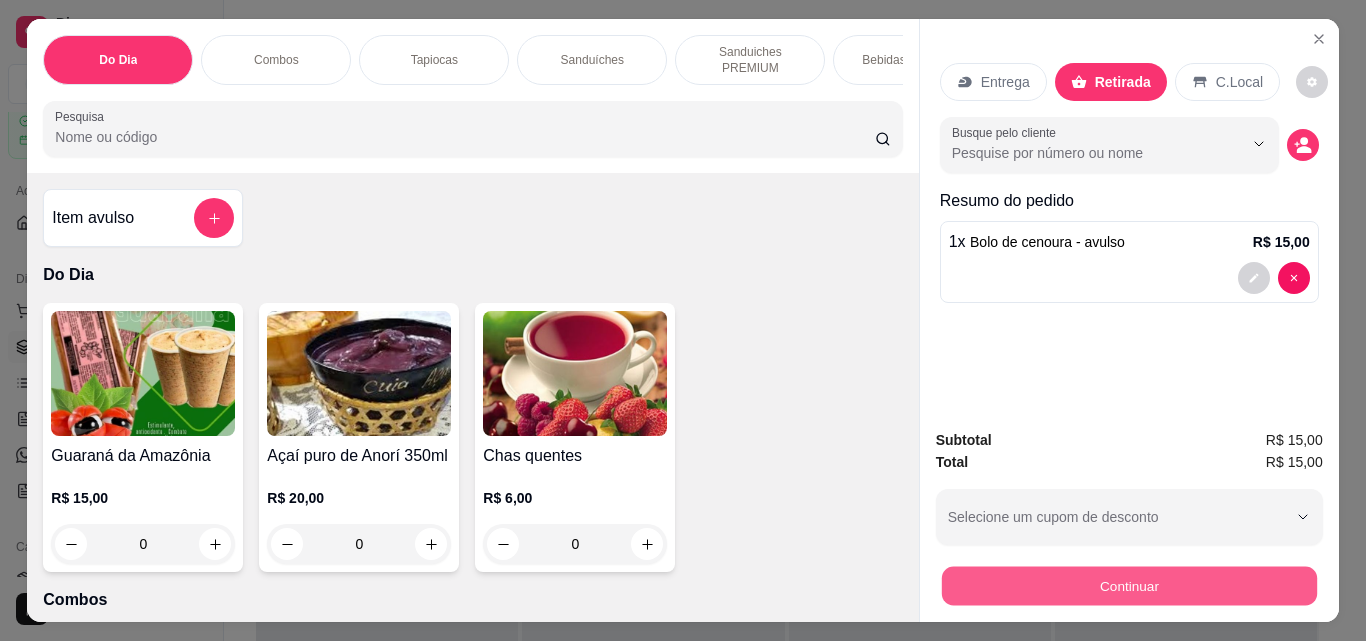 click on "Continuar" at bounding box center (1128, 585) 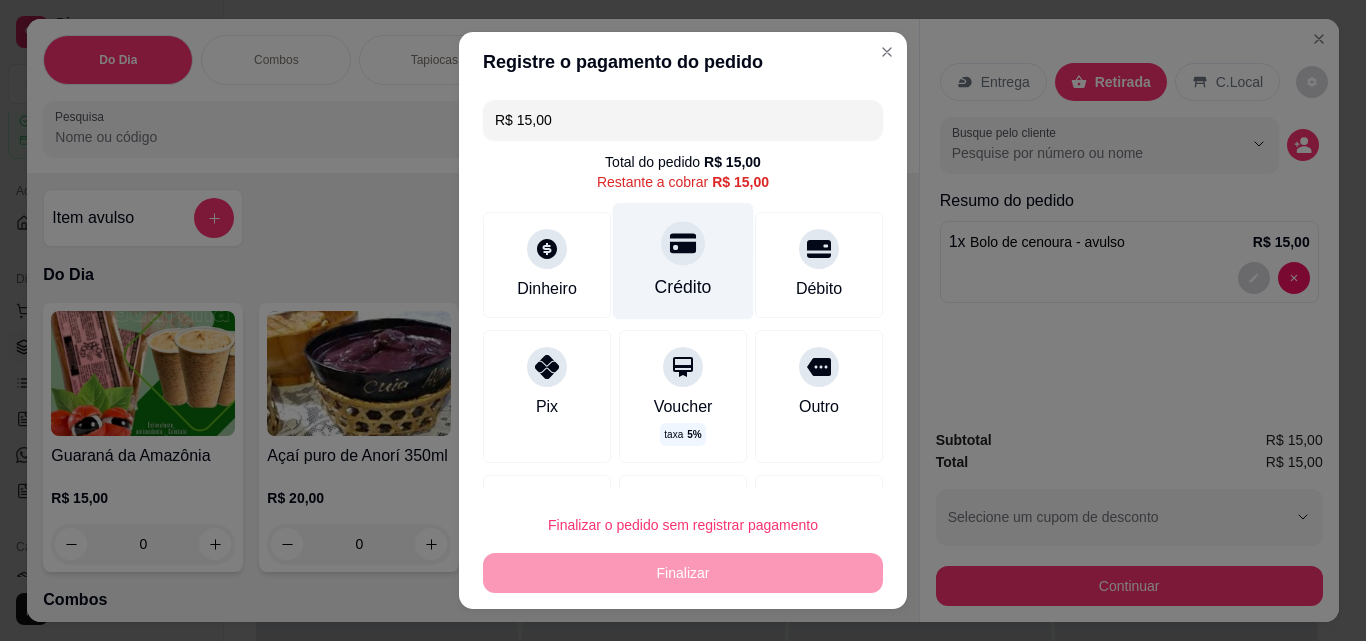 click on "Crédito" at bounding box center [683, 287] 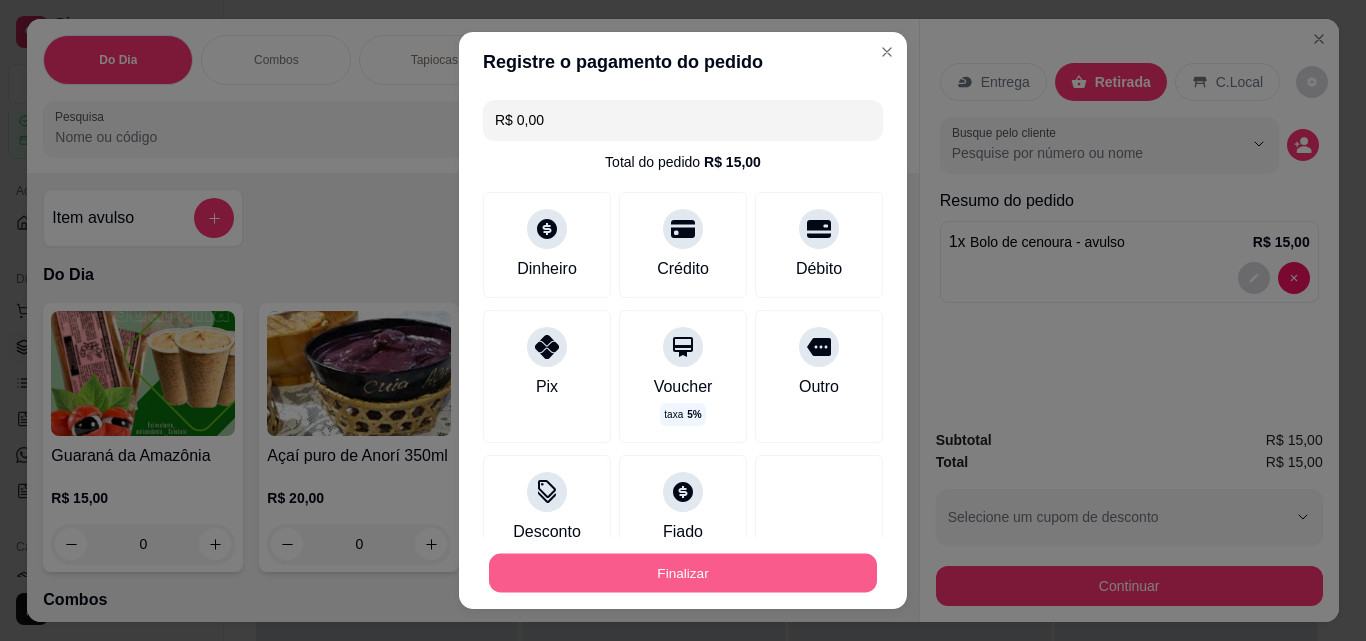 click on "Finalizar" at bounding box center [683, 573] 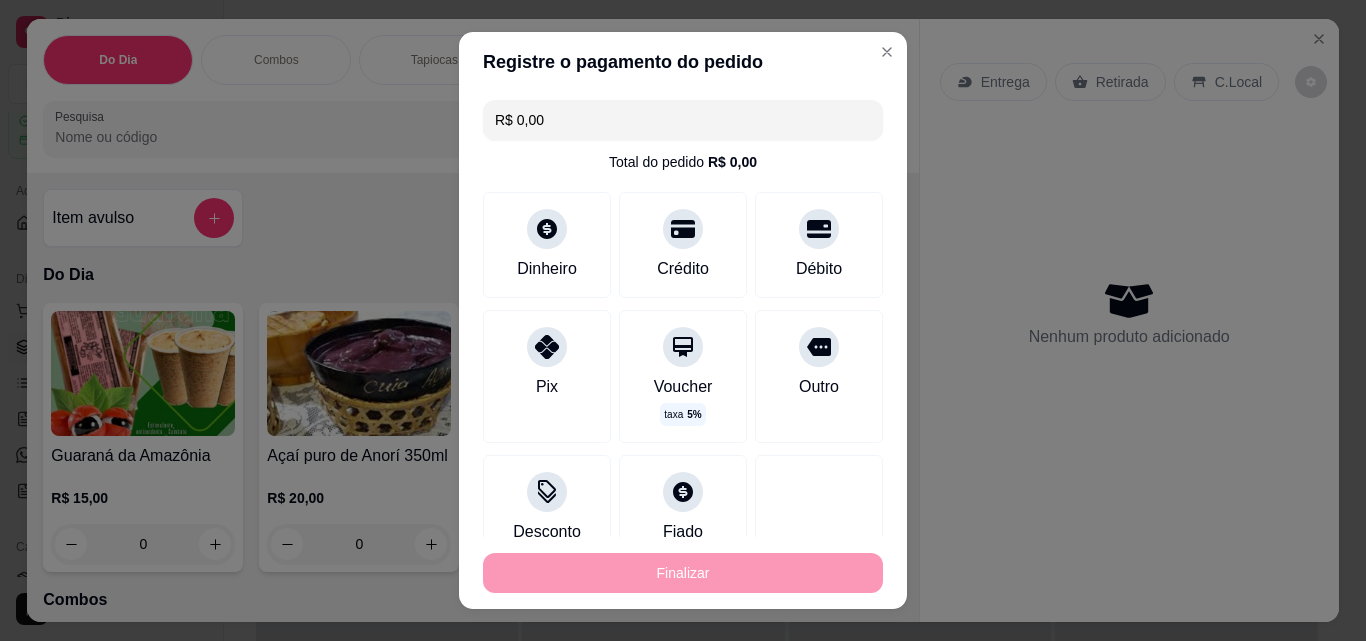 type on "-R$ 15,00" 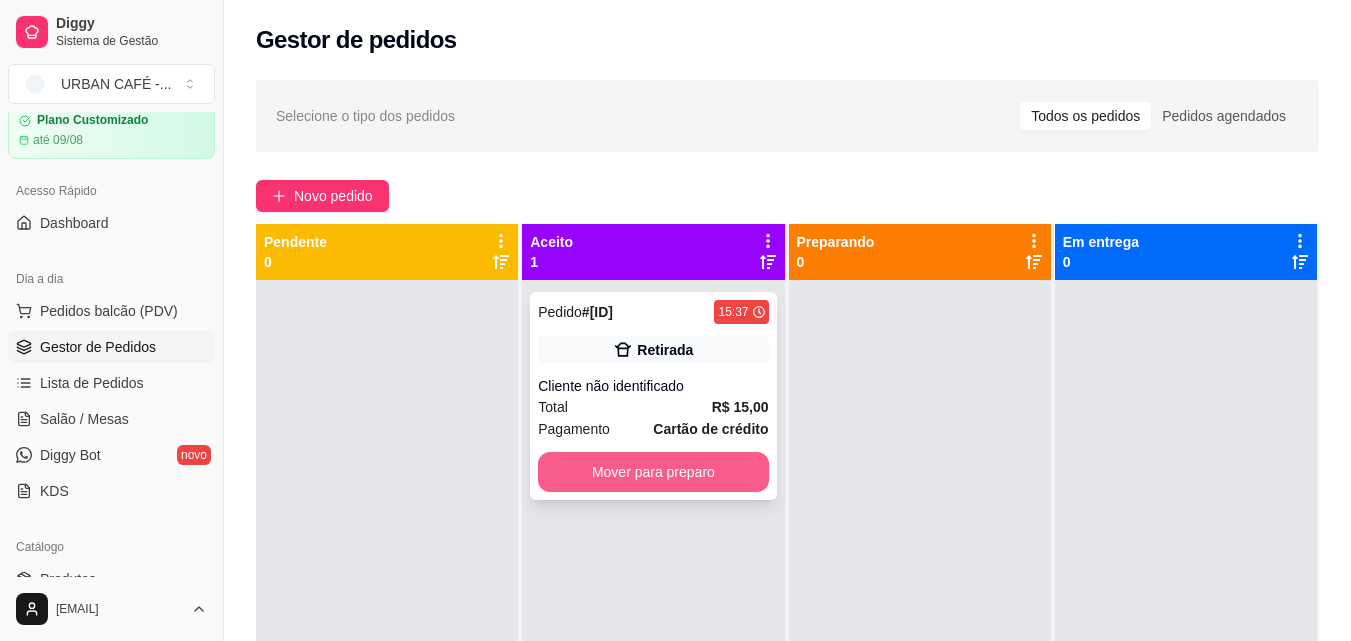 click on "Mover para preparo" at bounding box center (653, 472) 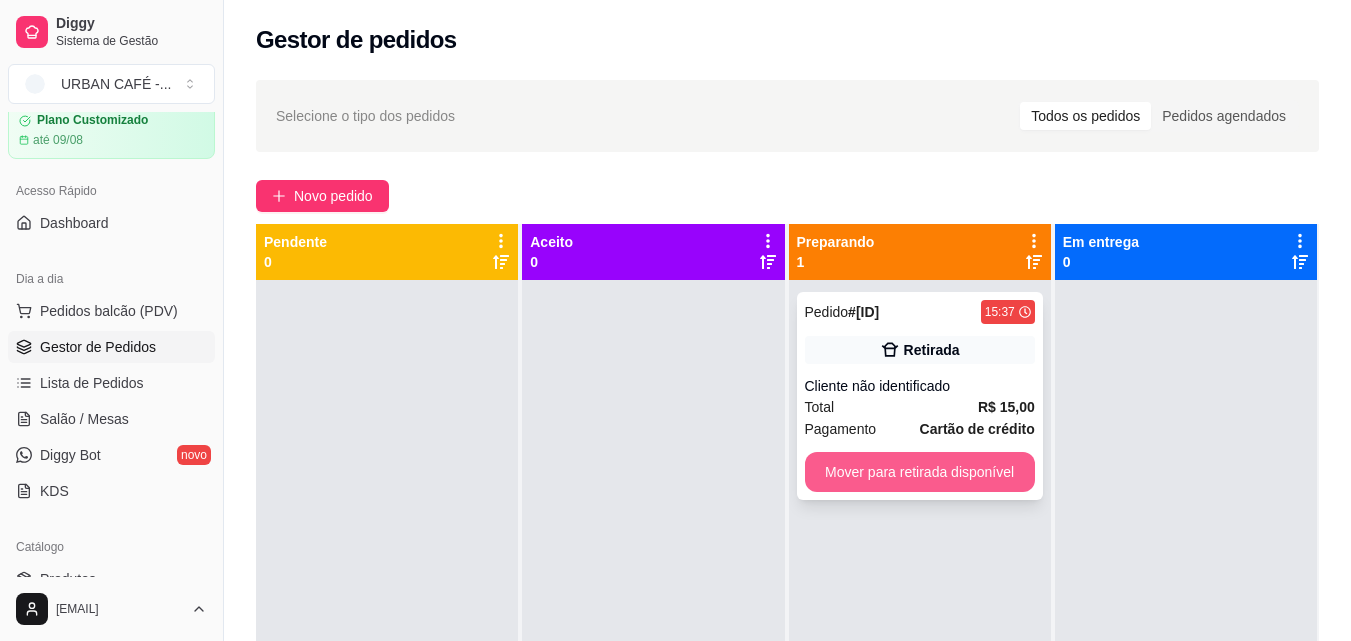 click on "Mover para retirada disponível" at bounding box center (920, 472) 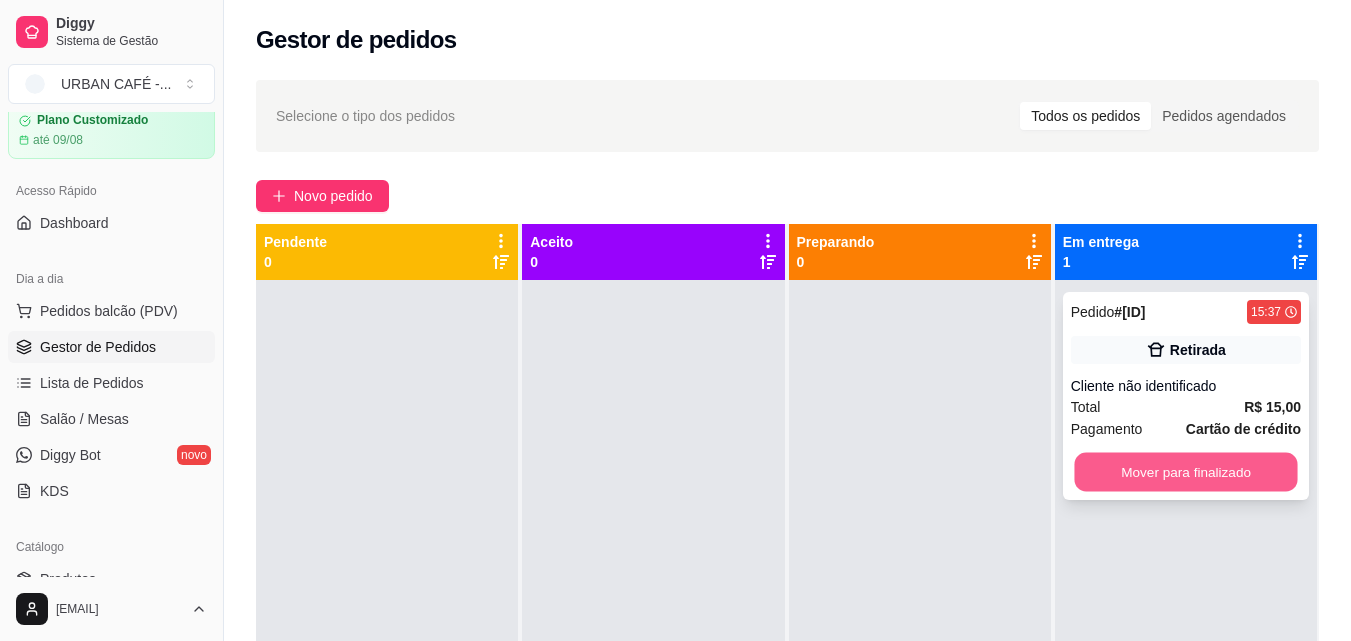click on "Mover para finalizado" at bounding box center (1185, 472) 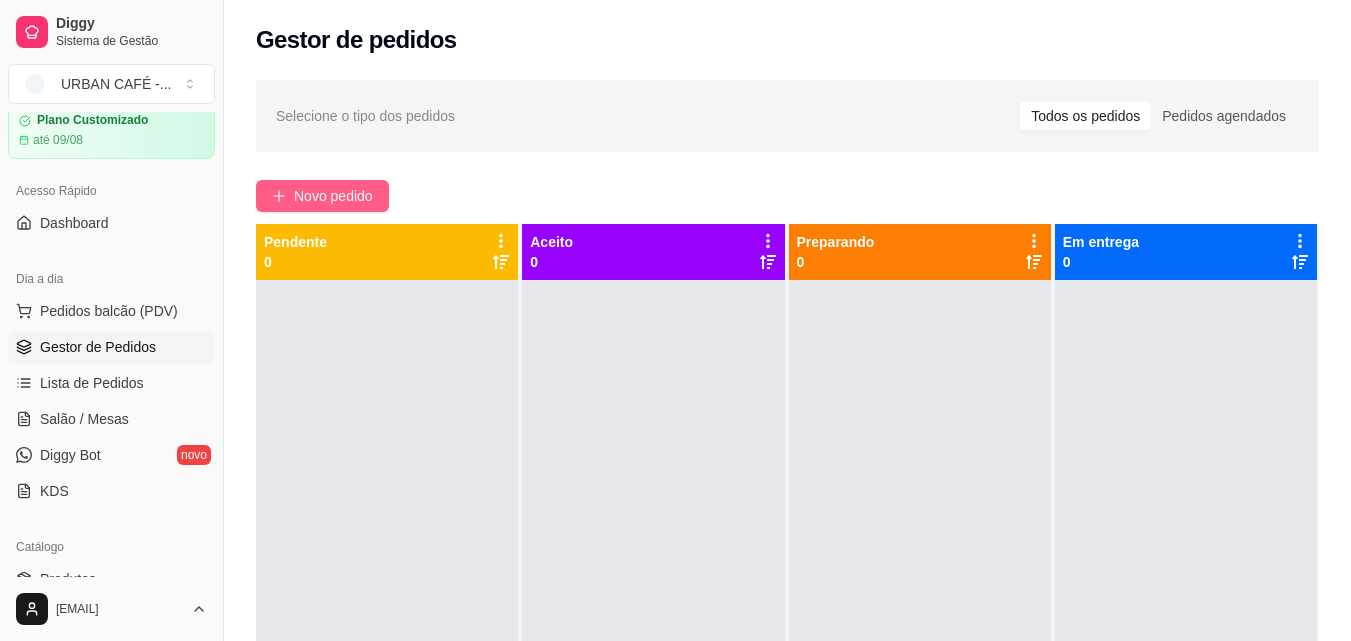 click on "Novo pedido" at bounding box center [322, 196] 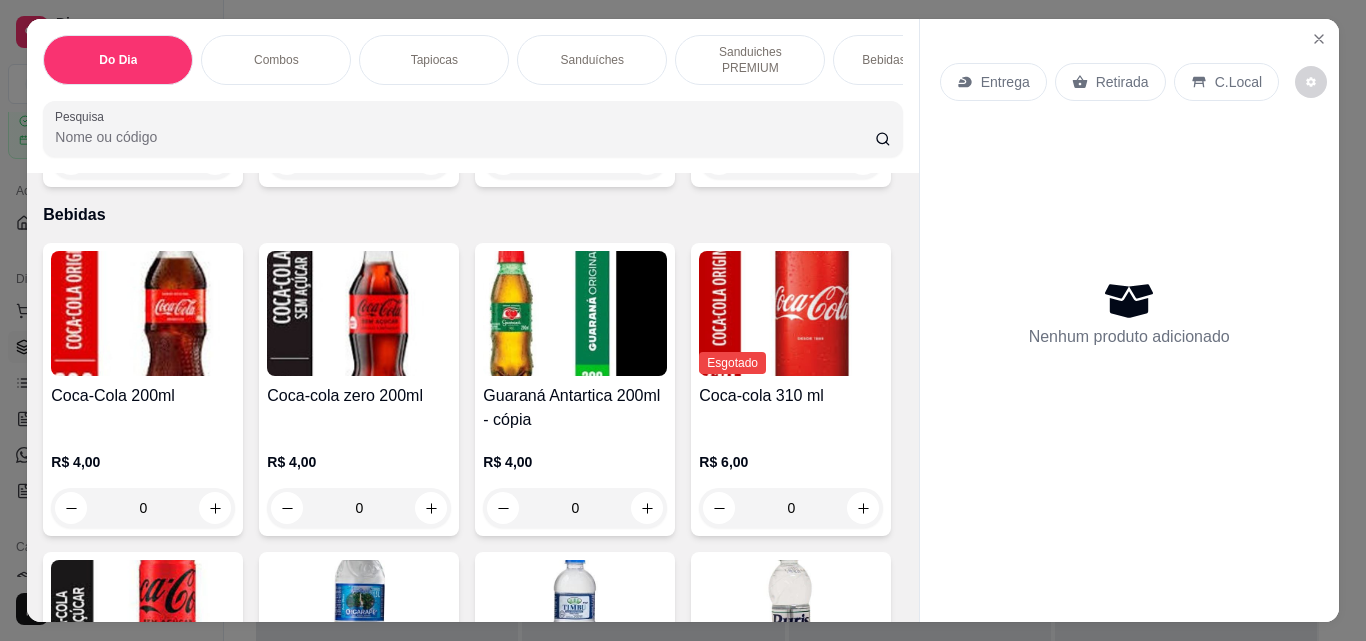 scroll, scrollTop: 3662, scrollLeft: 0, axis: vertical 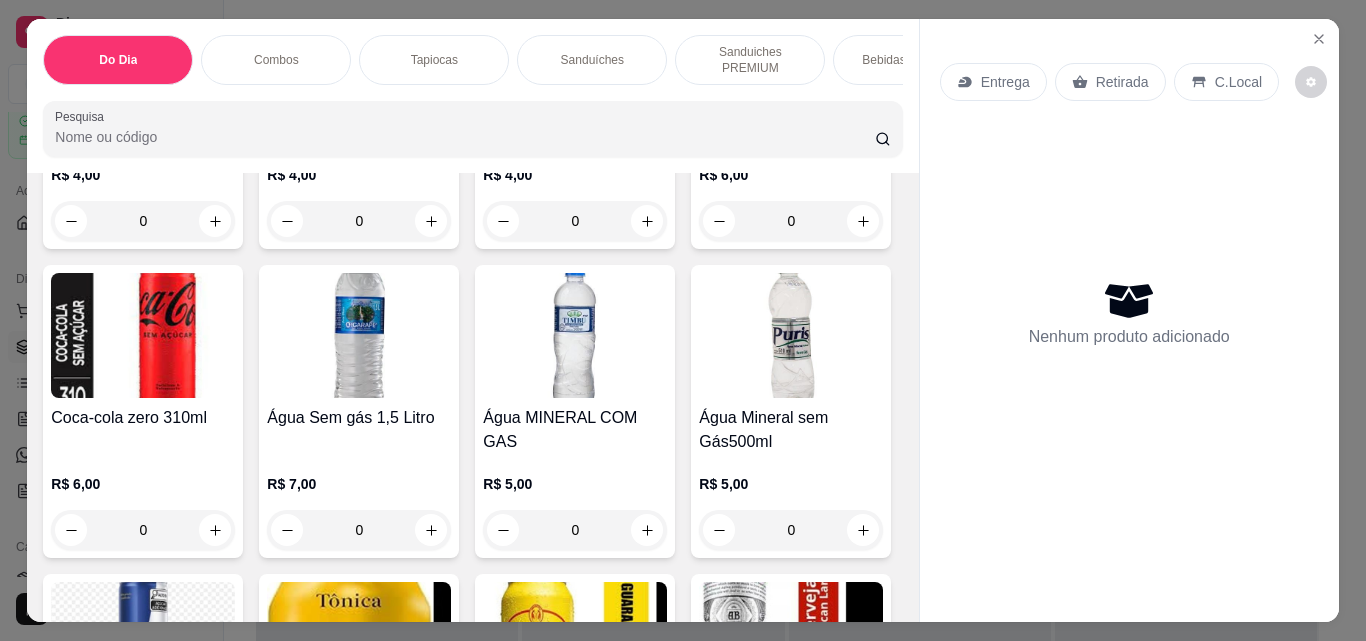 click 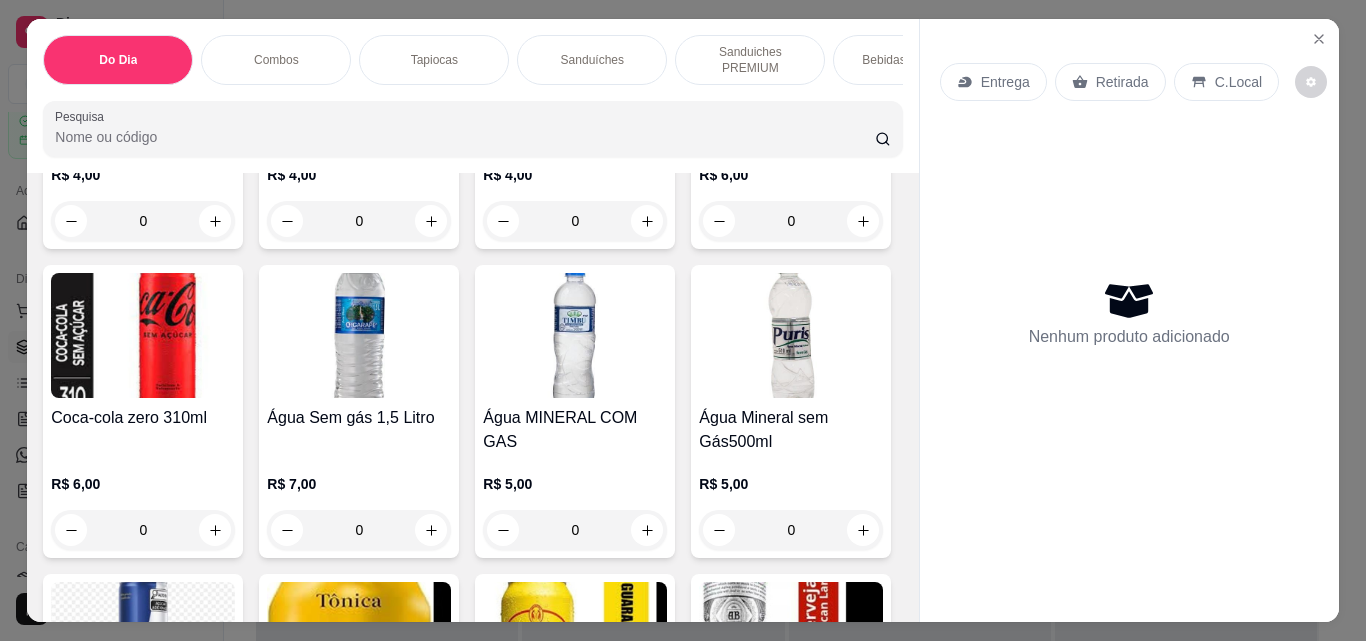 type on "1" 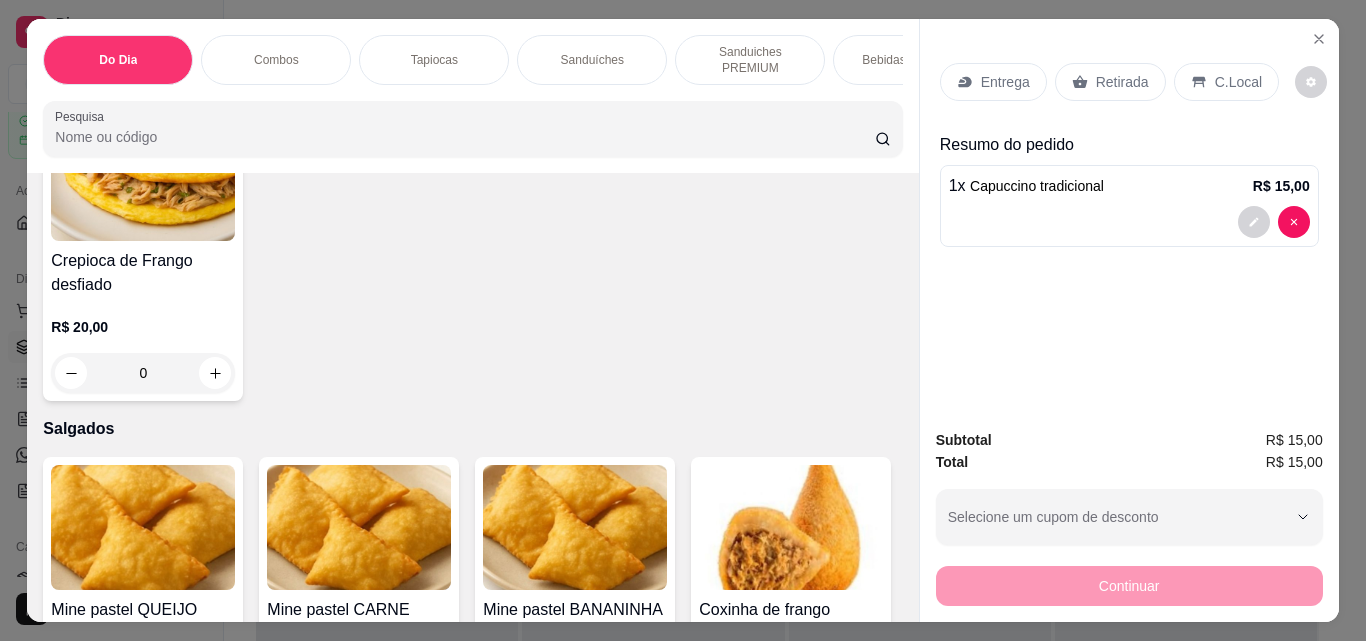 scroll, scrollTop: 6930, scrollLeft: 0, axis: vertical 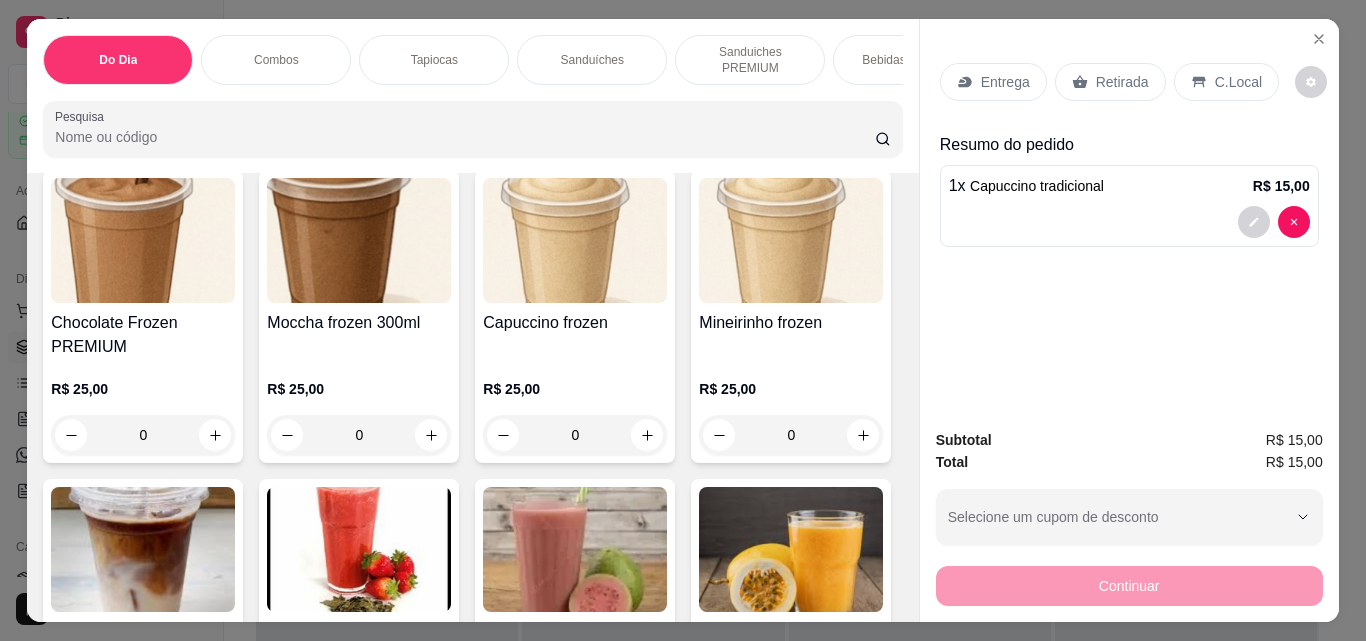click 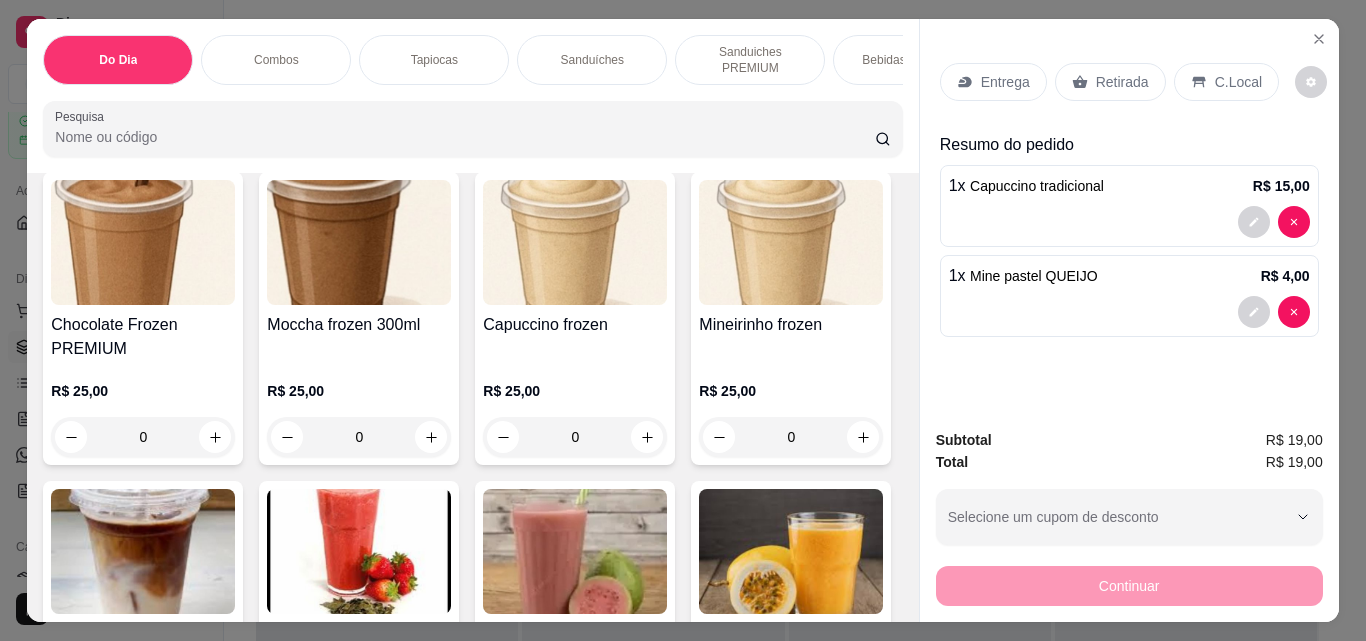 click at bounding box center (431, -879) 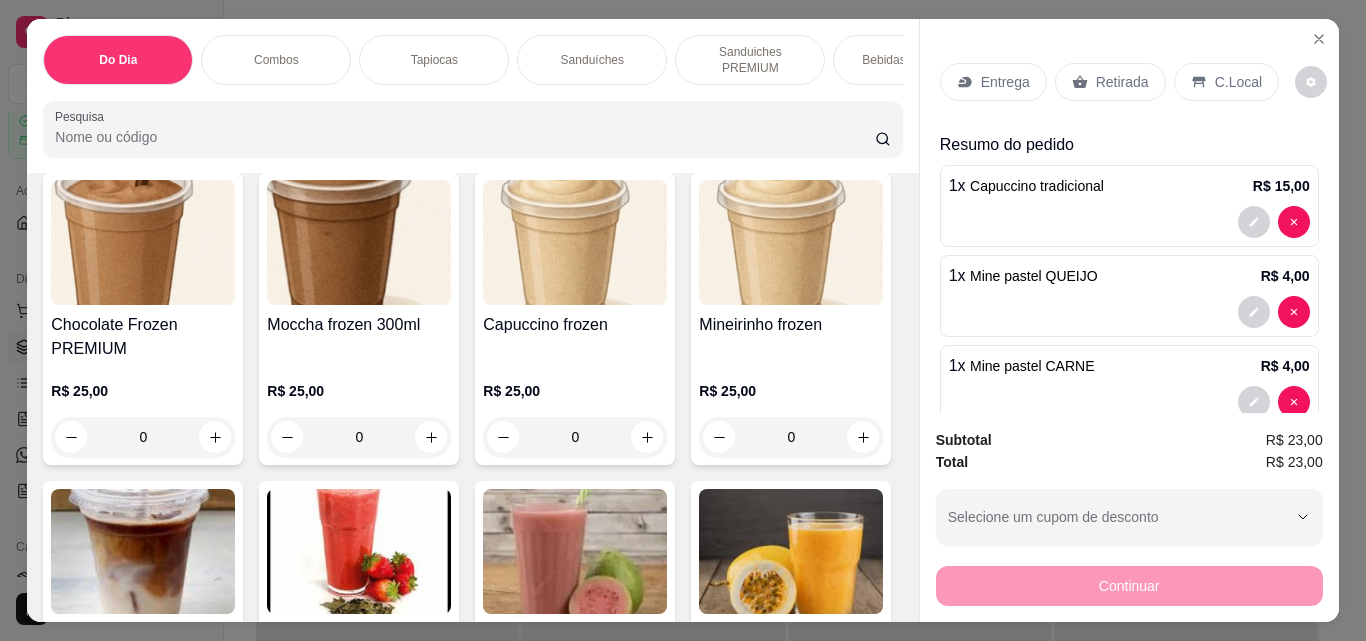 click 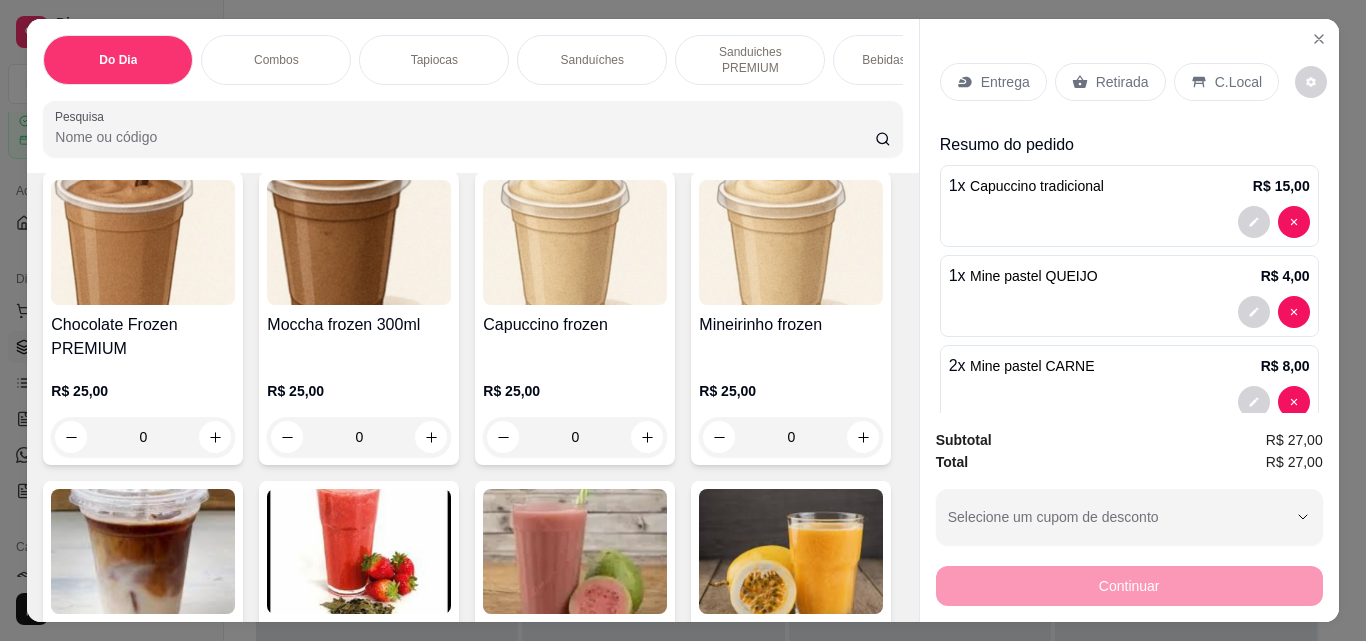 click on "Retirada" at bounding box center [1110, 82] 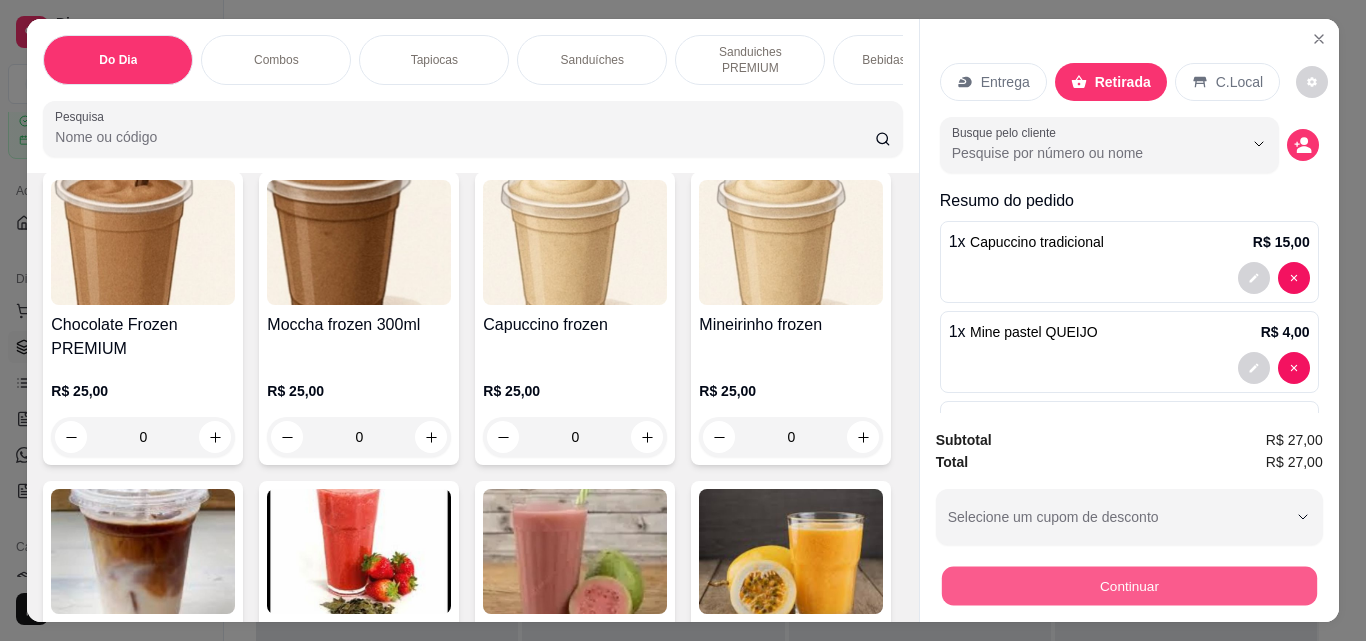 click on "Continuar" at bounding box center [1128, 585] 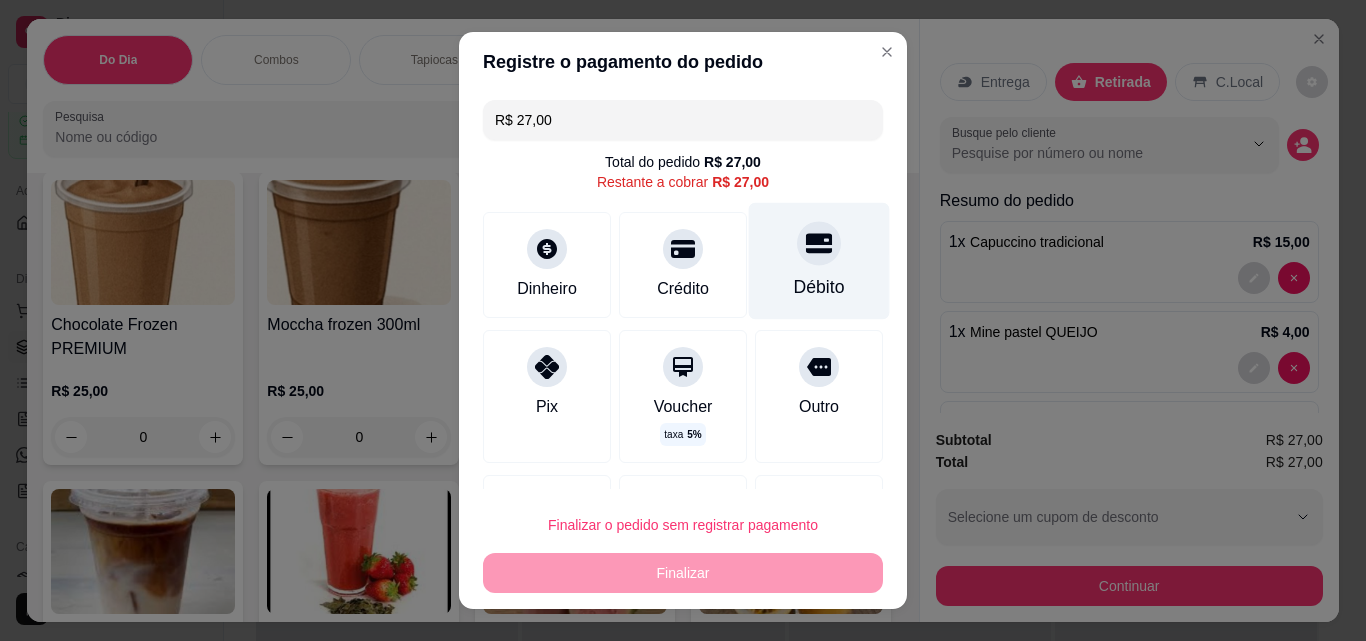 click on "Débito" at bounding box center (819, 287) 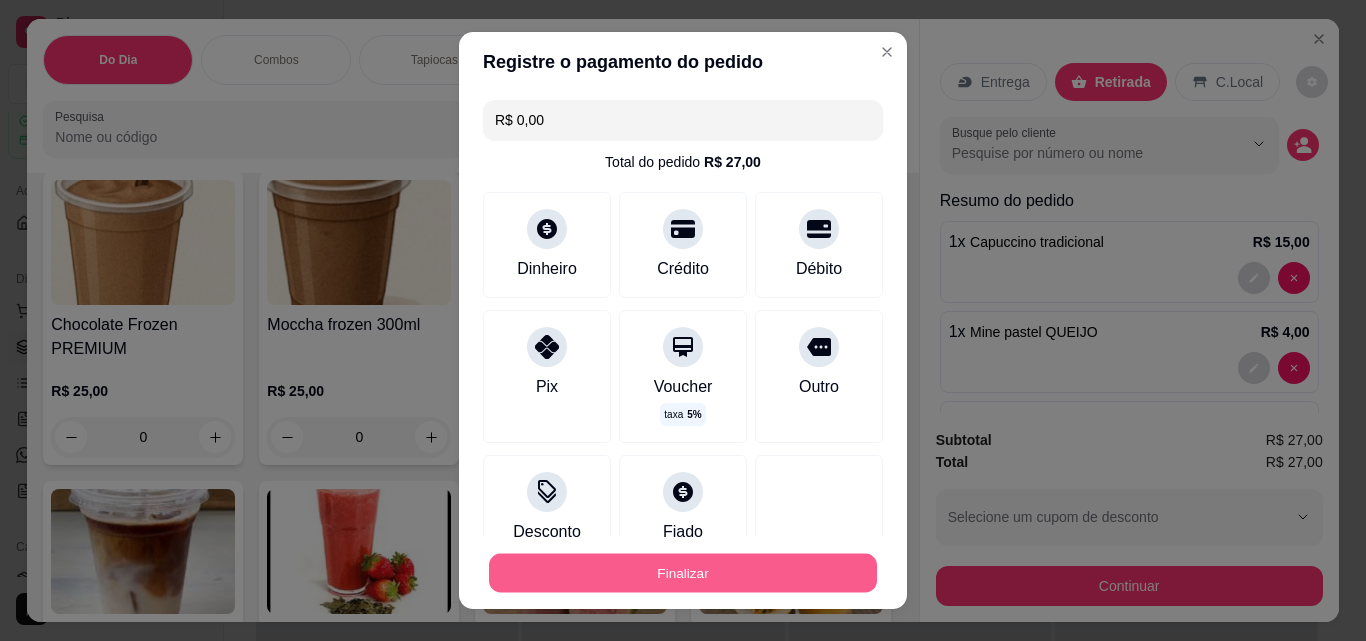 click on "Finalizar" at bounding box center [683, 573] 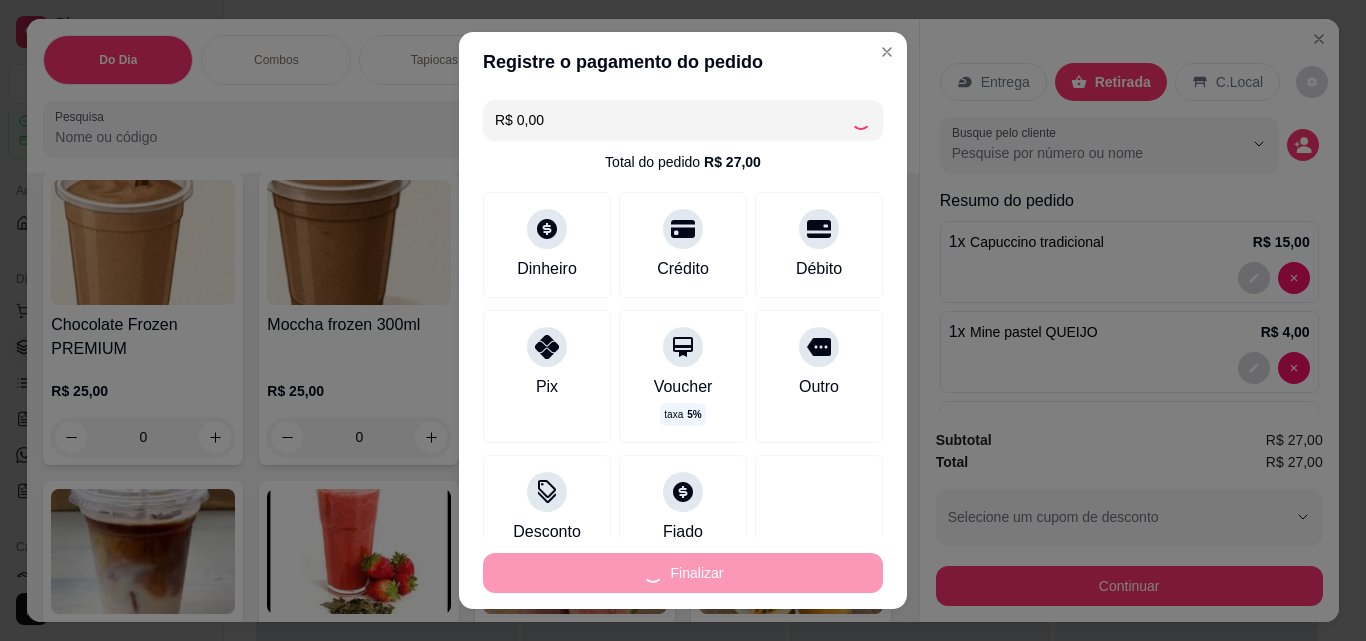 type on "0" 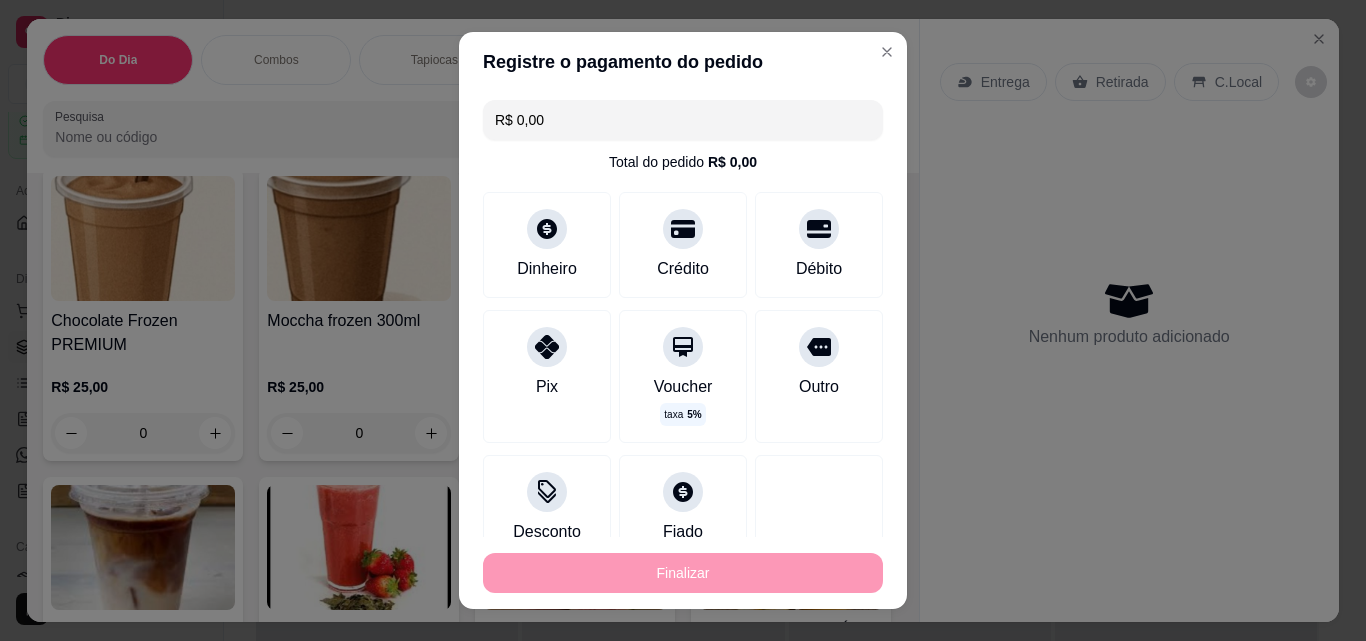 type on "-R$ 27,00" 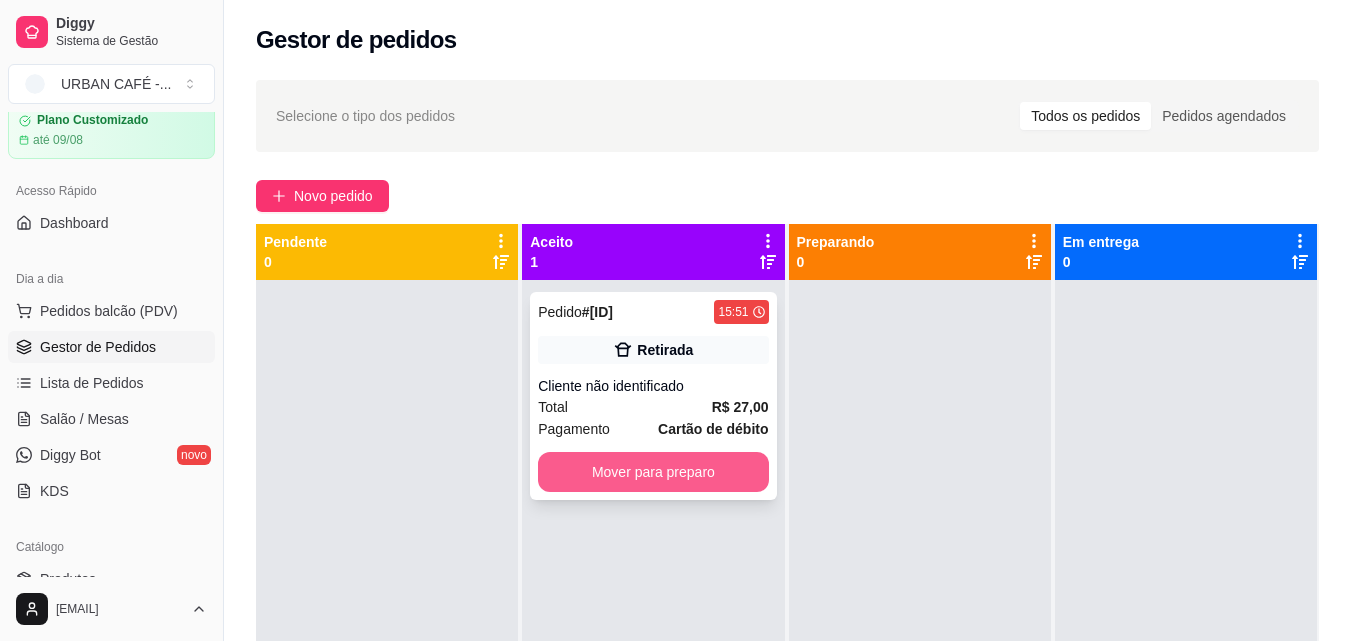 click on "Mover para preparo" at bounding box center (653, 472) 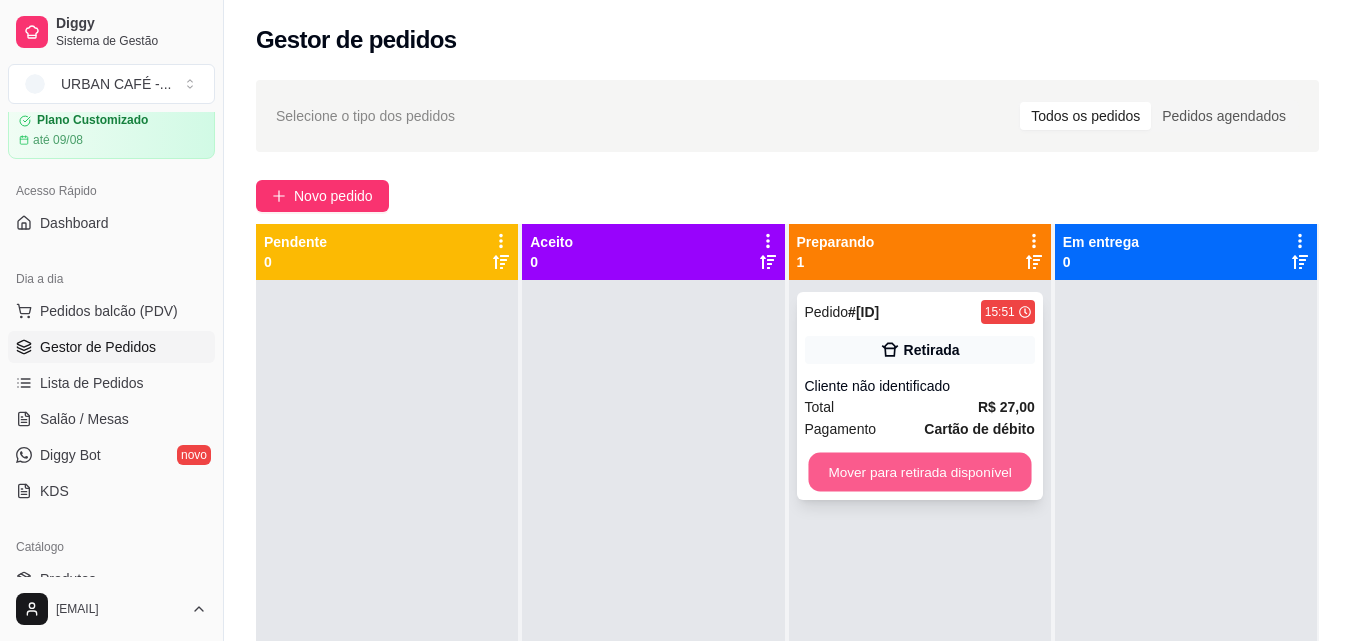 click on "Mover para retirada disponível" at bounding box center [919, 472] 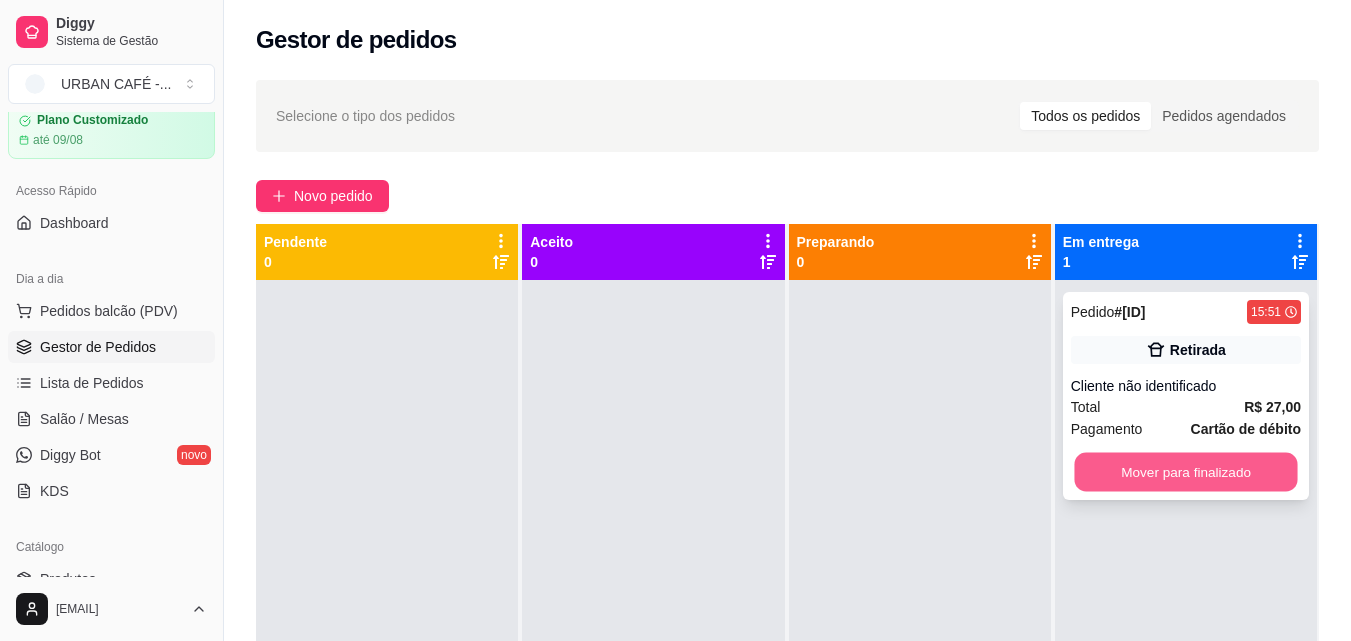 click on "Mover para finalizado" at bounding box center [1185, 472] 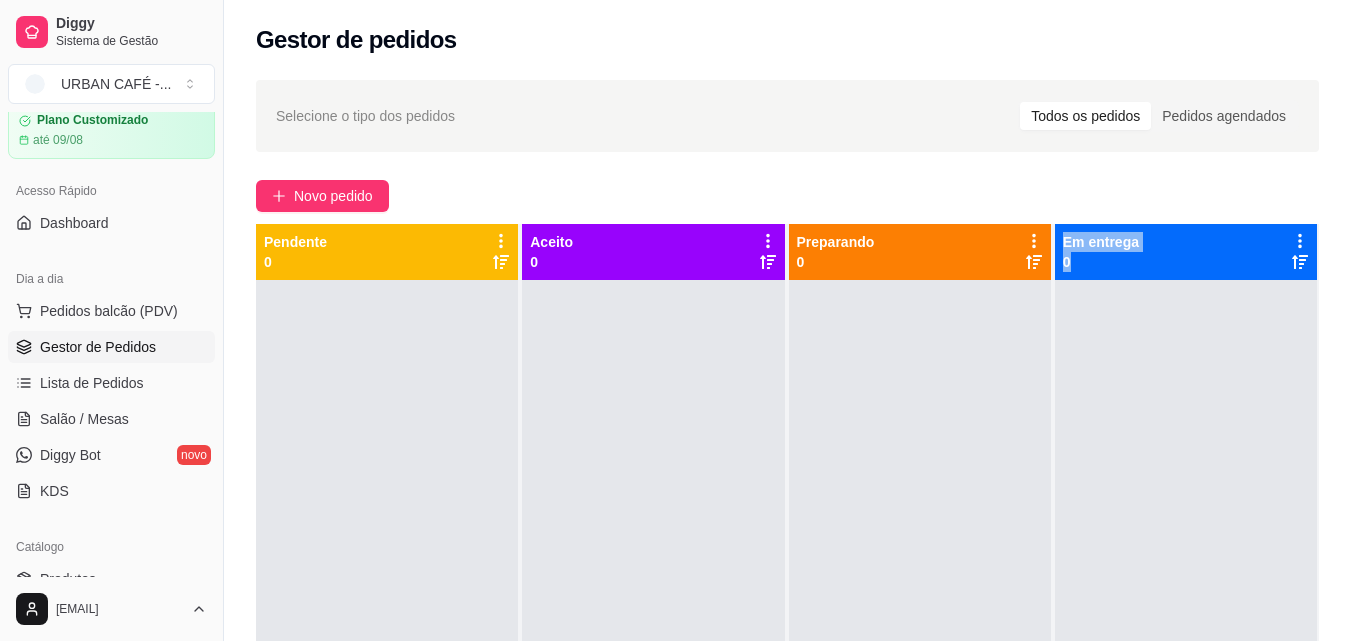 scroll, scrollTop: 305, scrollLeft: 0, axis: vertical 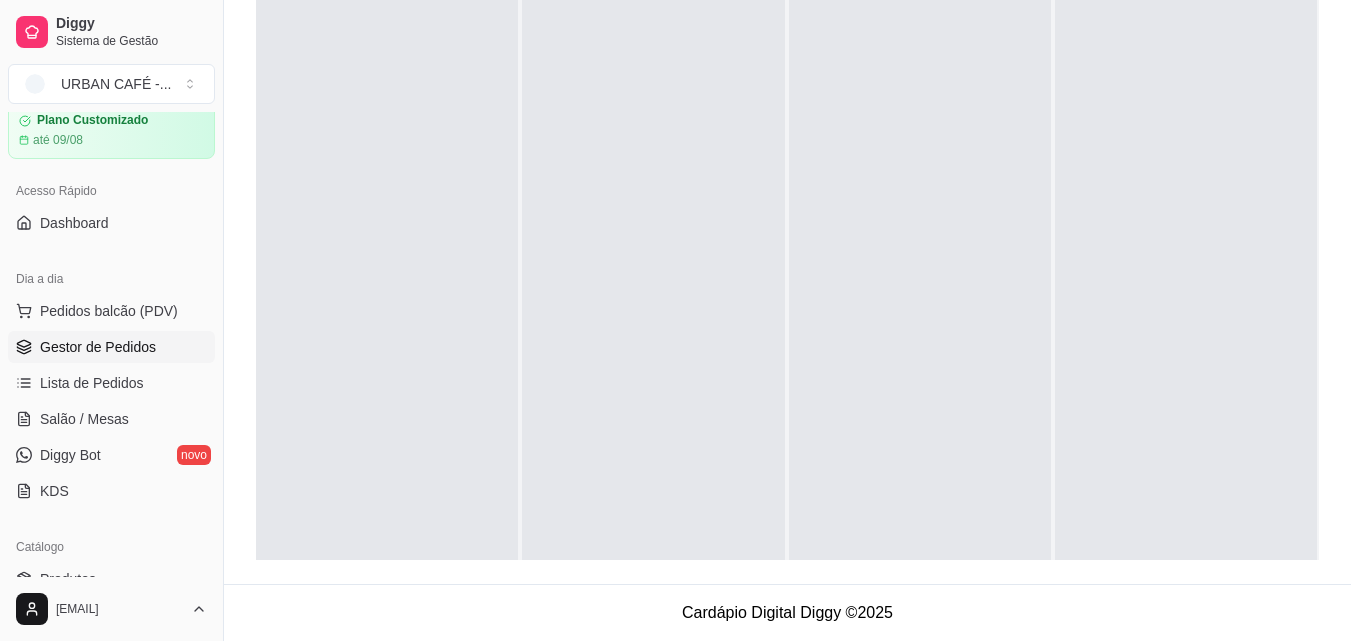 drag, startPoint x: 1132, startPoint y: 515, endPoint x: 781, endPoint y: 541, distance: 351.96164 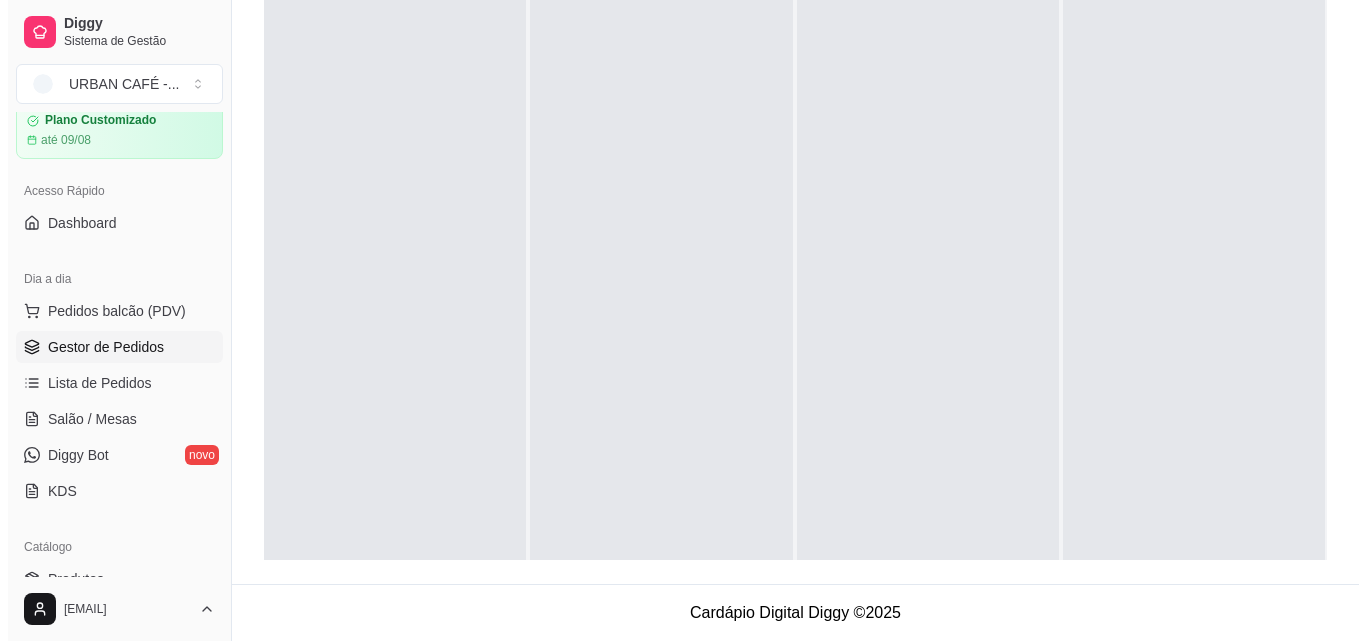 scroll, scrollTop: 0, scrollLeft: 0, axis: both 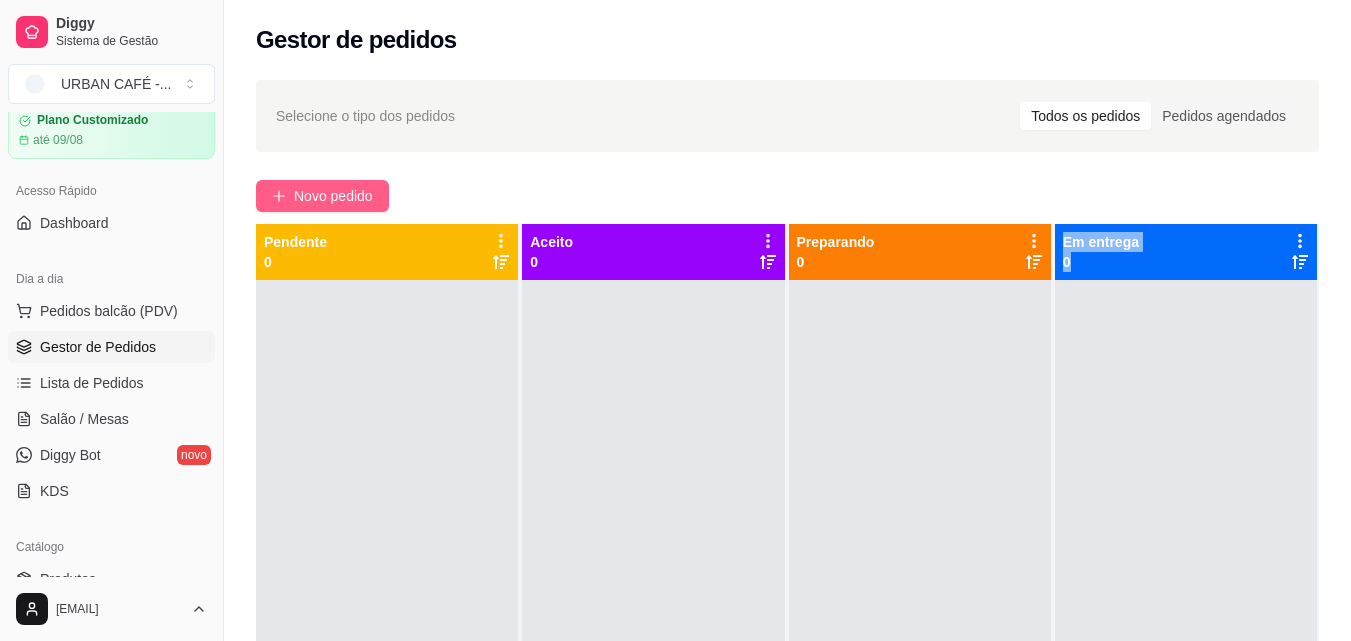 click on "Novo pedido" at bounding box center (333, 196) 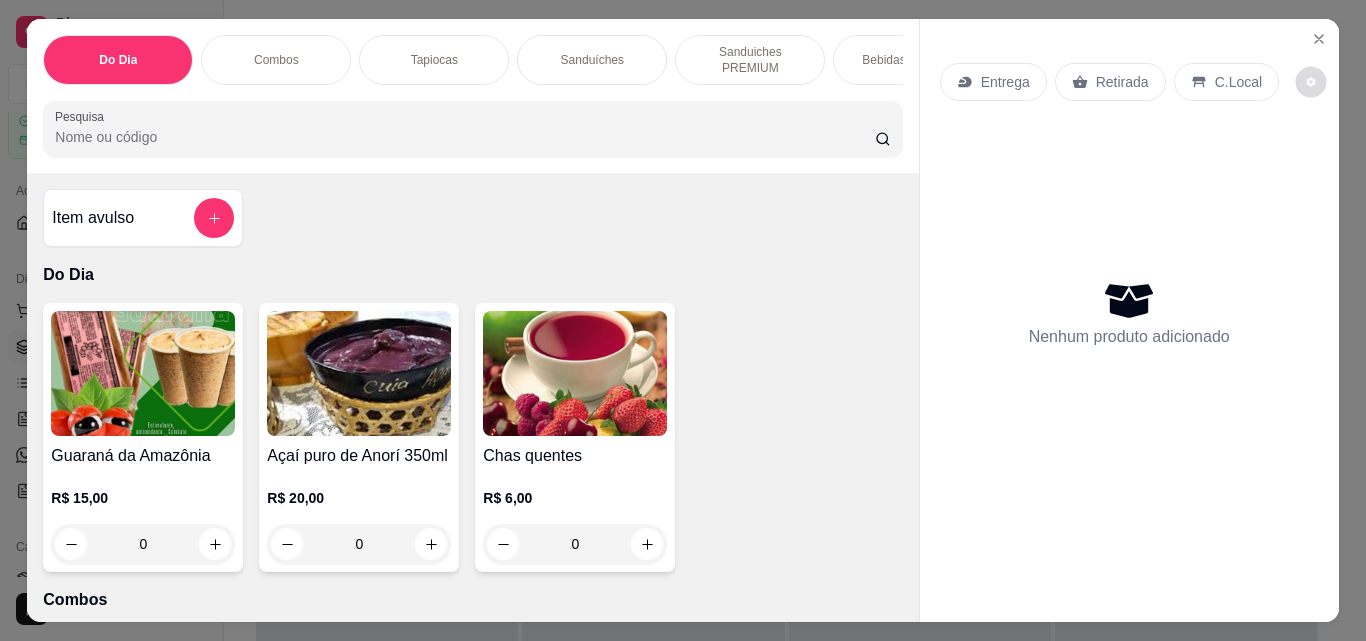 click at bounding box center [1311, 82] 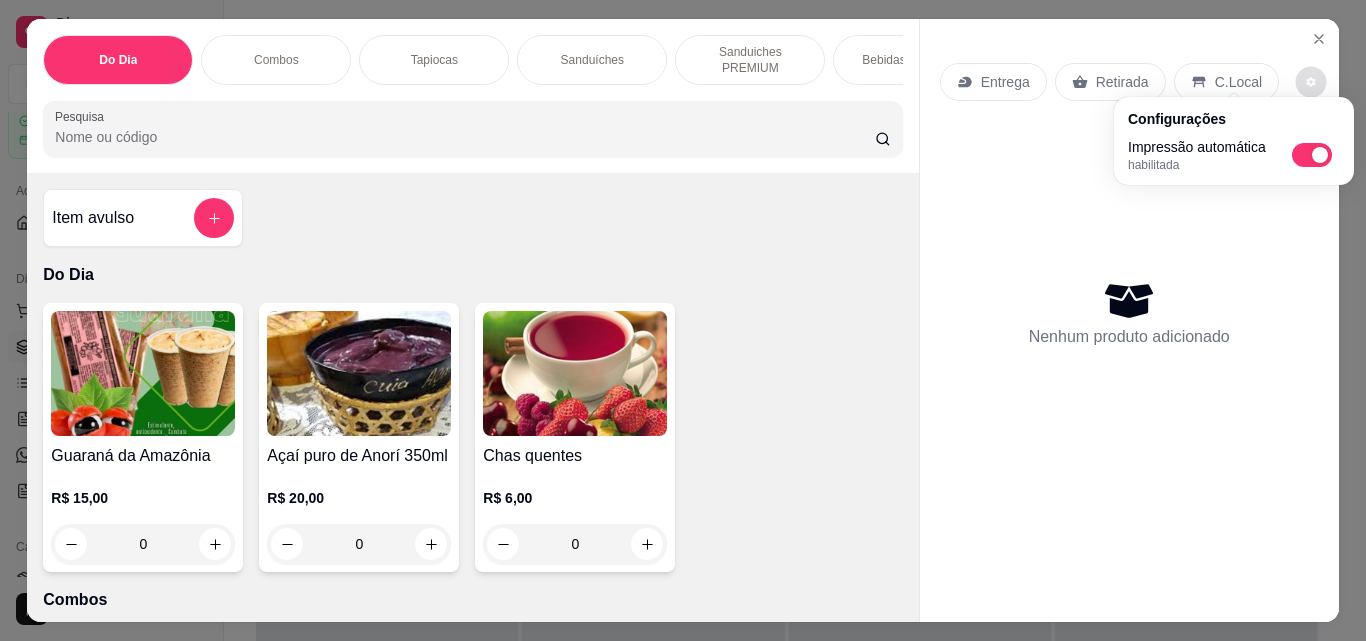 click on "Nenhum produto adicionado" at bounding box center (1129, 313) 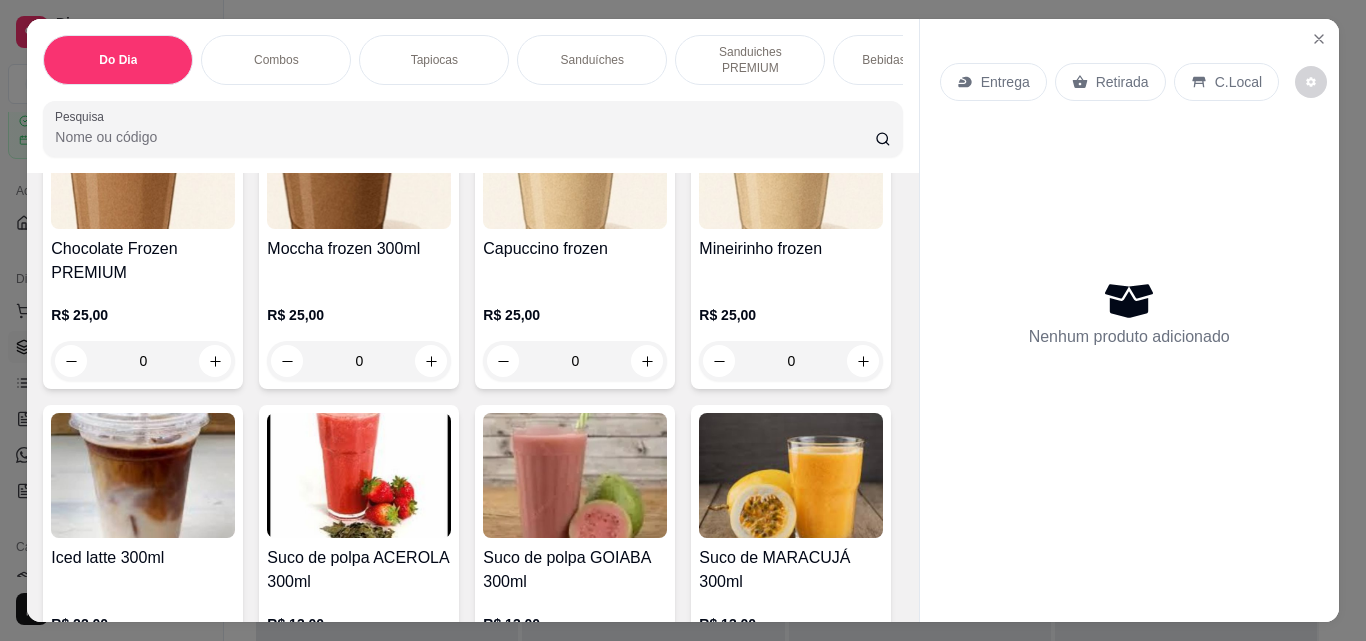 scroll, scrollTop: 7971, scrollLeft: 0, axis: vertical 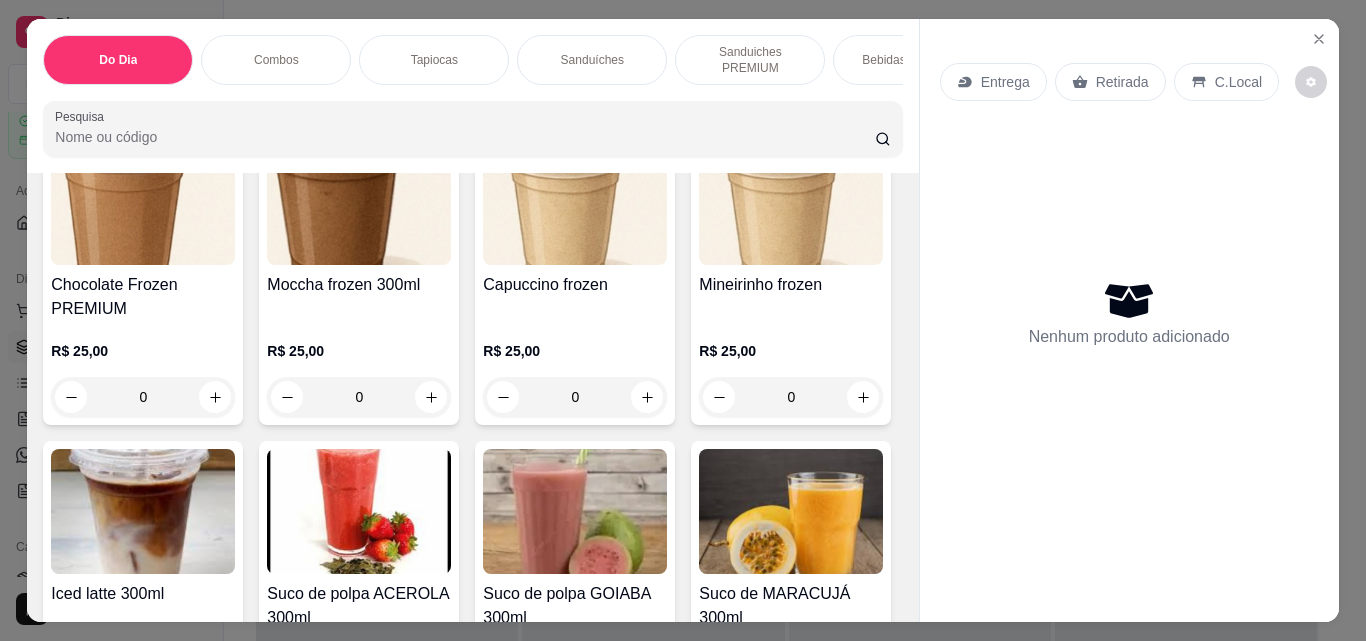 click 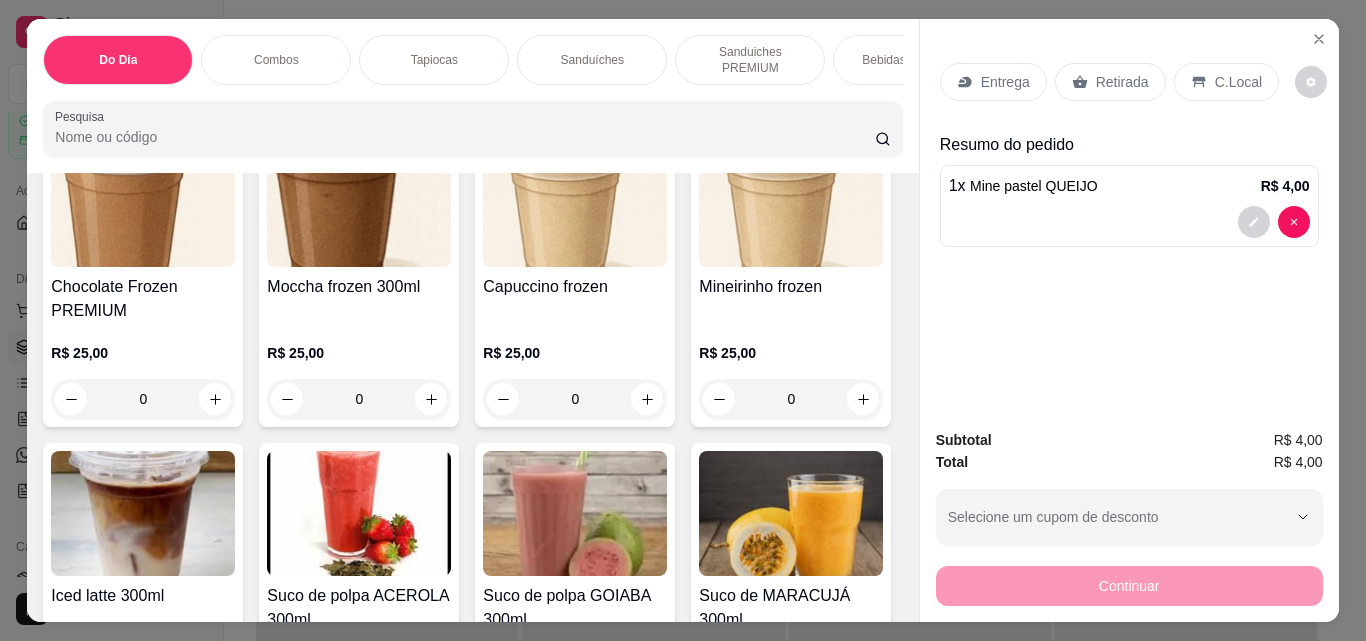 click 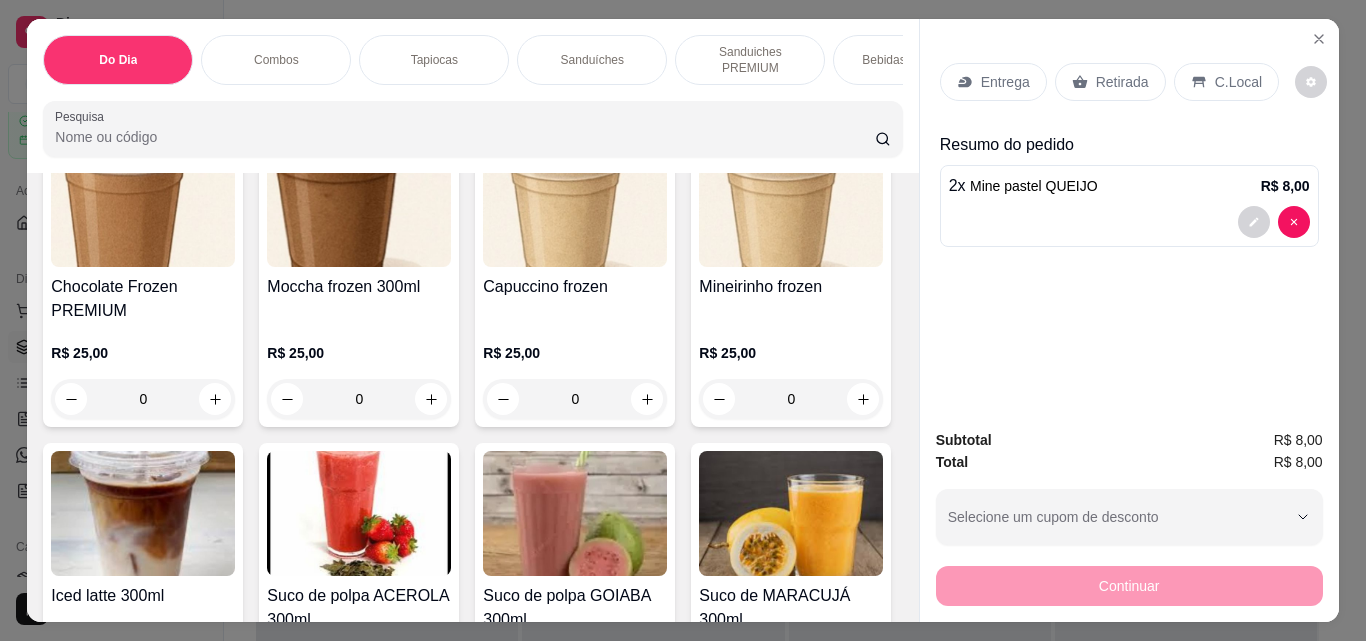click 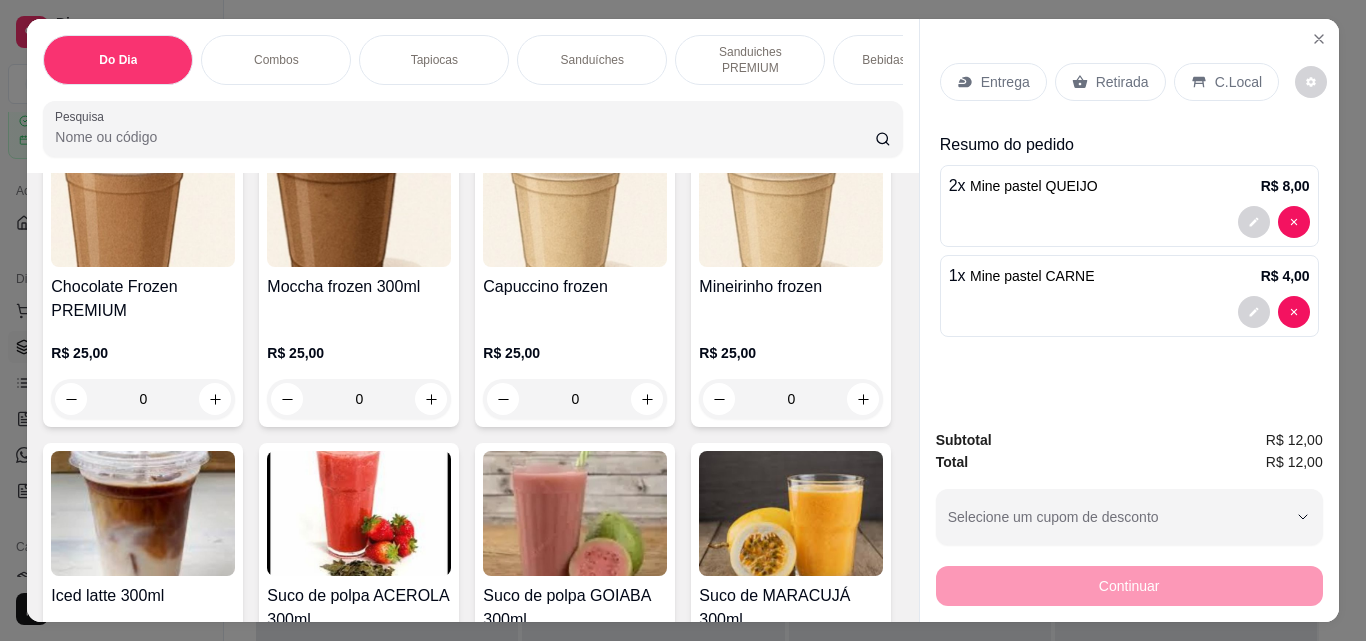 click 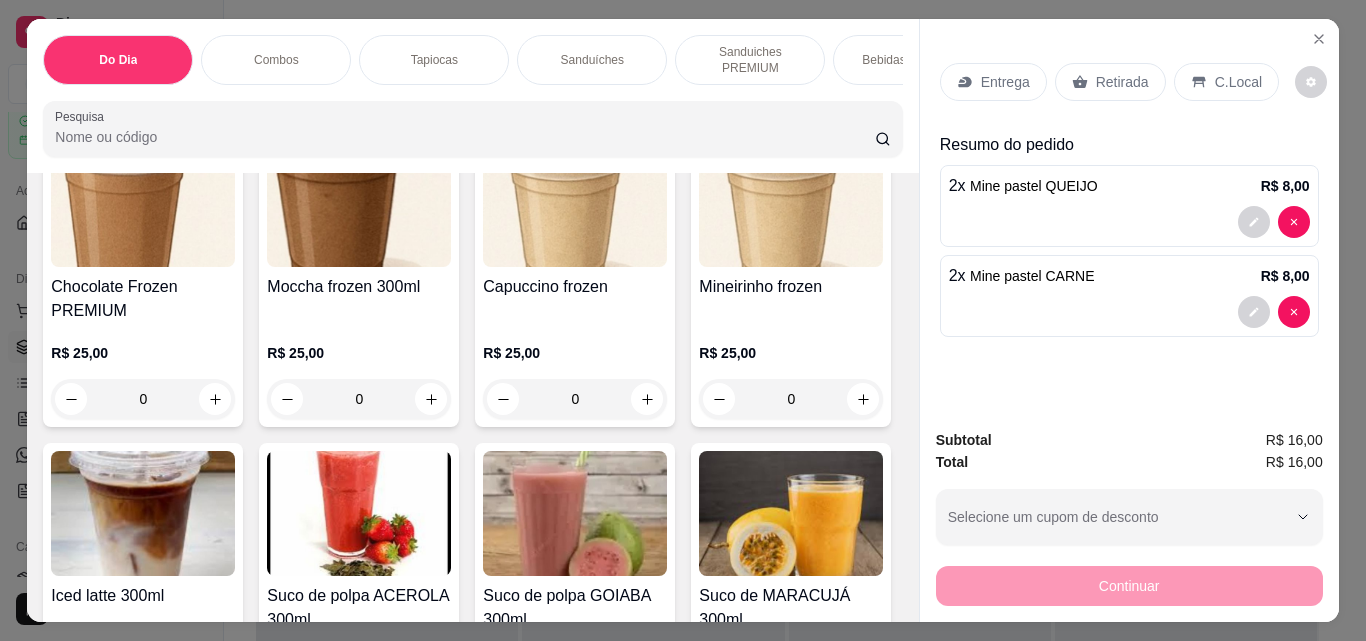 click at bounding box center [647, -917] 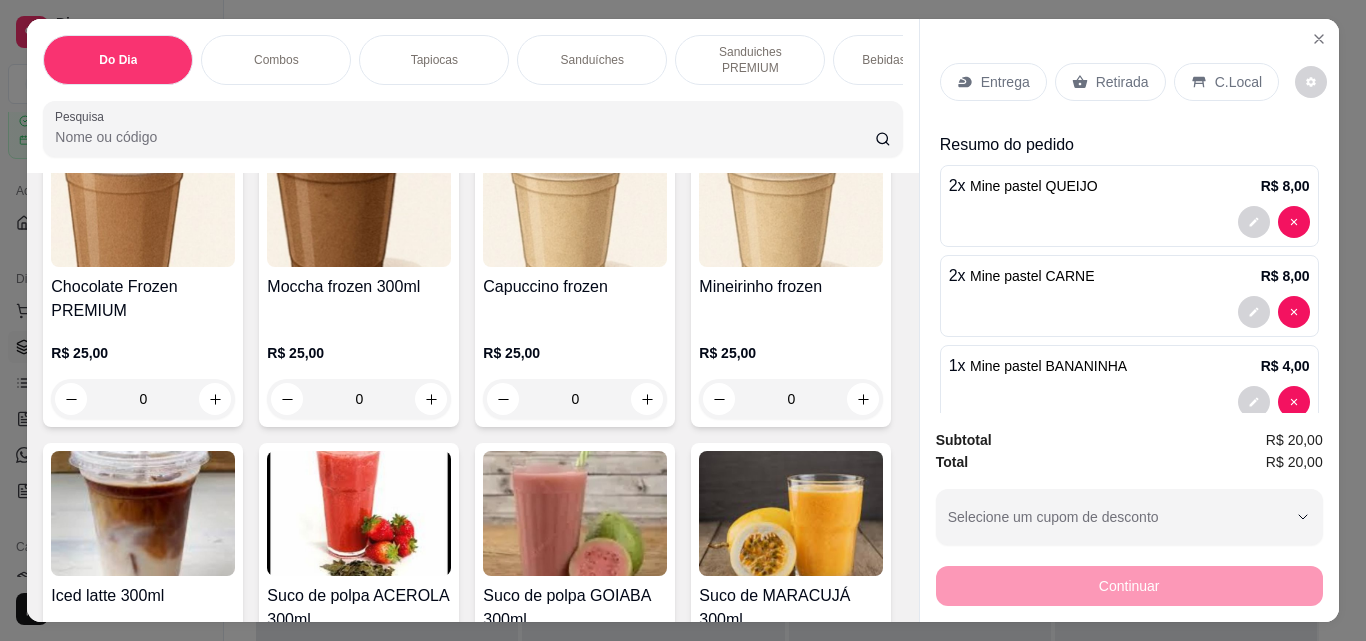 click at bounding box center [646, -918] 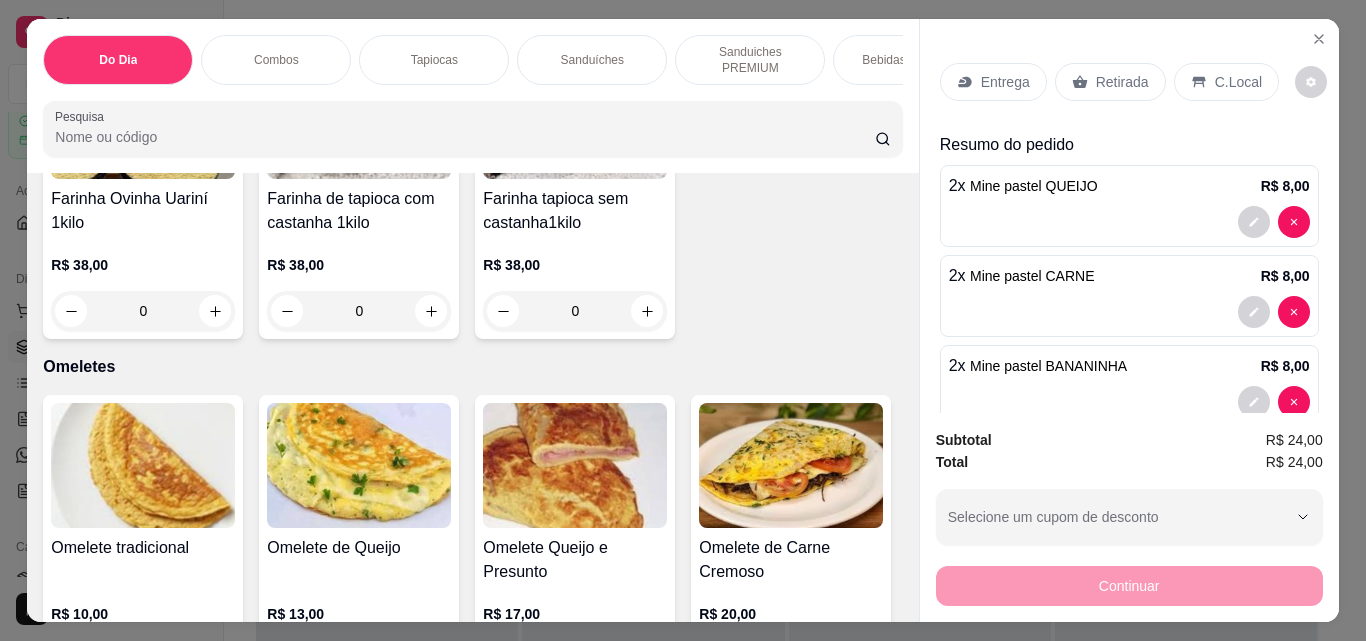 scroll, scrollTop: 5135, scrollLeft: 0, axis: vertical 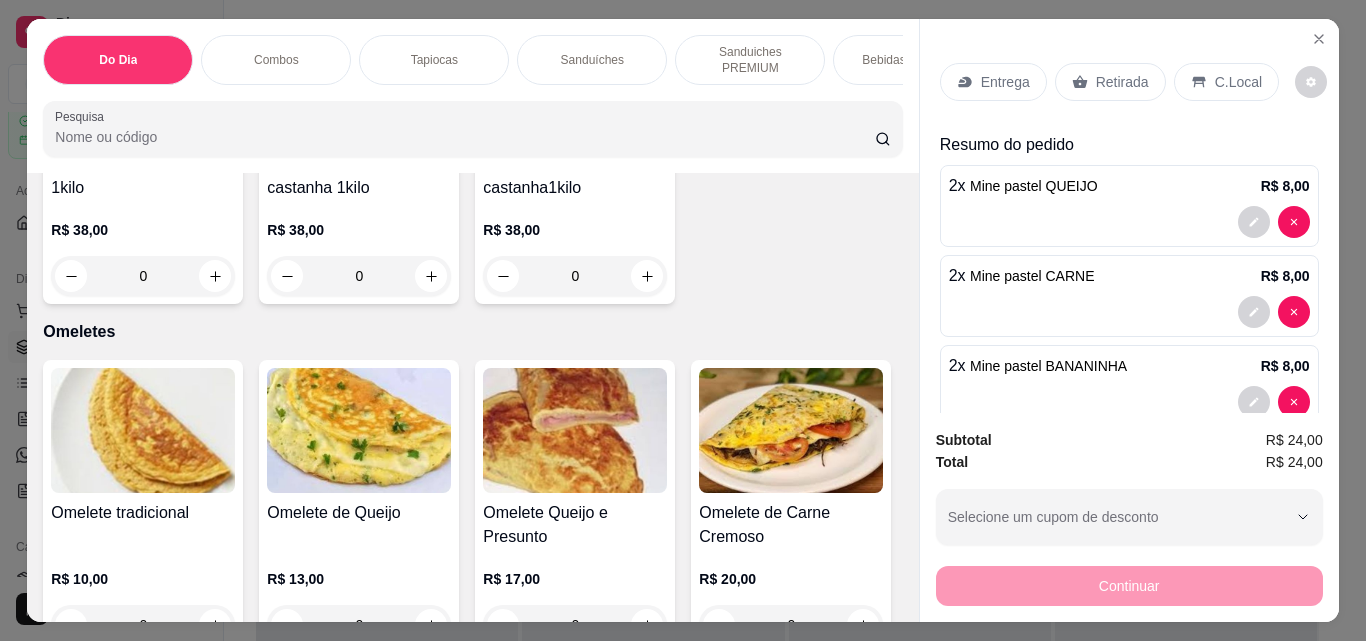 click 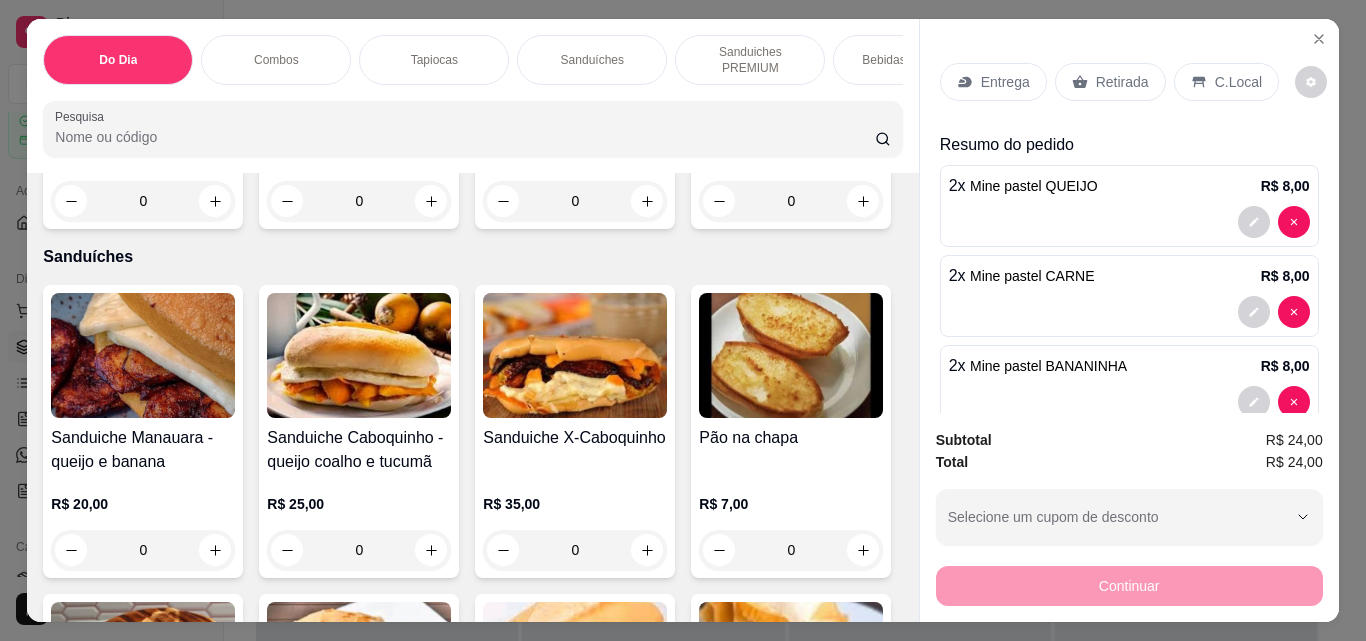 scroll, scrollTop: 0, scrollLeft: 0, axis: both 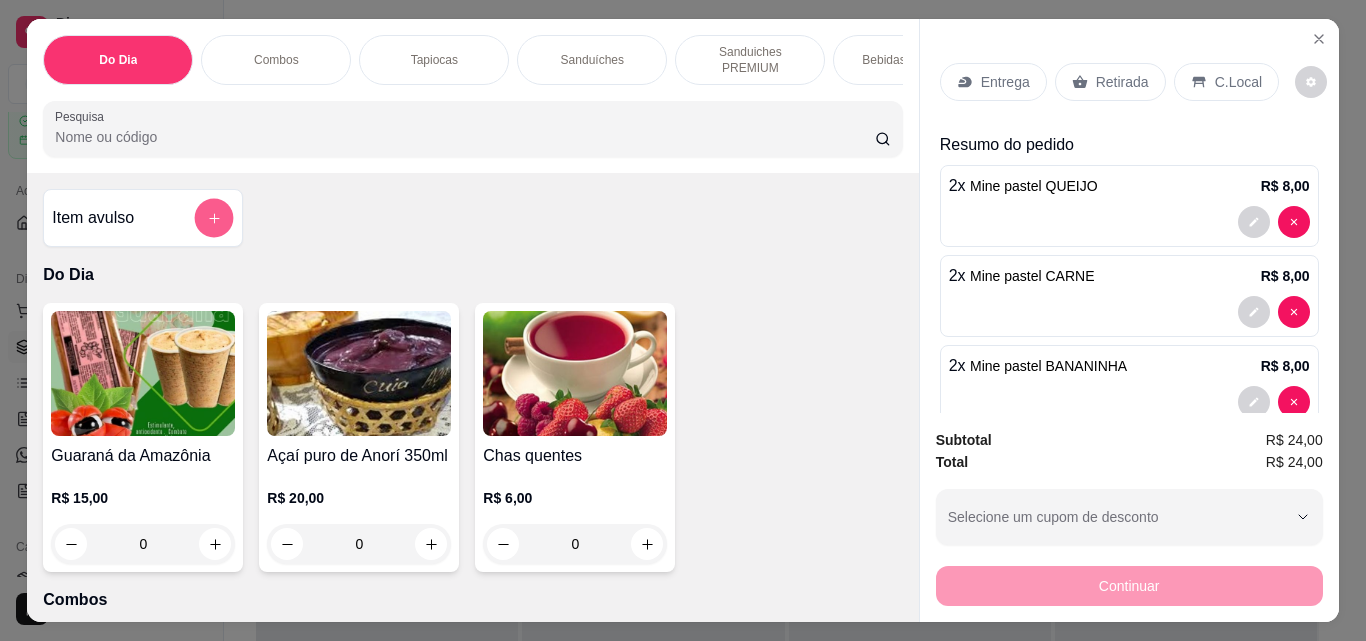 click at bounding box center [214, 218] 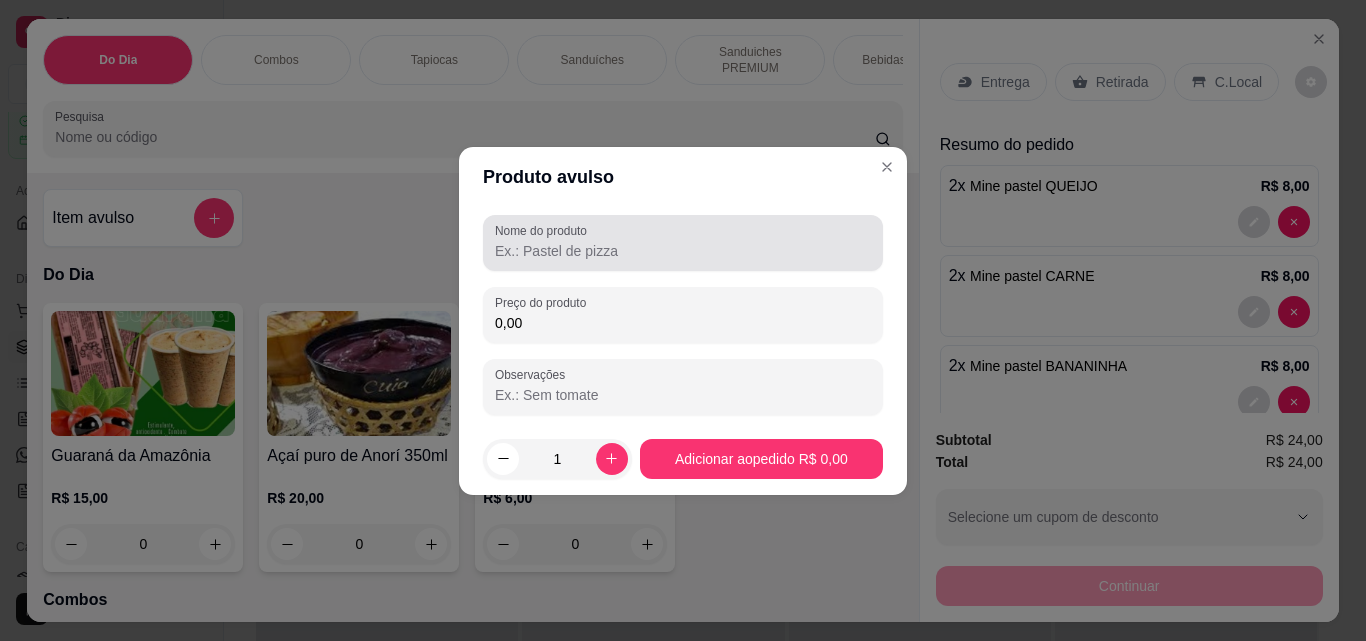 click at bounding box center (683, 243) 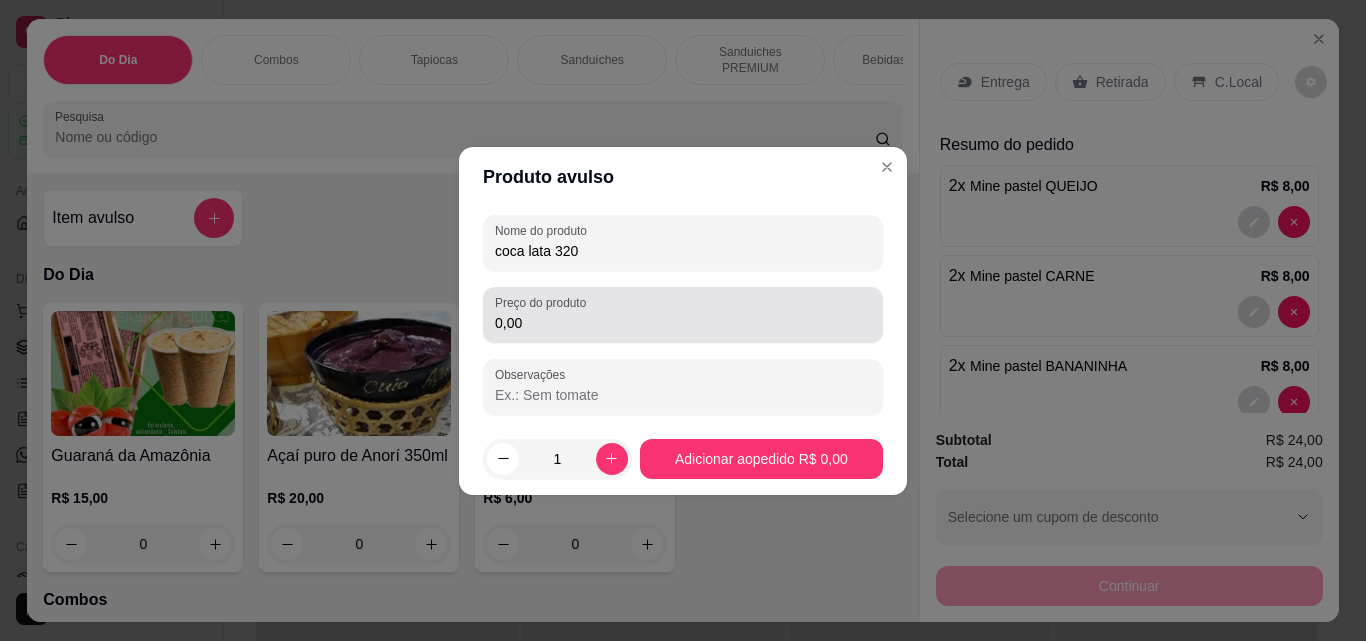 type on "coca lata 320" 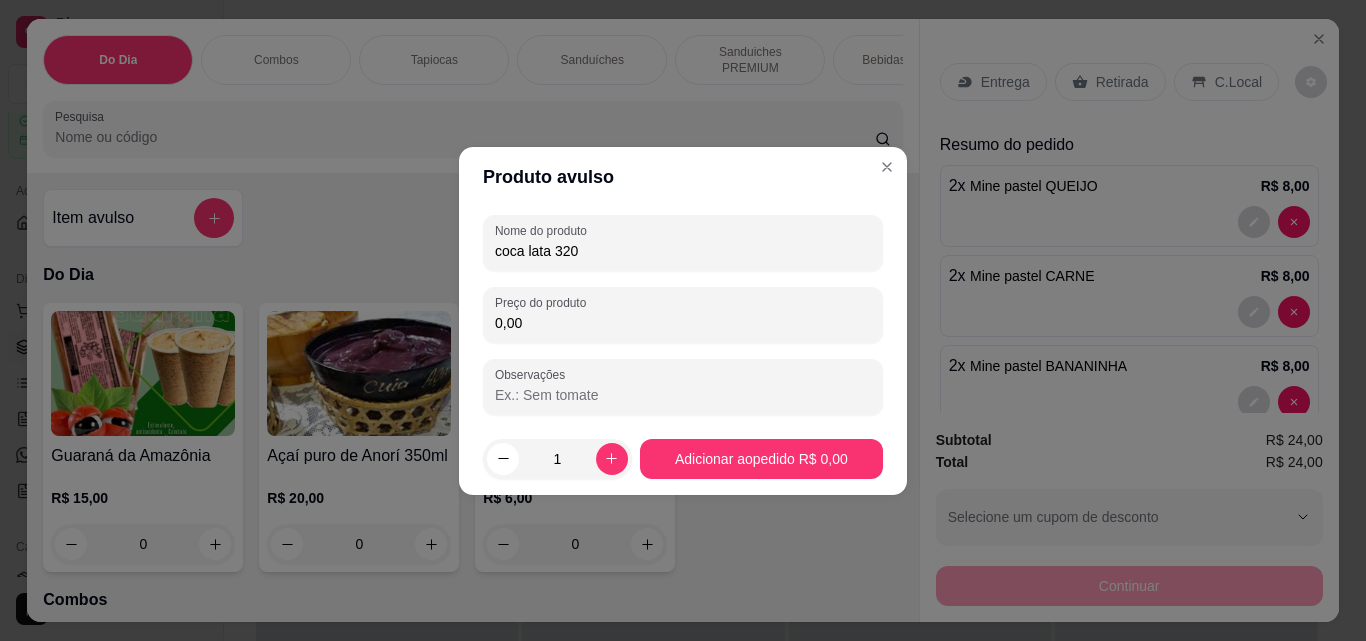 click on "0,00" at bounding box center [683, 323] 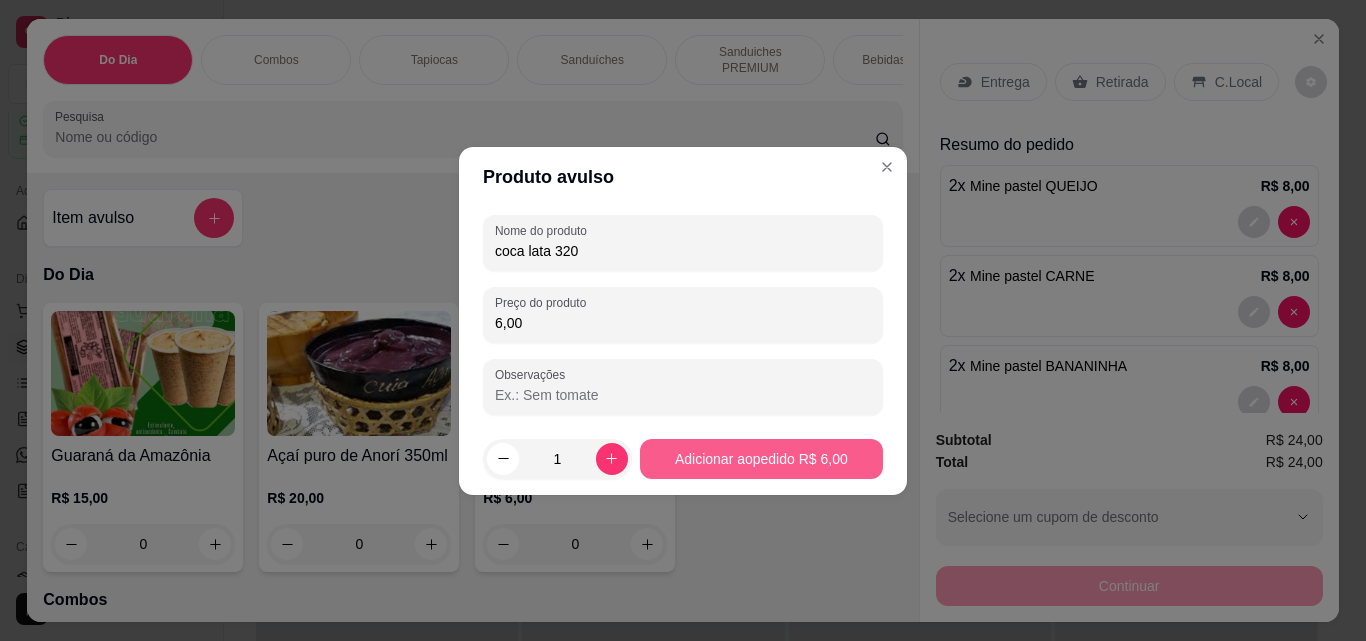 type on "6,00" 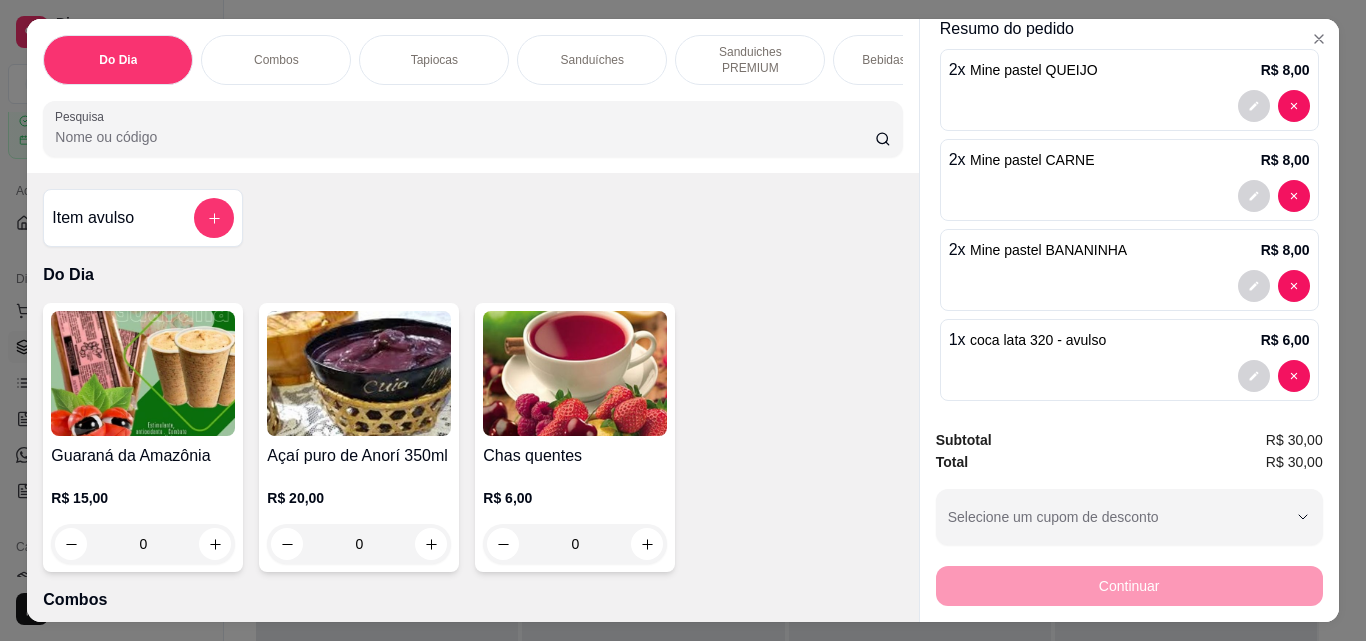 scroll, scrollTop: 132, scrollLeft: 0, axis: vertical 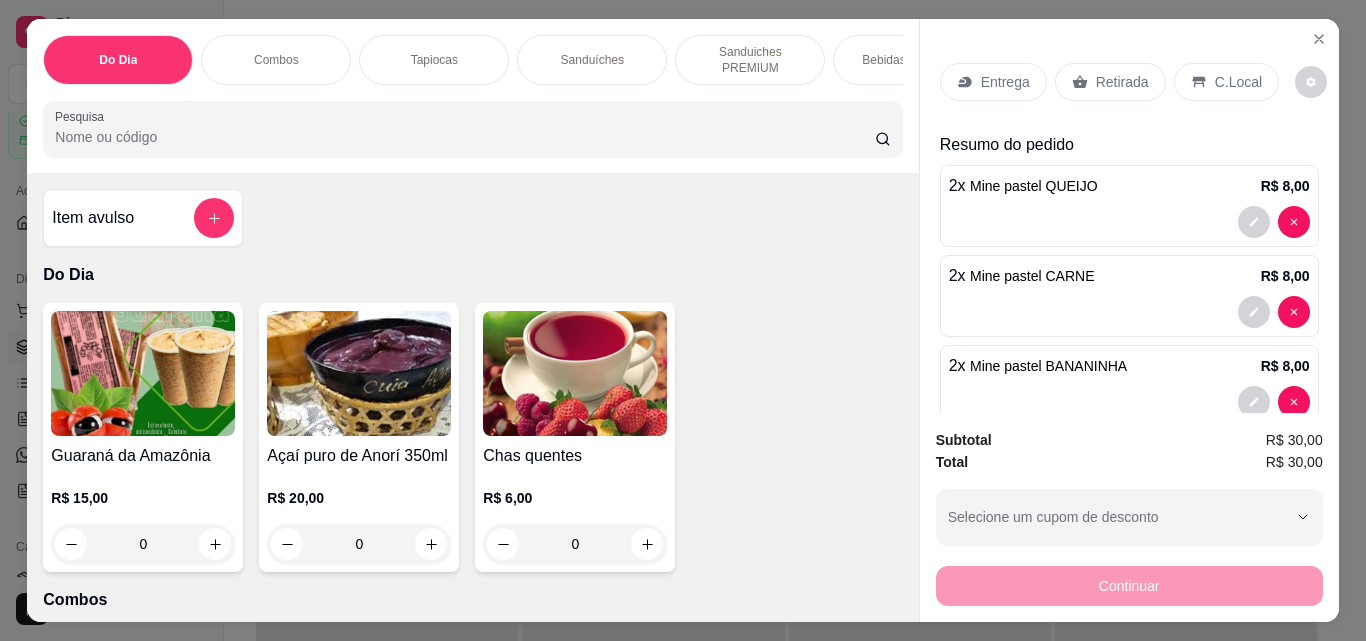 click 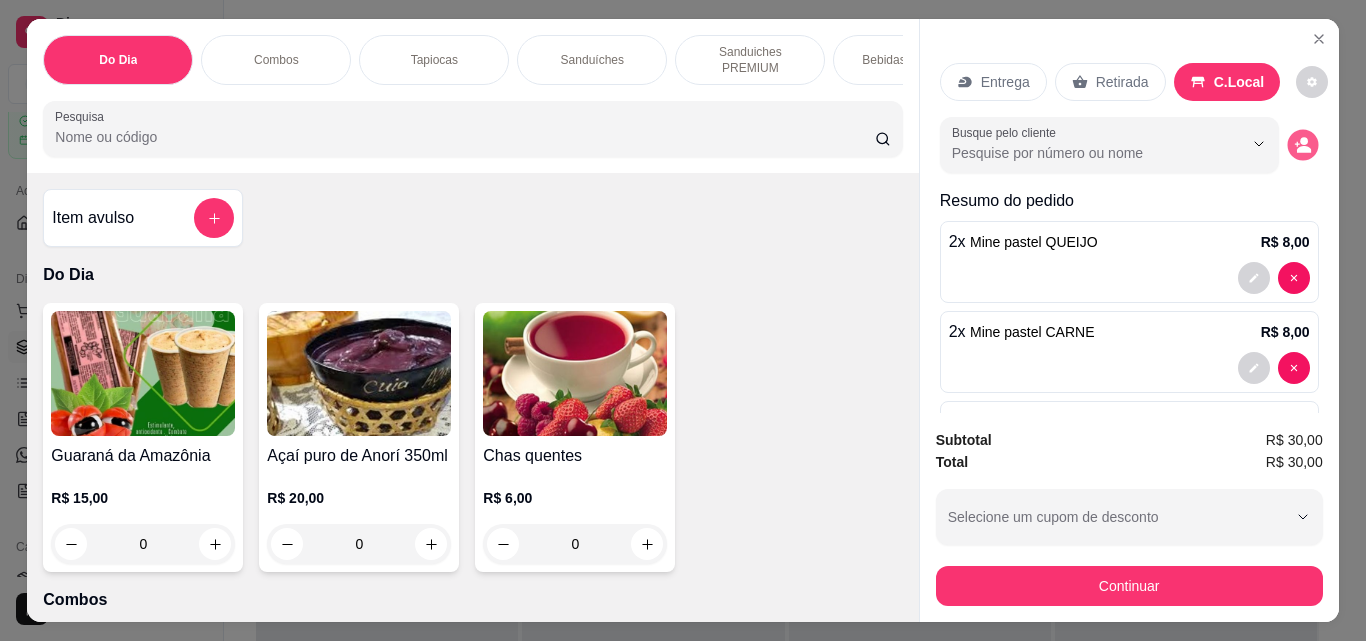 click 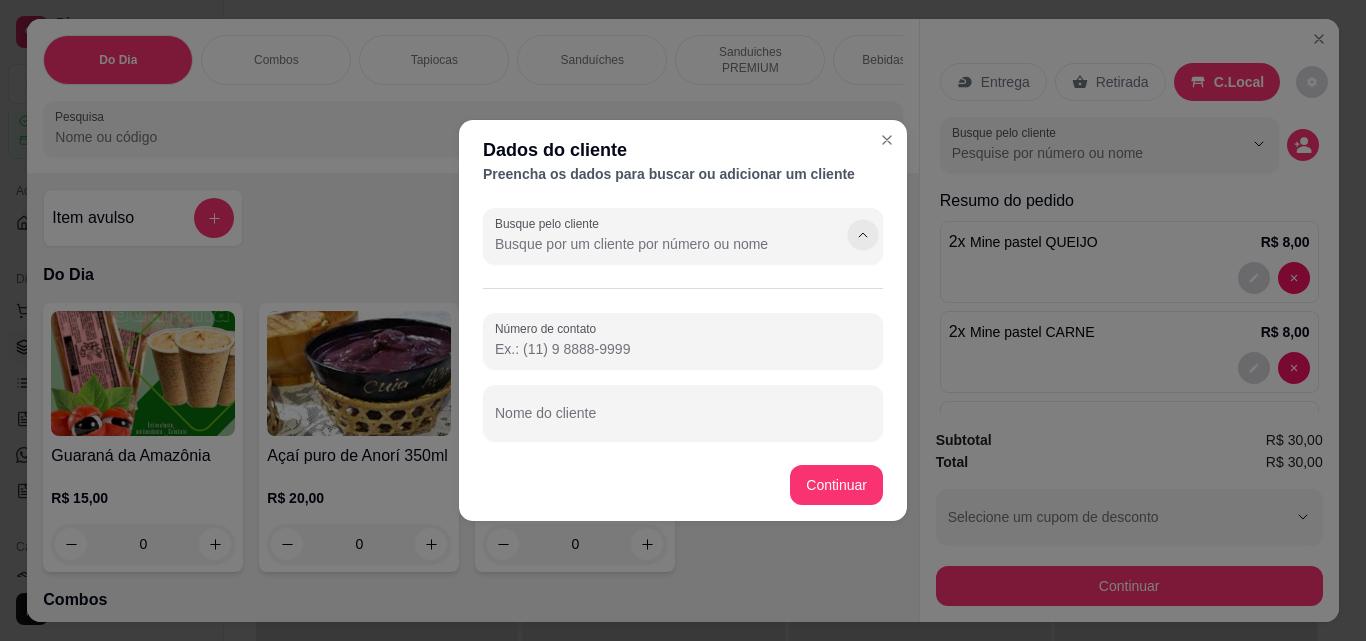 click 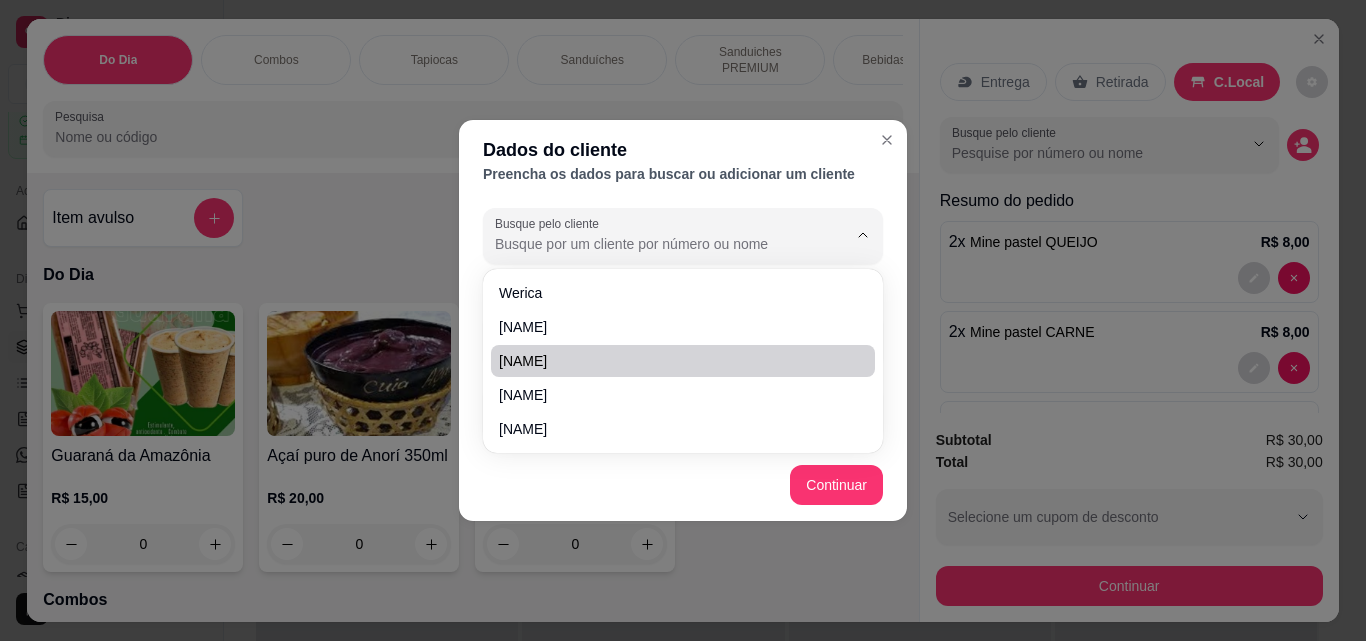 click on "Busque pelo cliente" at bounding box center (655, 244) 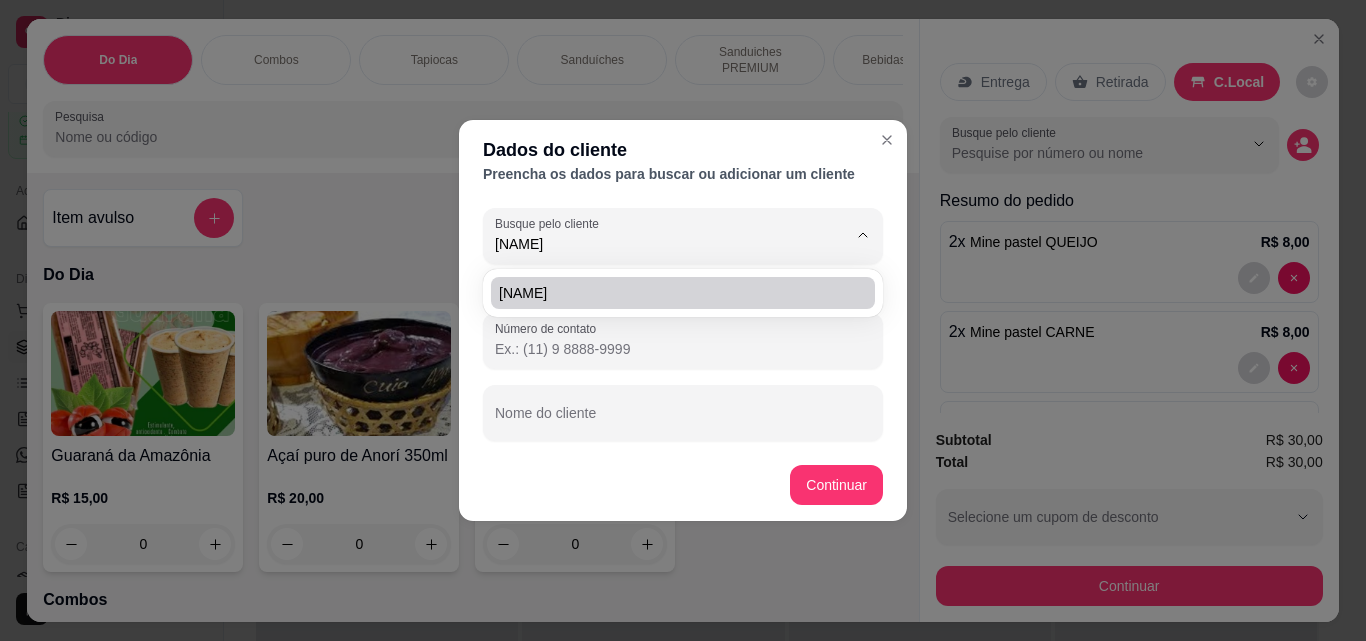 click on "[NAME]" at bounding box center [673, 293] 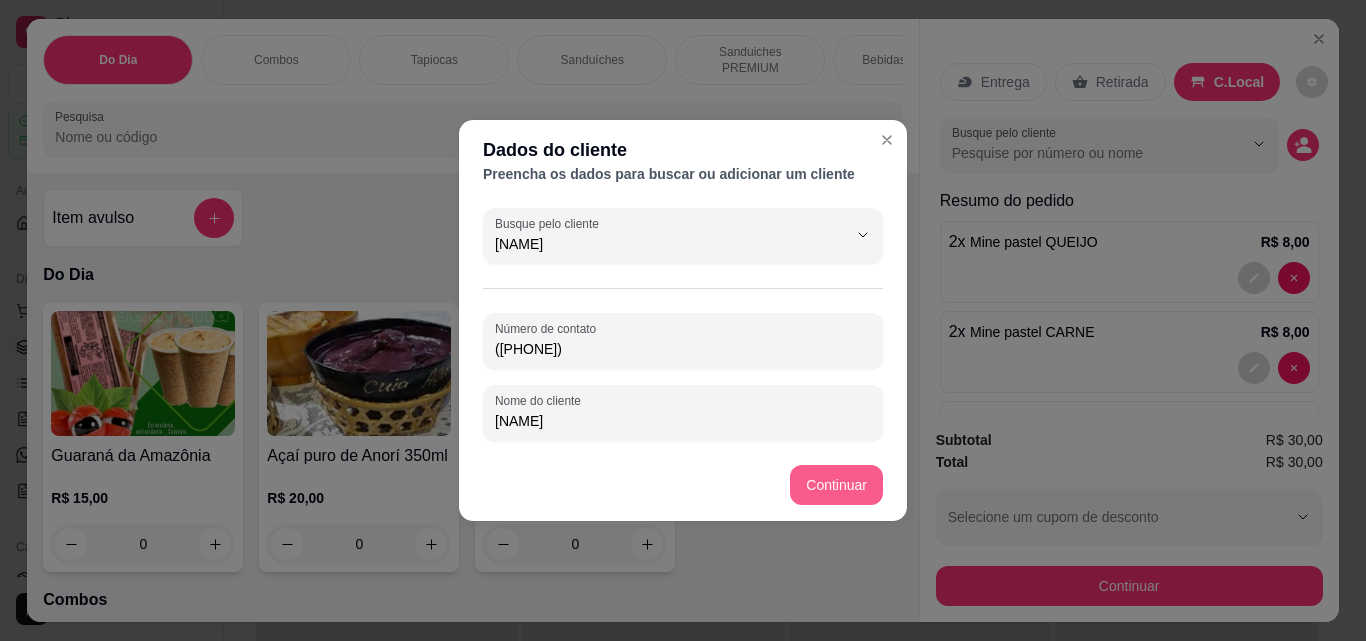 type on "[NAME]" 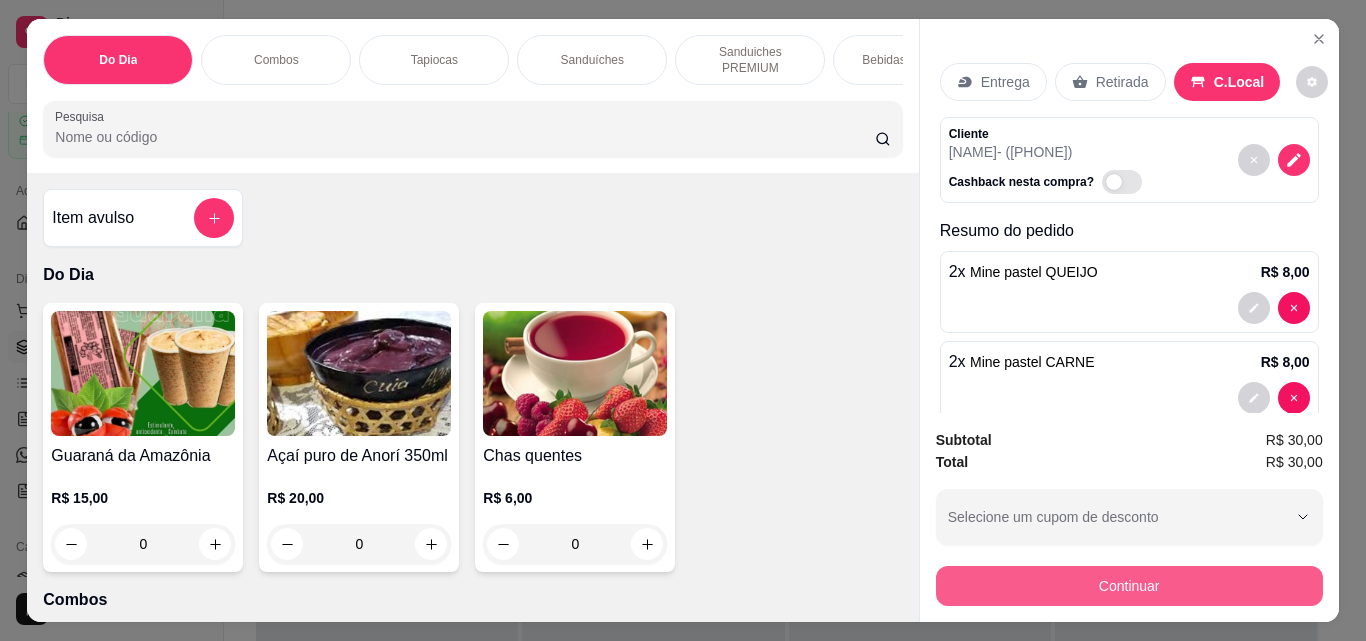 click on "Continuar" at bounding box center [1129, 586] 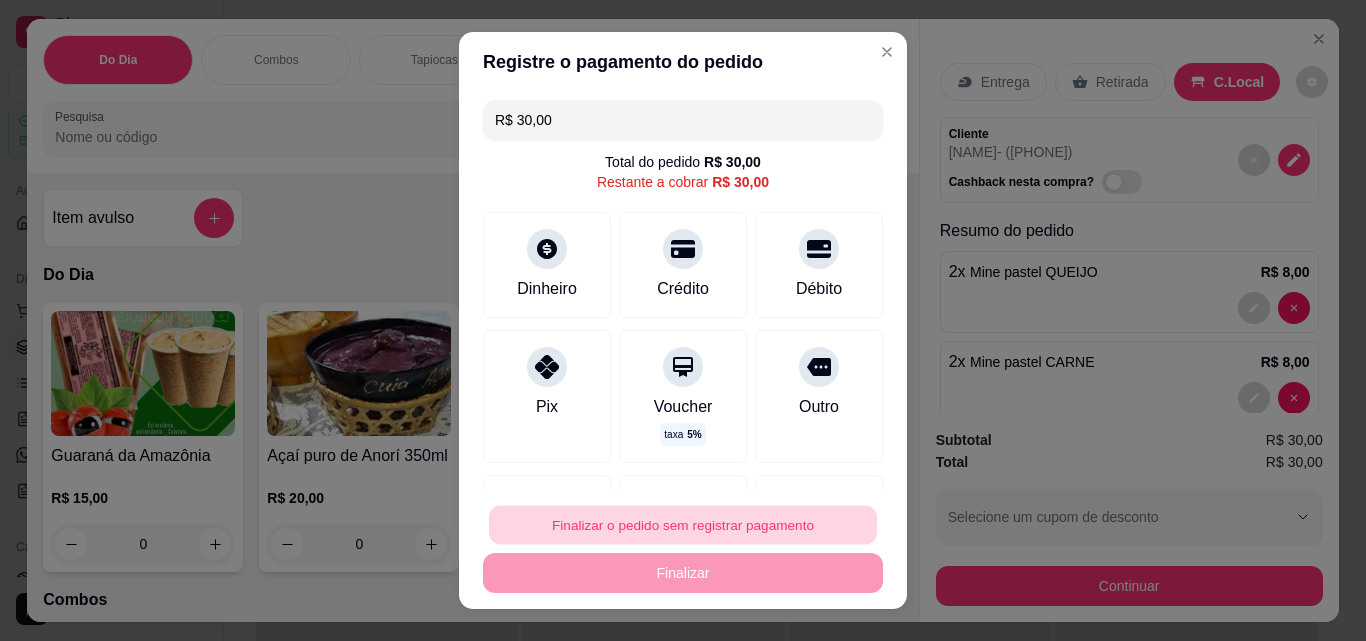 click on "Finalizar o pedido sem registrar pagamento" at bounding box center [683, 525] 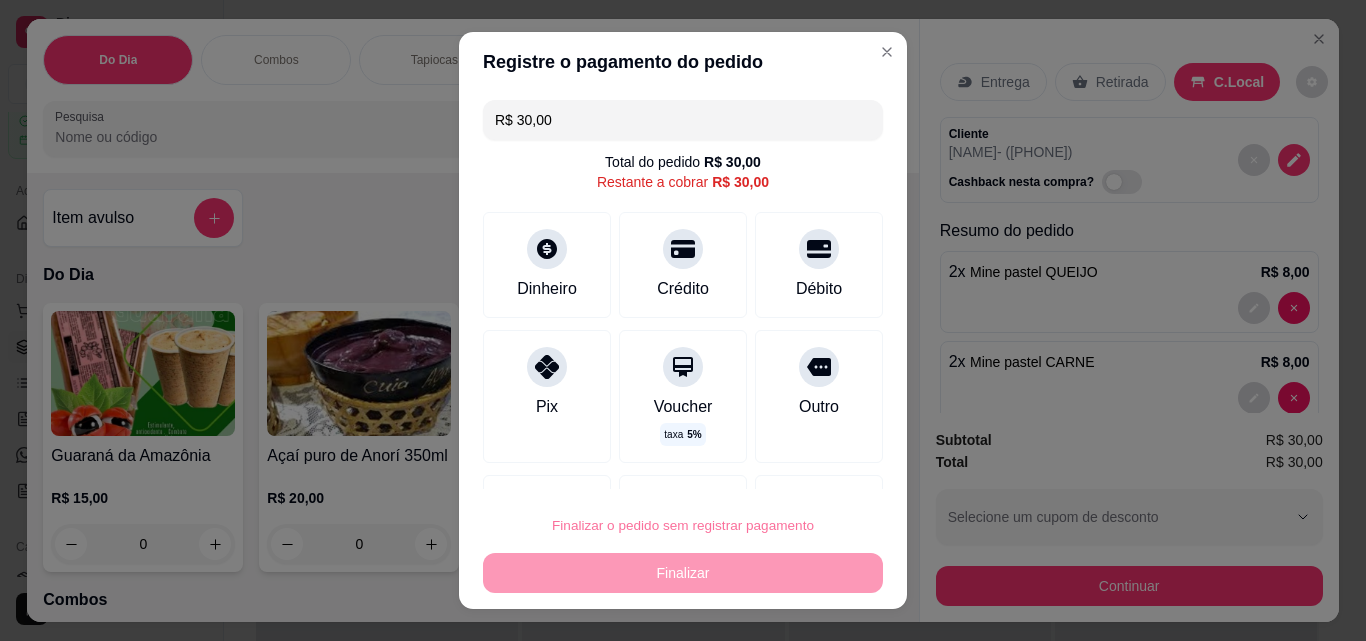 click on "Confirmar" at bounding box center (796, 468) 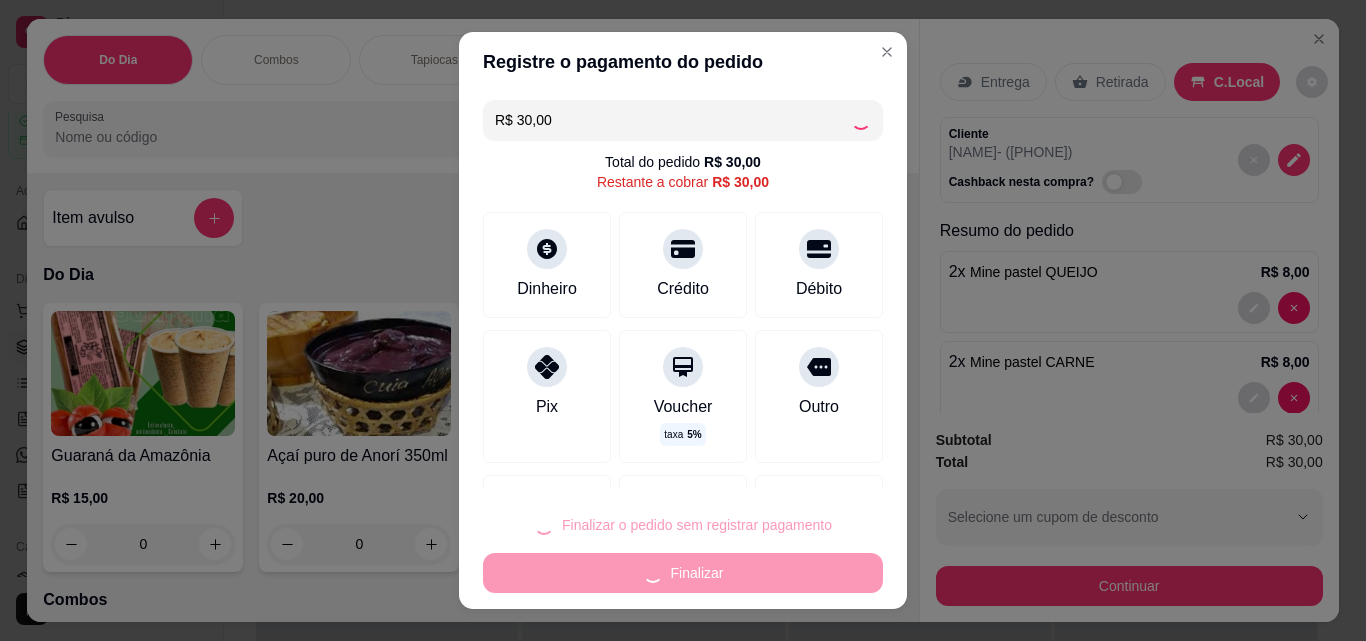 type on "0" 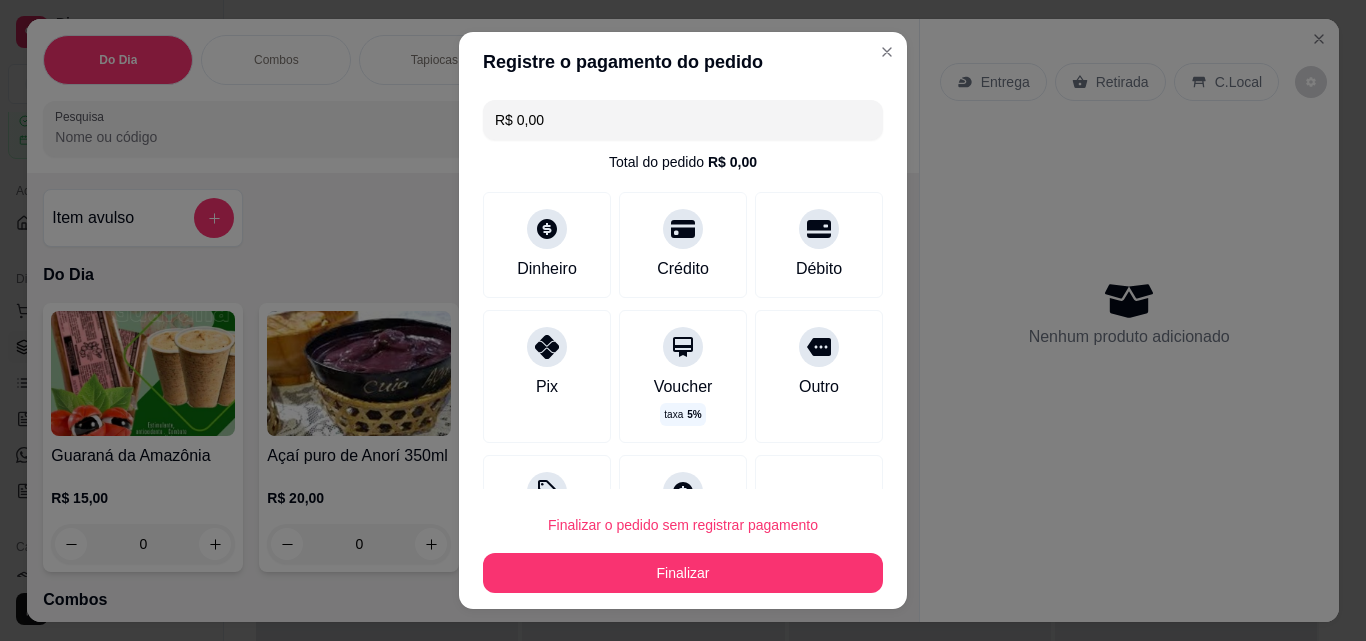 type on "R$ 0,00" 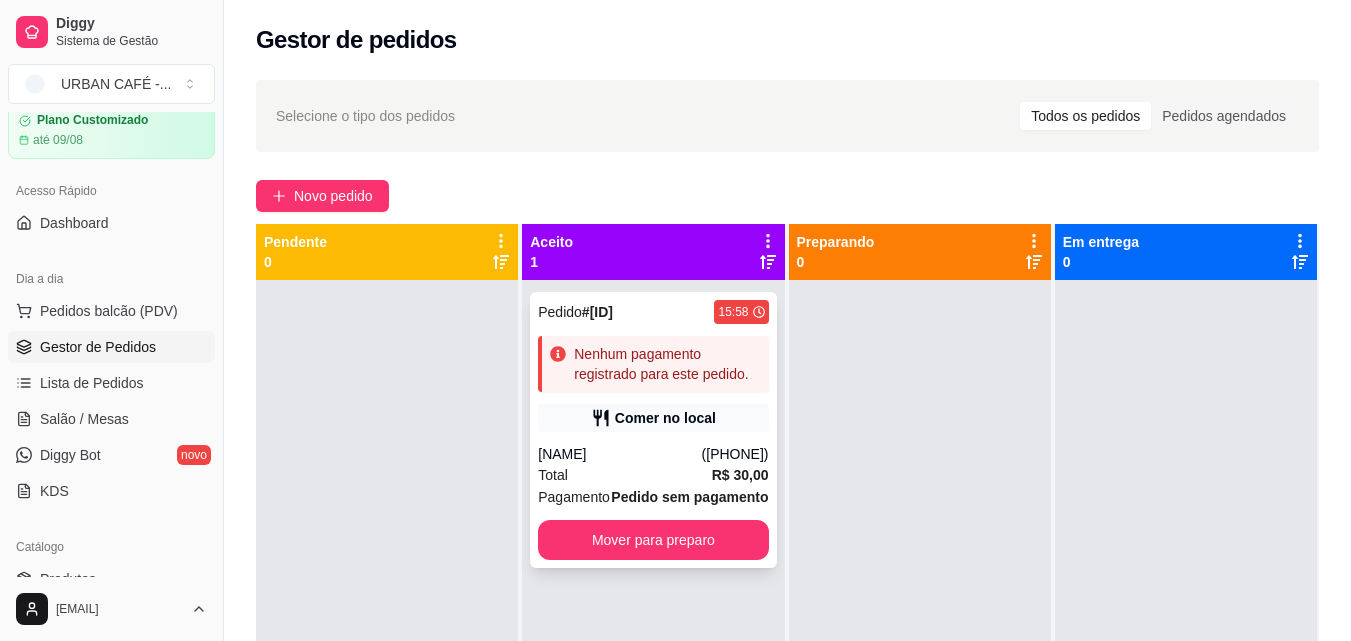 click on "Nenhum pagamento registrado para este pedido." at bounding box center [667, 364] 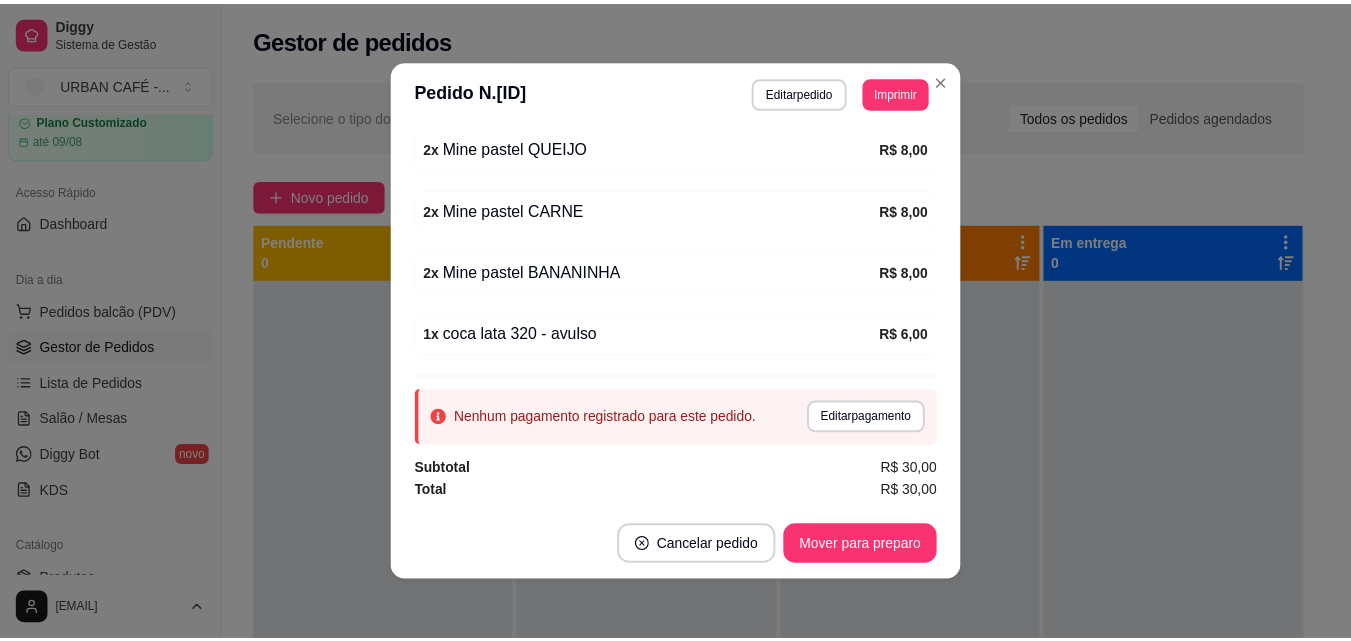 scroll, scrollTop: 0, scrollLeft: 0, axis: both 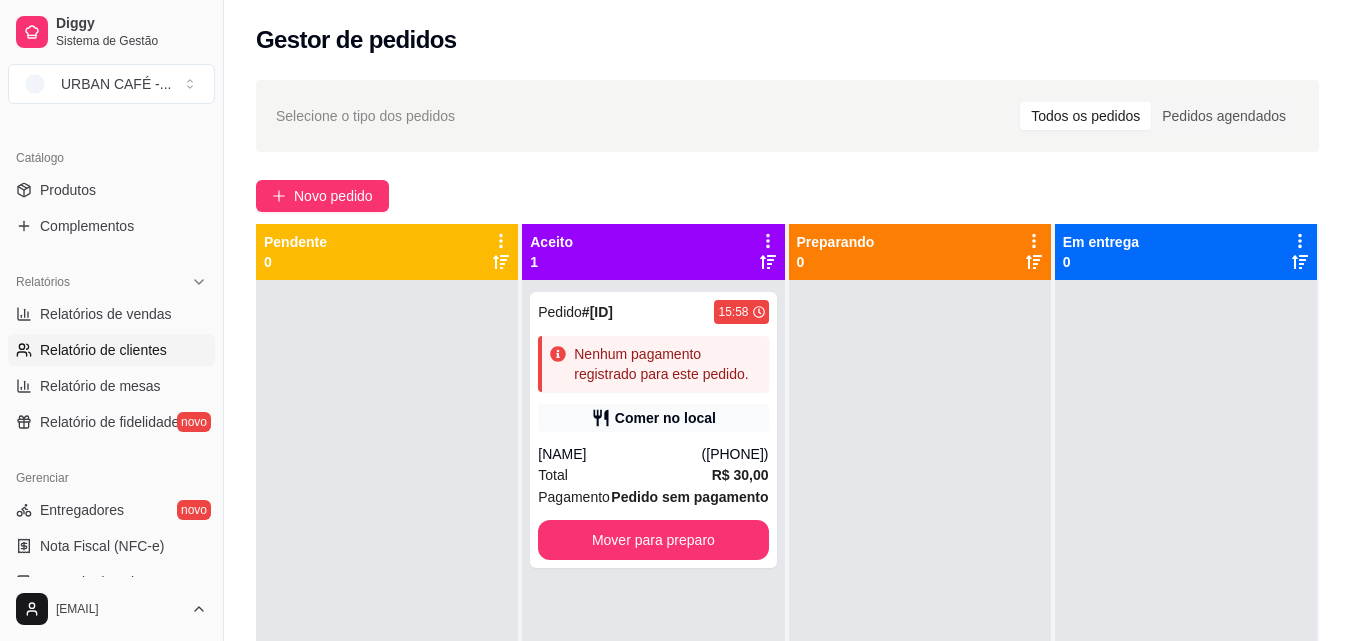 click on "Relatório de clientes" at bounding box center [103, 350] 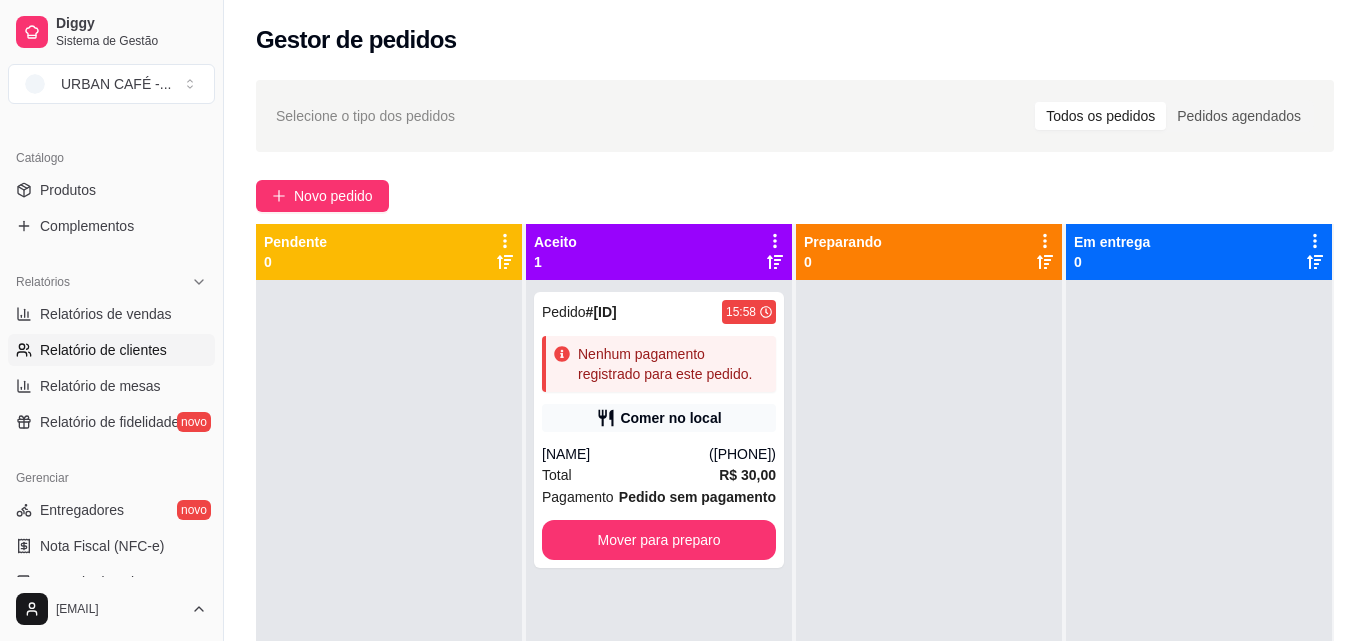 select on "30" 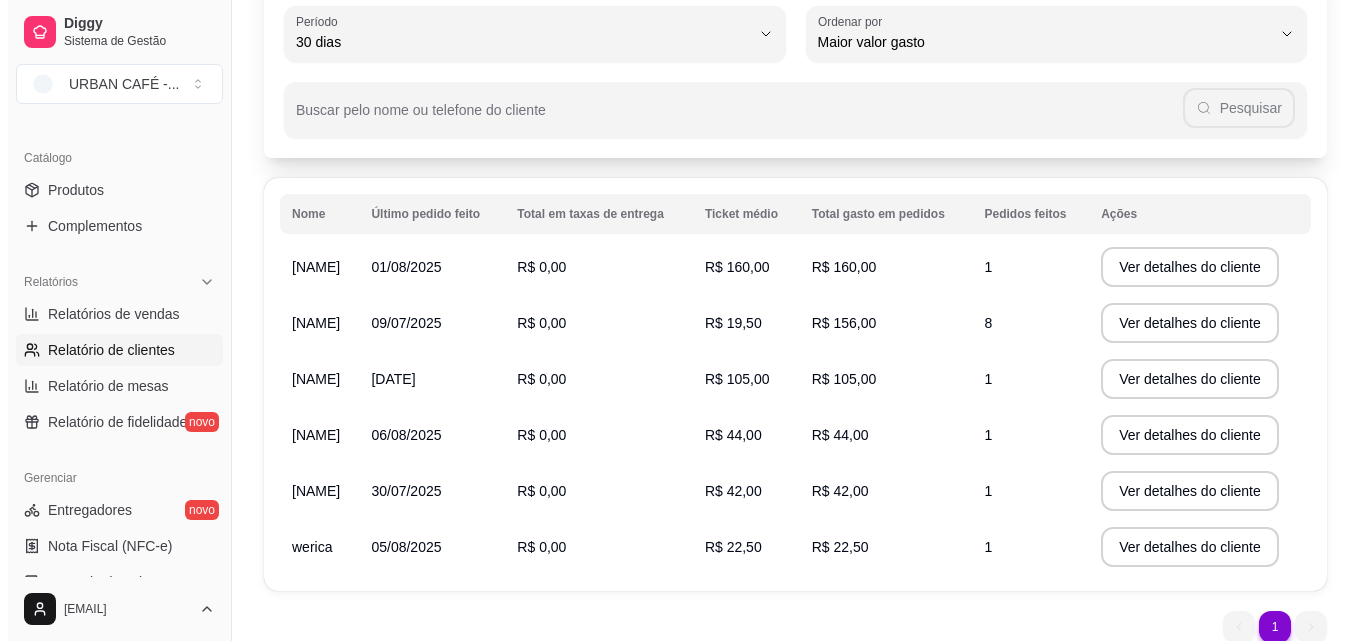 scroll, scrollTop: 159, scrollLeft: 0, axis: vertical 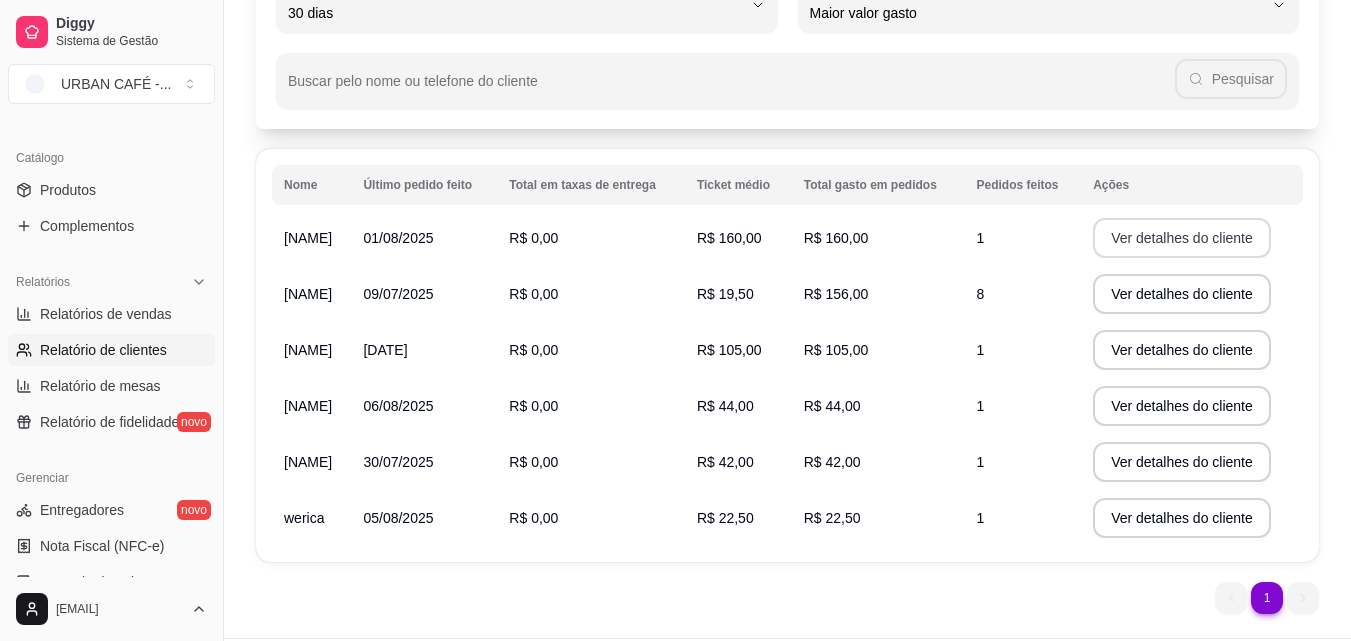 click on "Ver detalhes do cliente" at bounding box center [1182, 238] 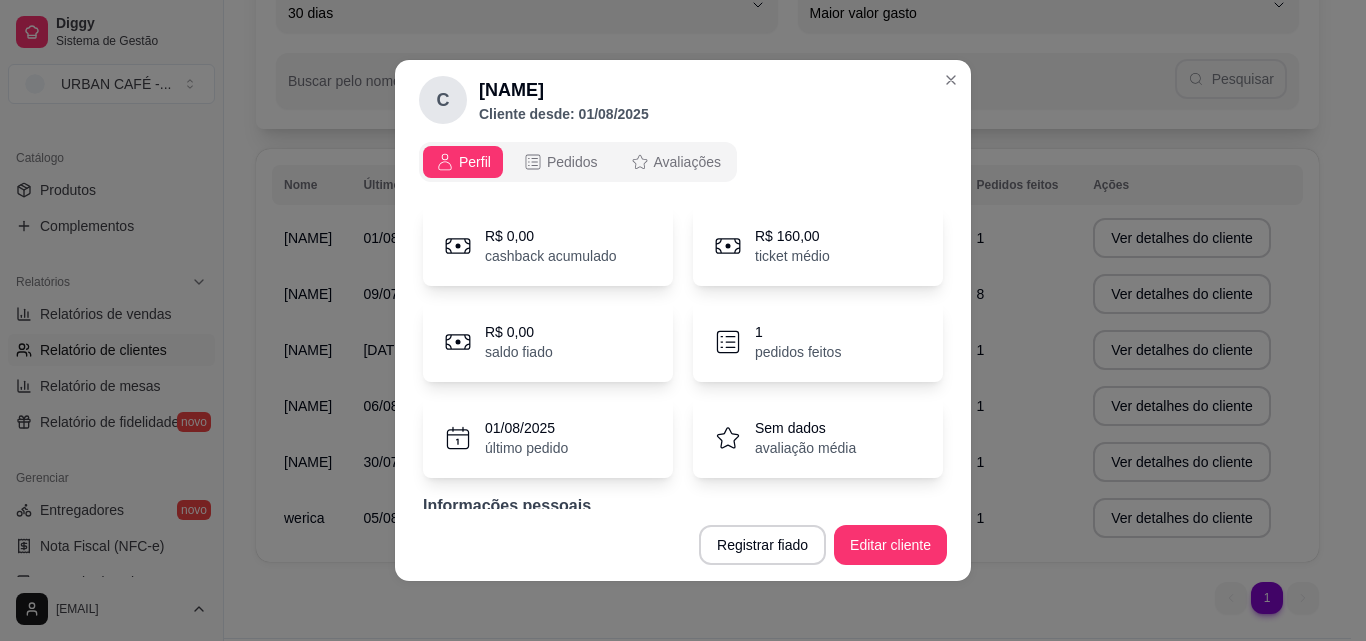 scroll, scrollTop: 0, scrollLeft: 0, axis: both 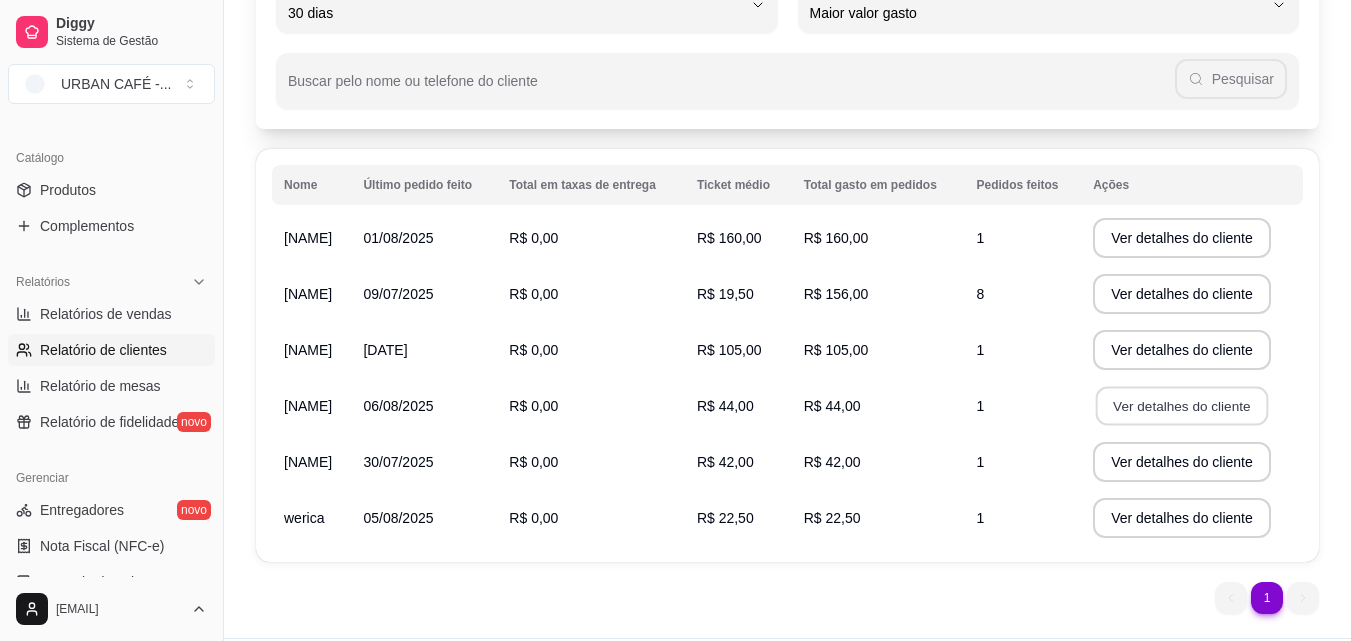 click on "Ver detalhes do cliente" at bounding box center (1182, 406) 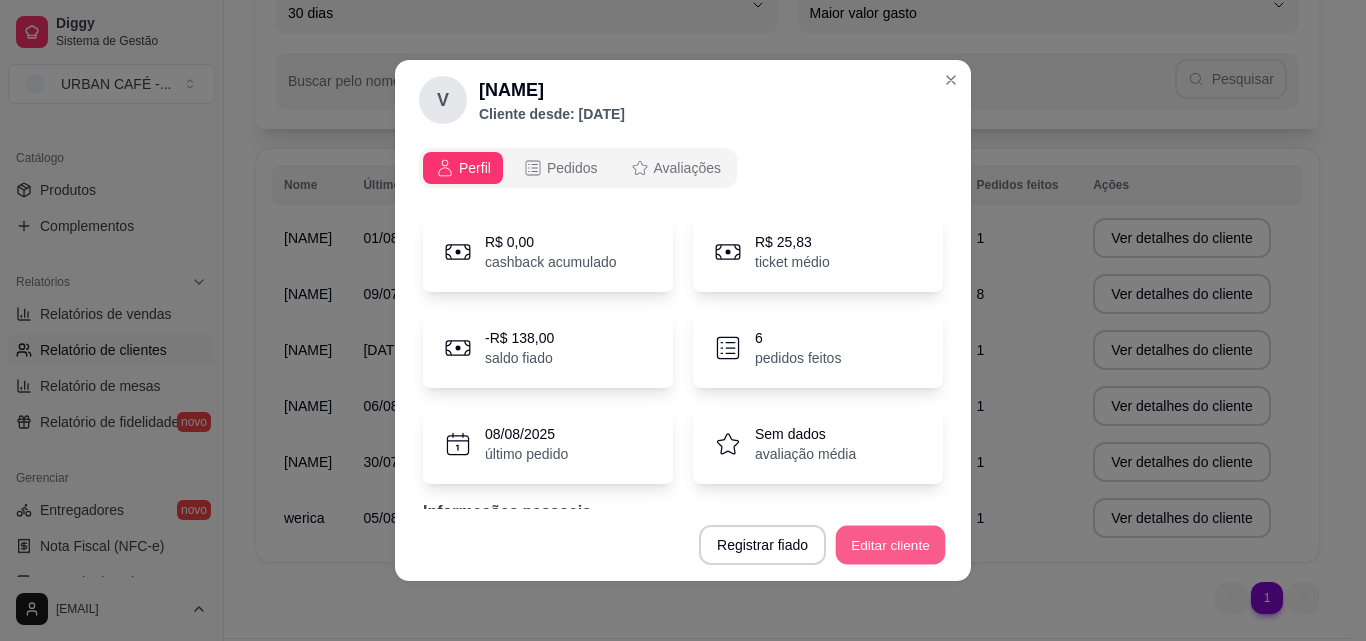 click on "Editar cliente" at bounding box center (891, 545) 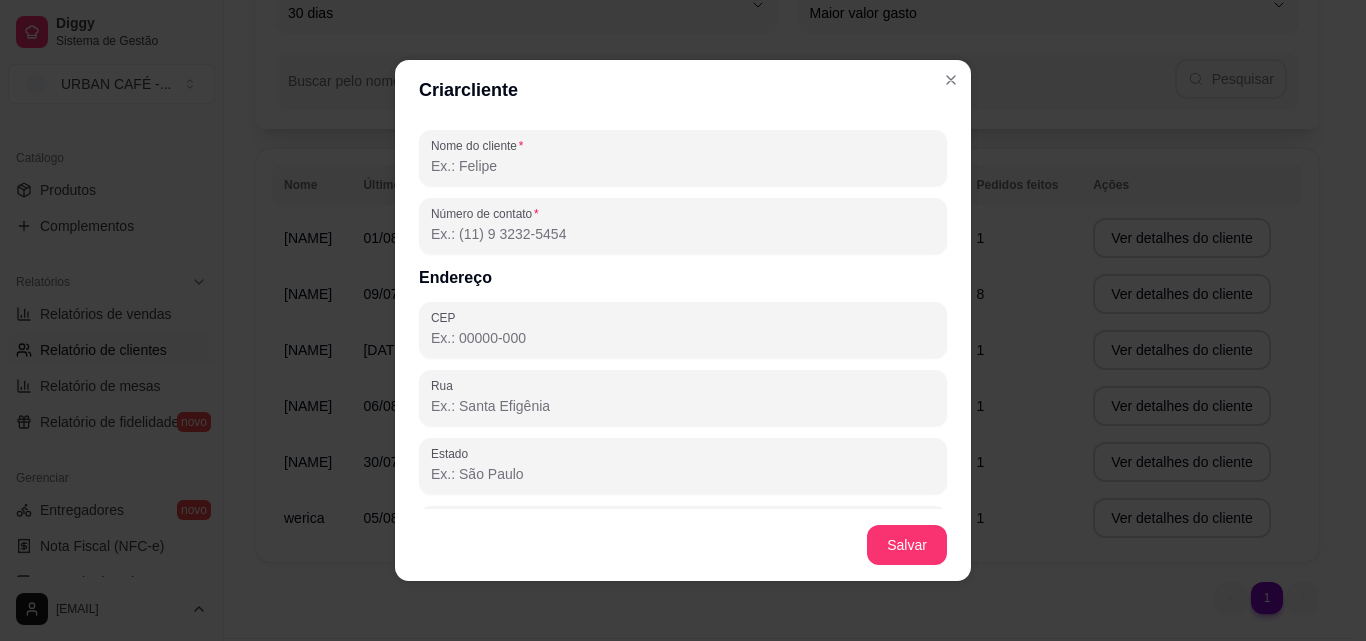 scroll, scrollTop: 0, scrollLeft: 0, axis: both 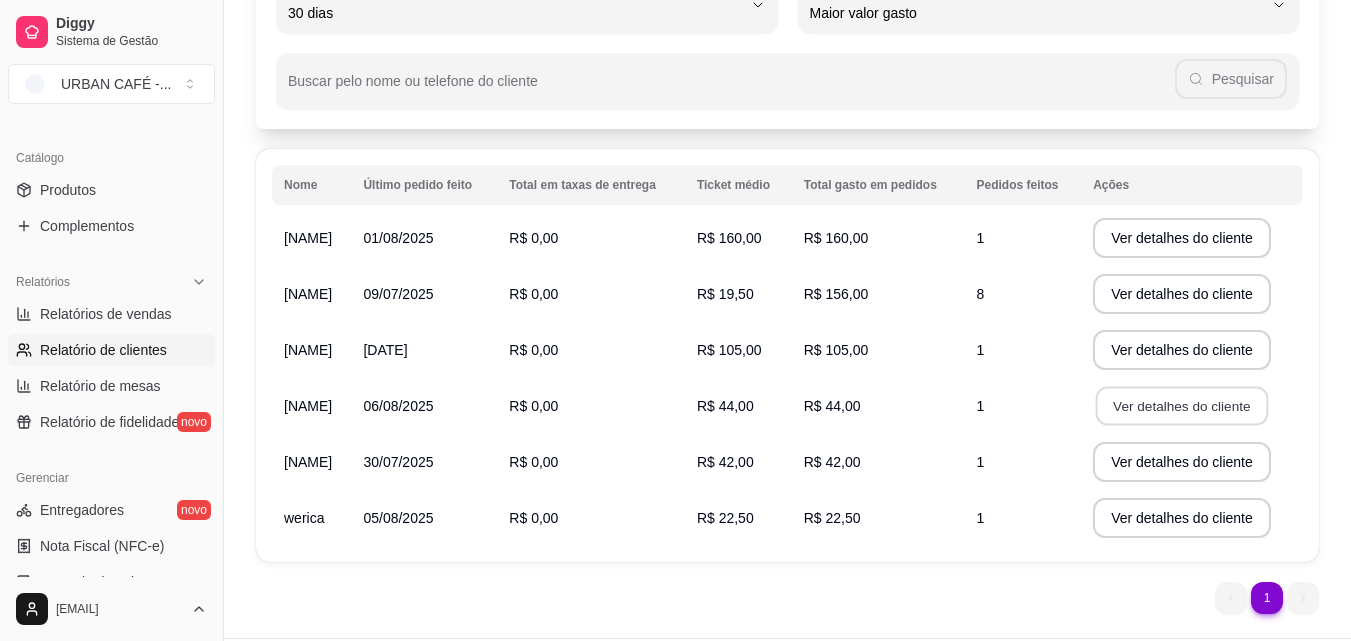 click on "Ver detalhes do cliente" at bounding box center [1182, 406] 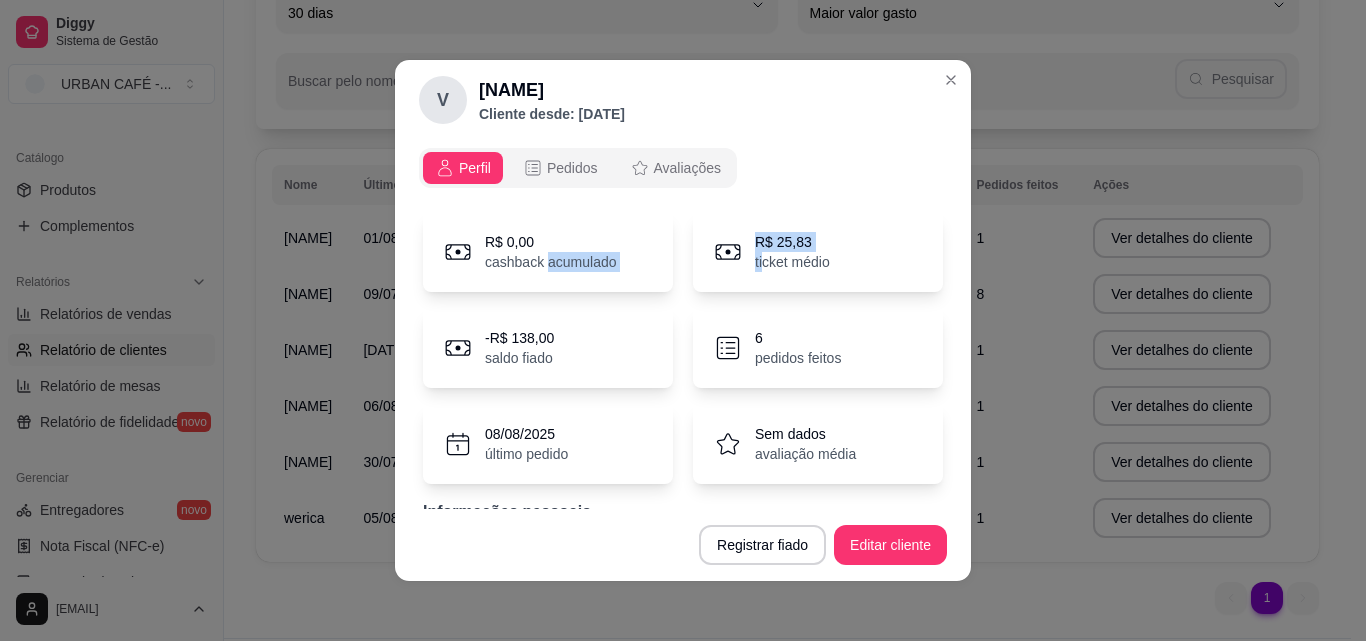 drag, startPoint x: 540, startPoint y: 261, endPoint x: 751, endPoint y: 257, distance: 211.03792 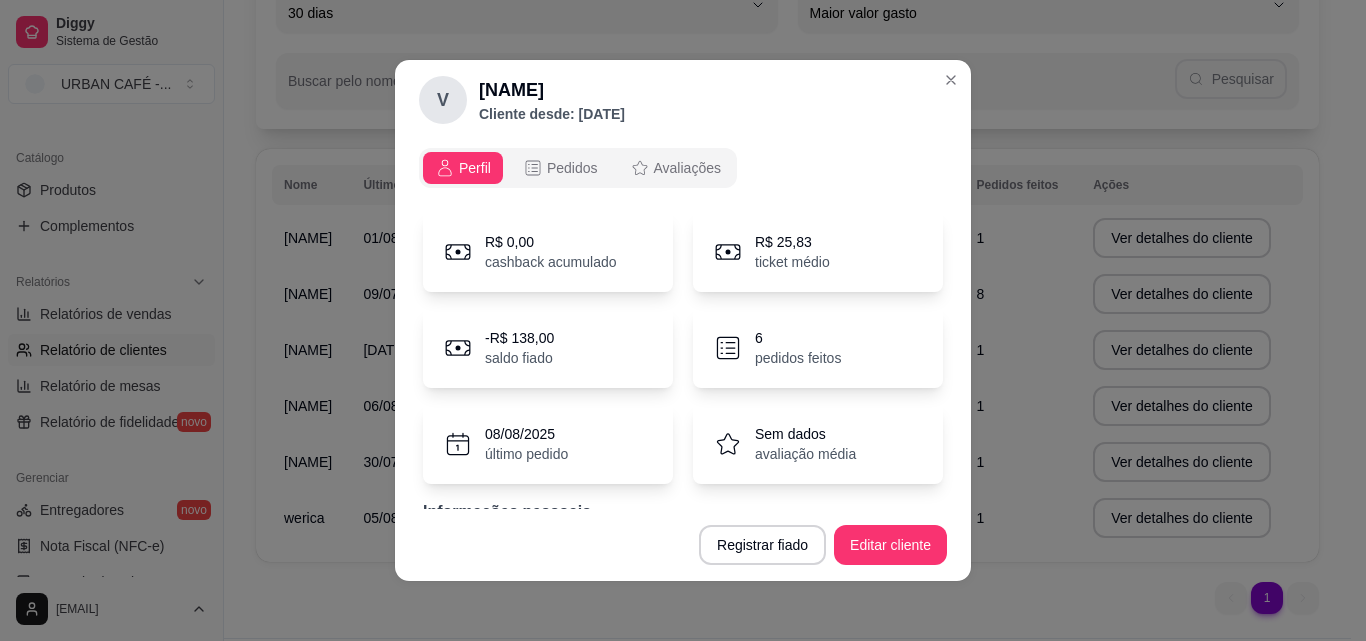 scroll, scrollTop: 83, scrollLeft: 0, axis: vertical 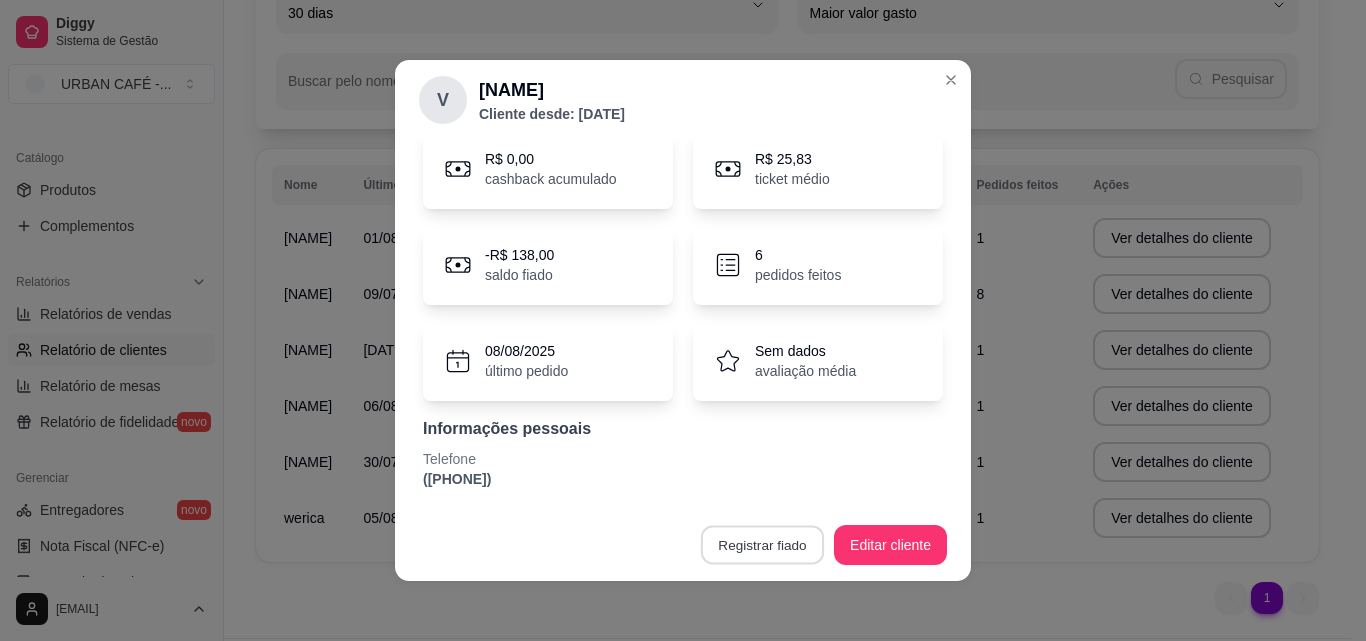 click on "Registrar fiado" at bounding box center [762, 545] 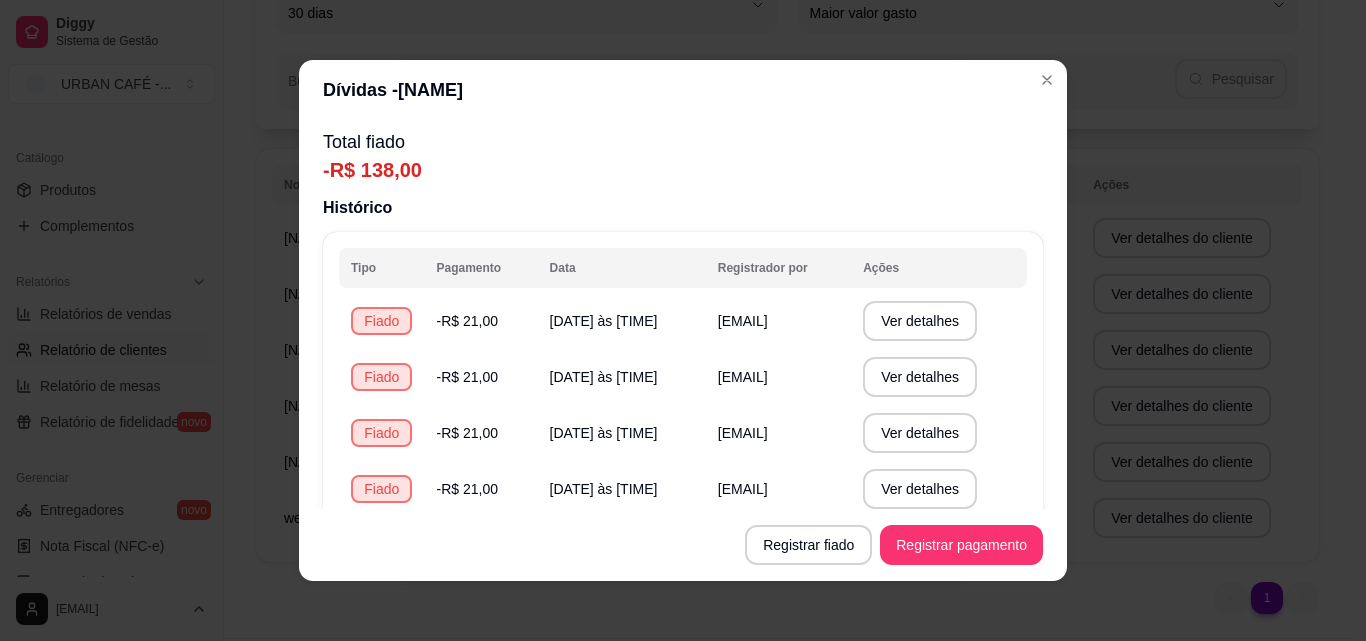 scroll, scrollTop: 128, scrollLeft: 0, axis: vertical 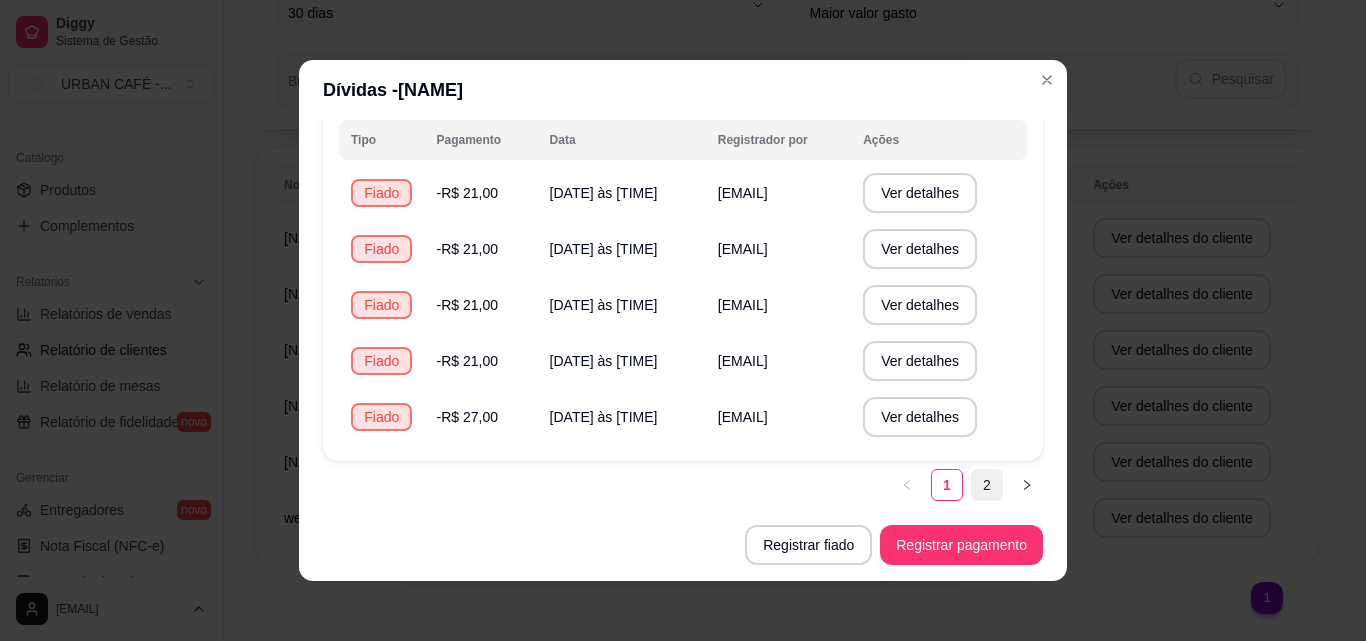 click on "2" at bounding box center (987, 485) 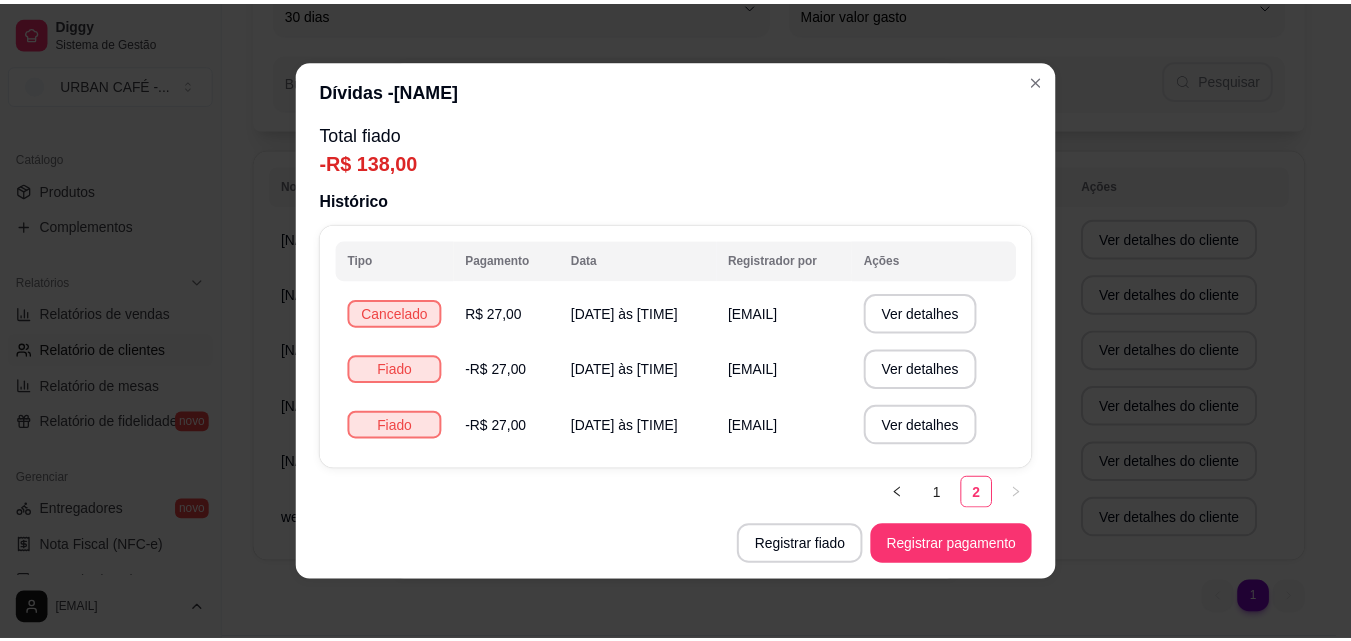 scroll, scrollTop: 16, scrollLeft: 0, axis: vertical 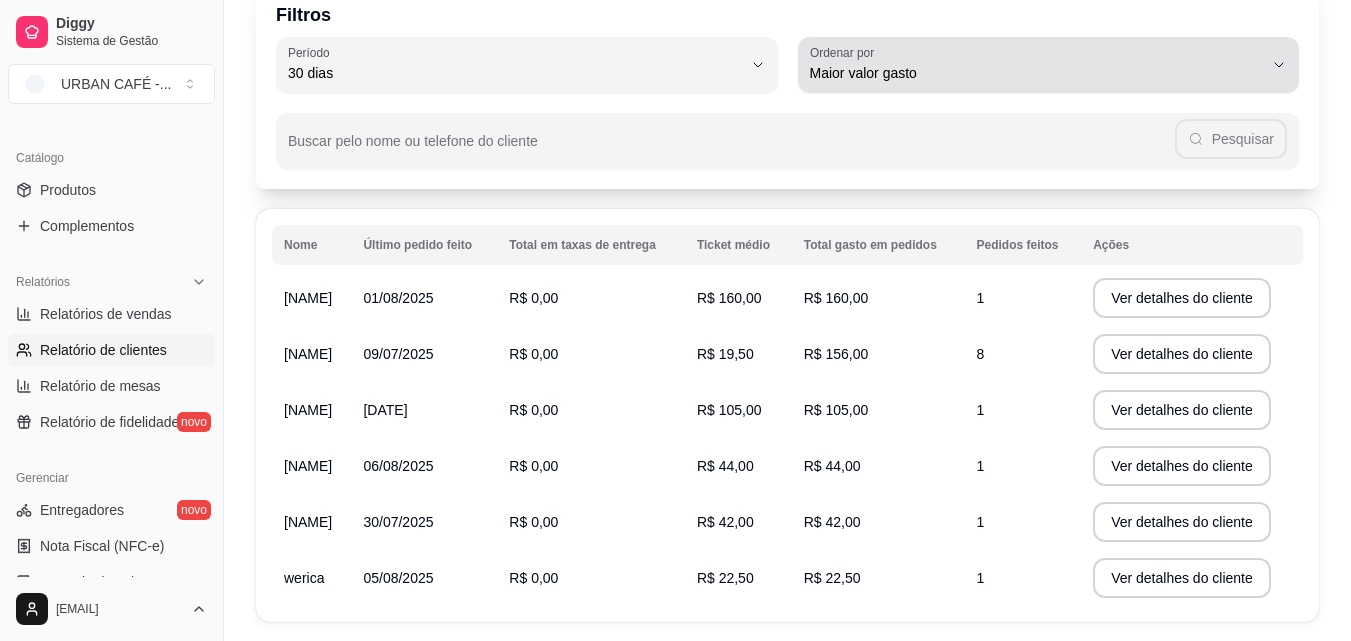 click on "Maior valor gasto" at bounding box center (1037, 73) 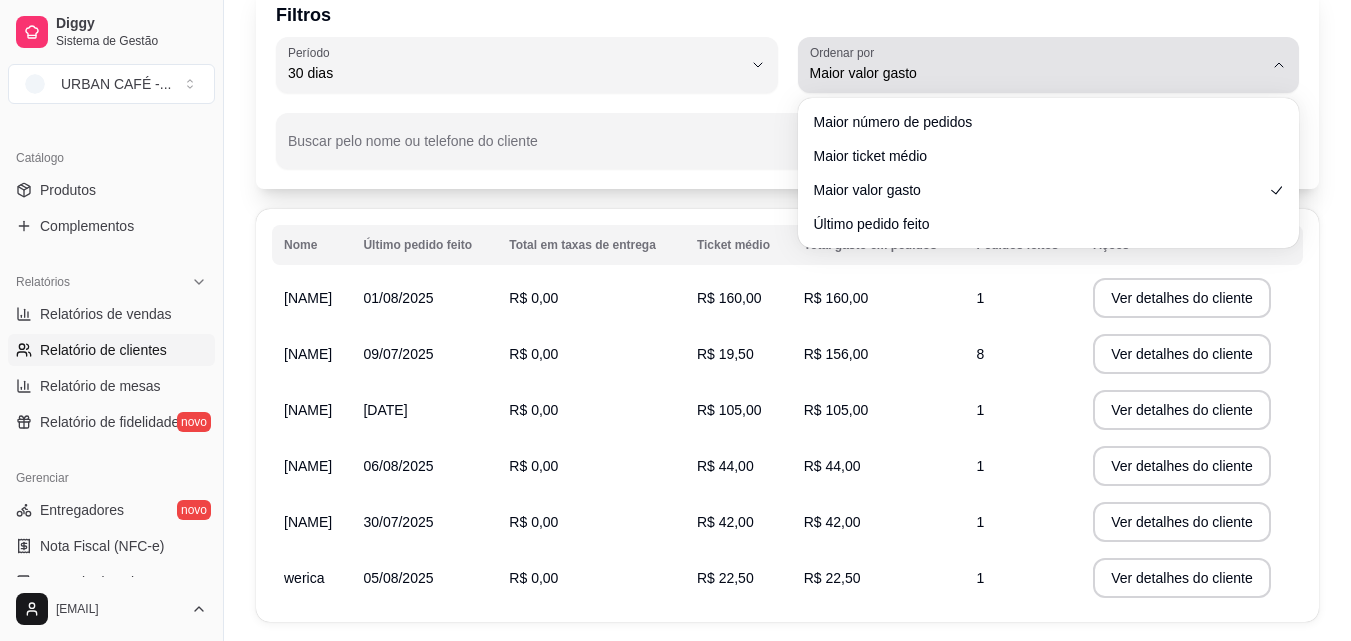 click on "Maior valor gasto" at bounding box center (1037, 73) 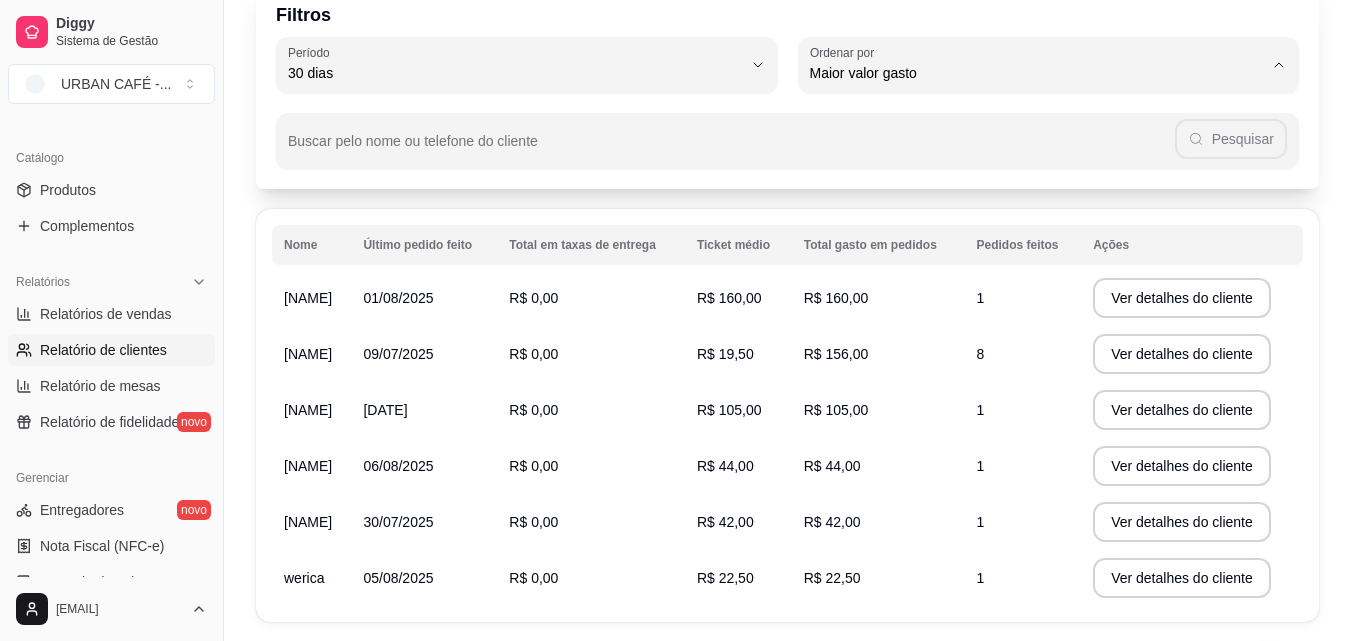 scroll, scrollTop: 58, scrollLeft: 0, axis: vertical 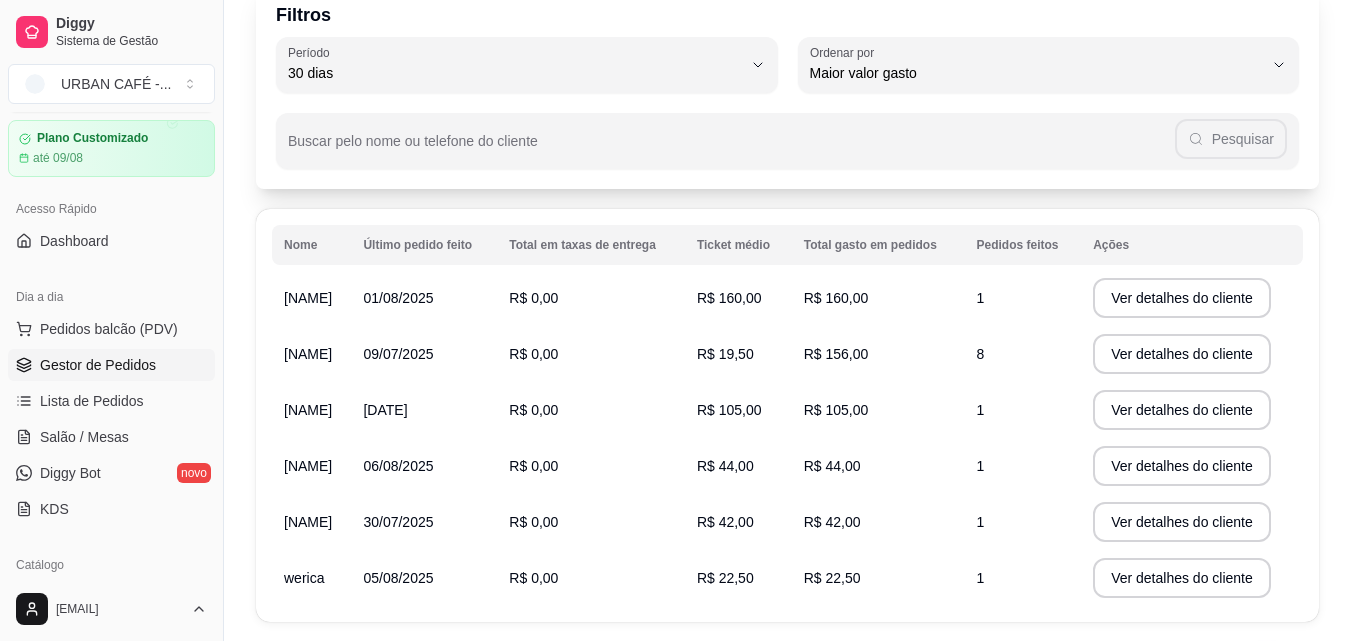 click on "Gestor de Pedidos" at bounding box center [98, 365] 